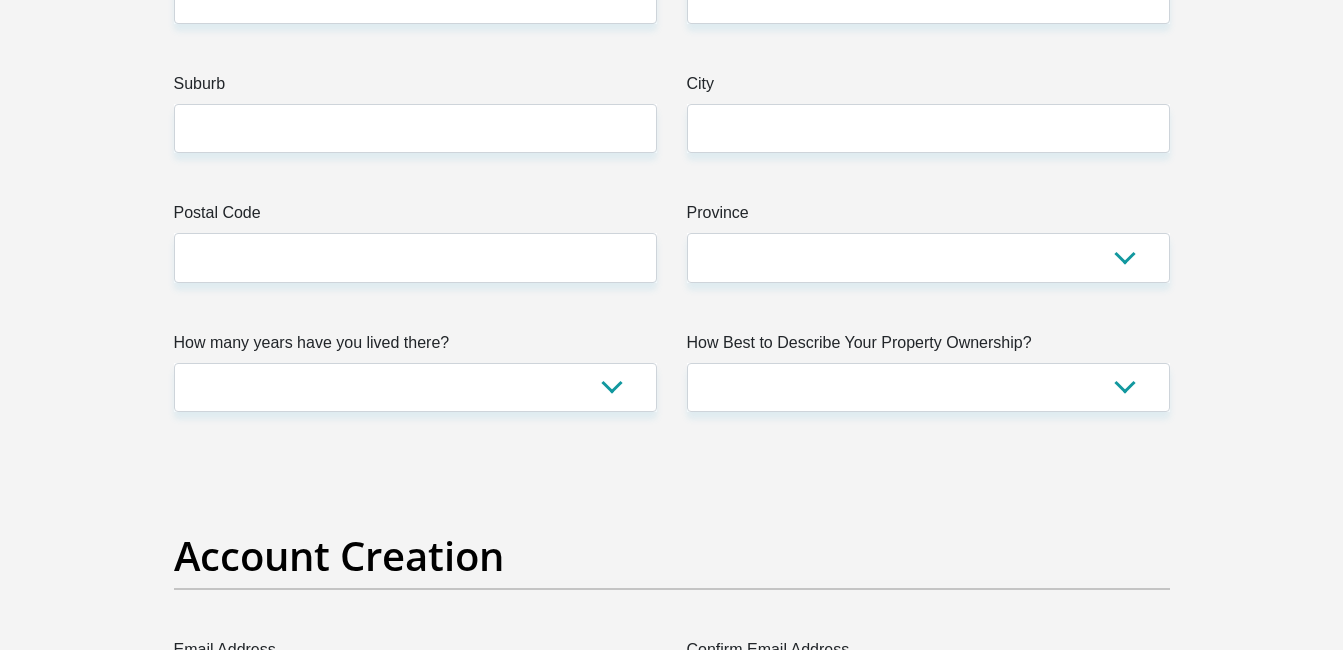 scroll, scrollTop: 0, scrollLeft: 0, axis: both 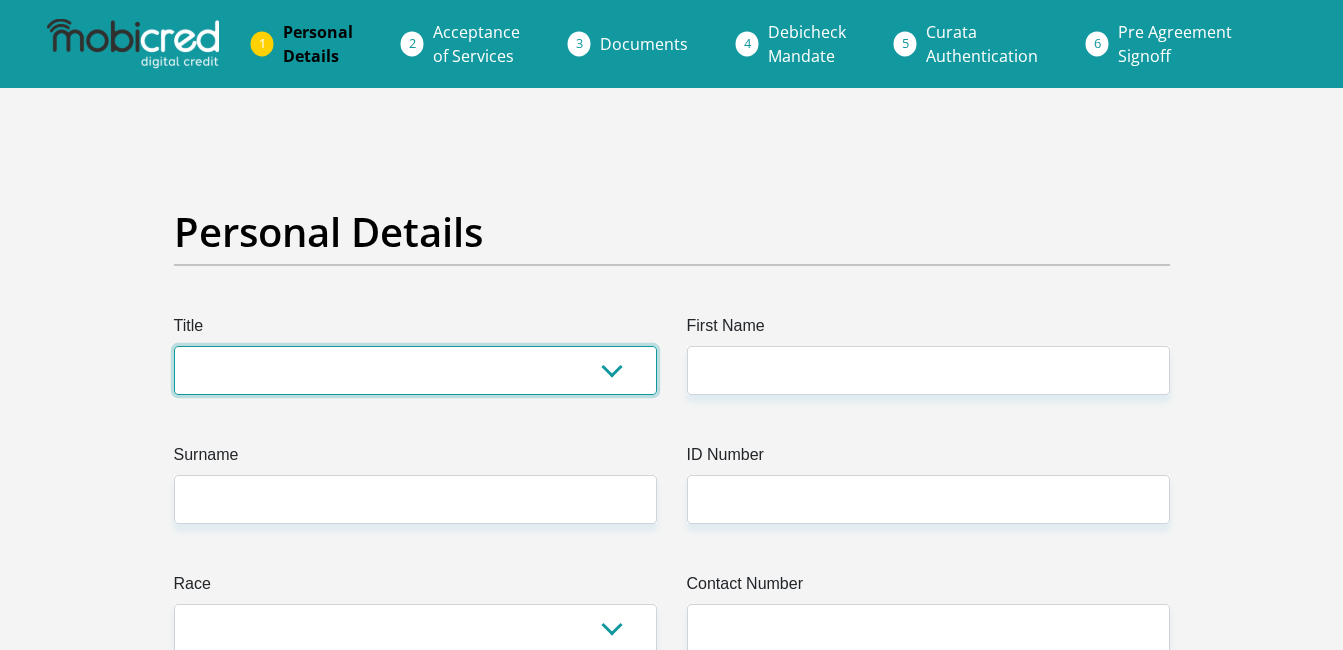 click on "Mr
Ms
Mrs
Dr
Other" at bounding box center (415, 370) 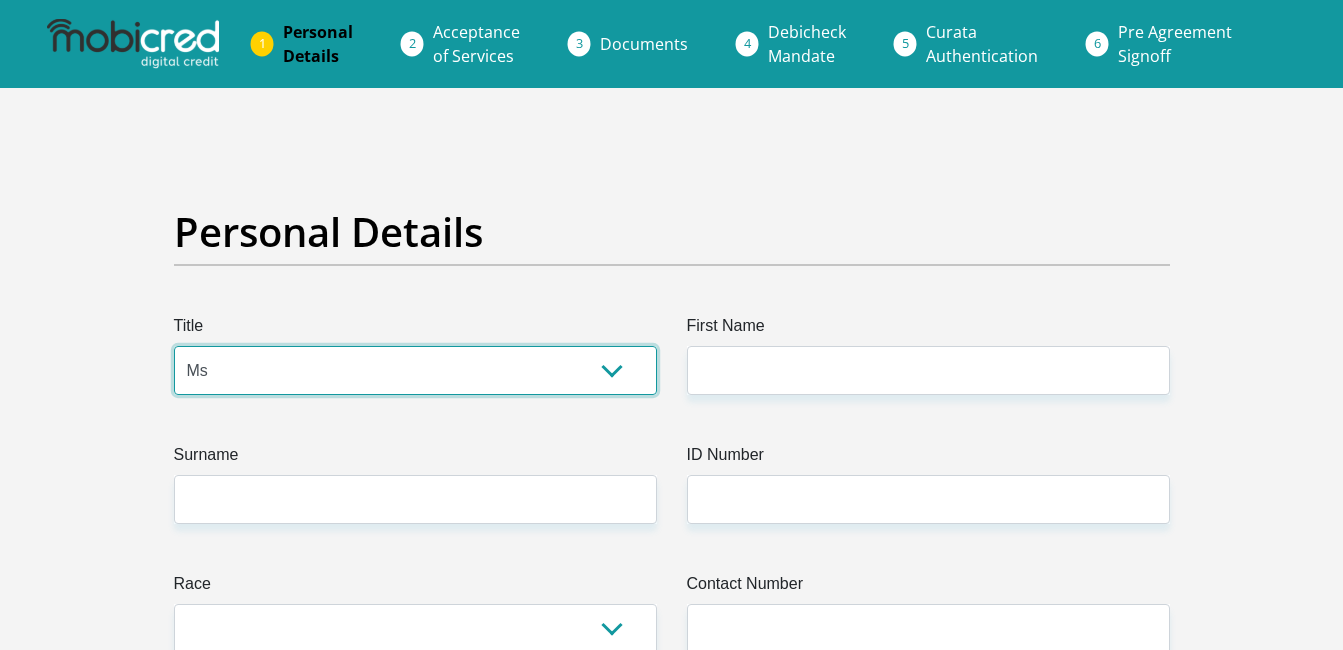click on "Mr
Ms
Mrs
Dr
Other" at bounding box center (415, 370) 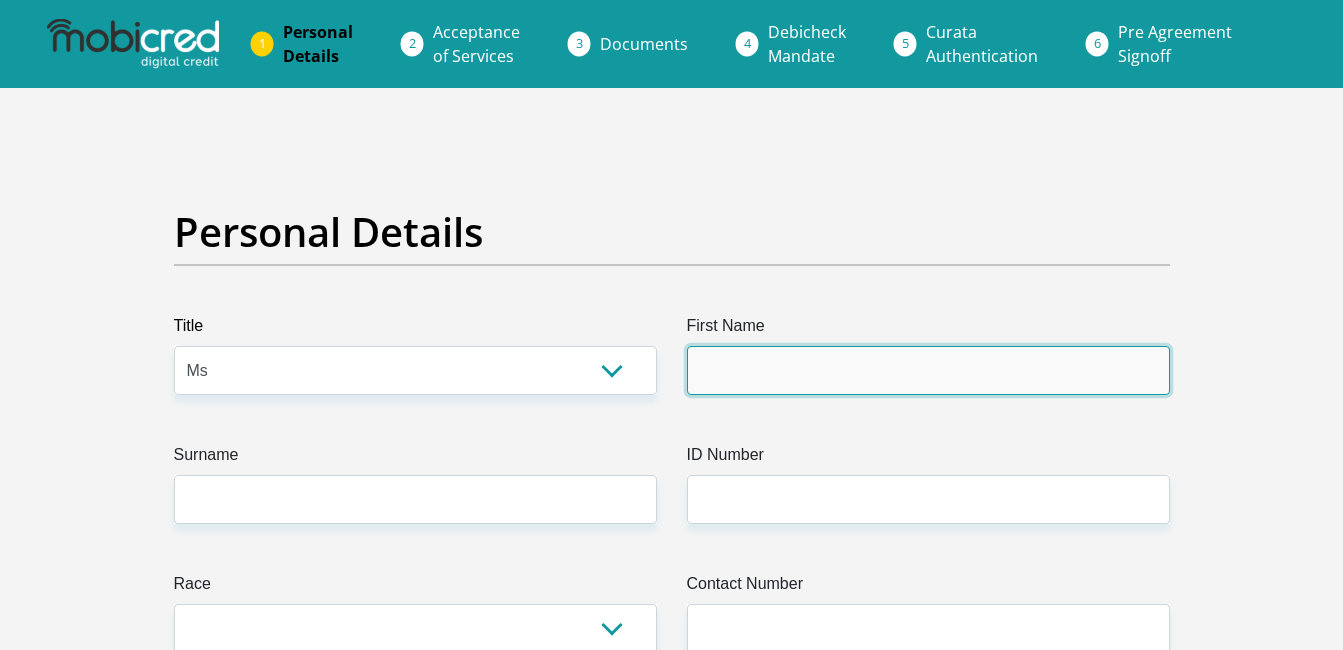 click on "First Name" at bounding box center [928, 370] 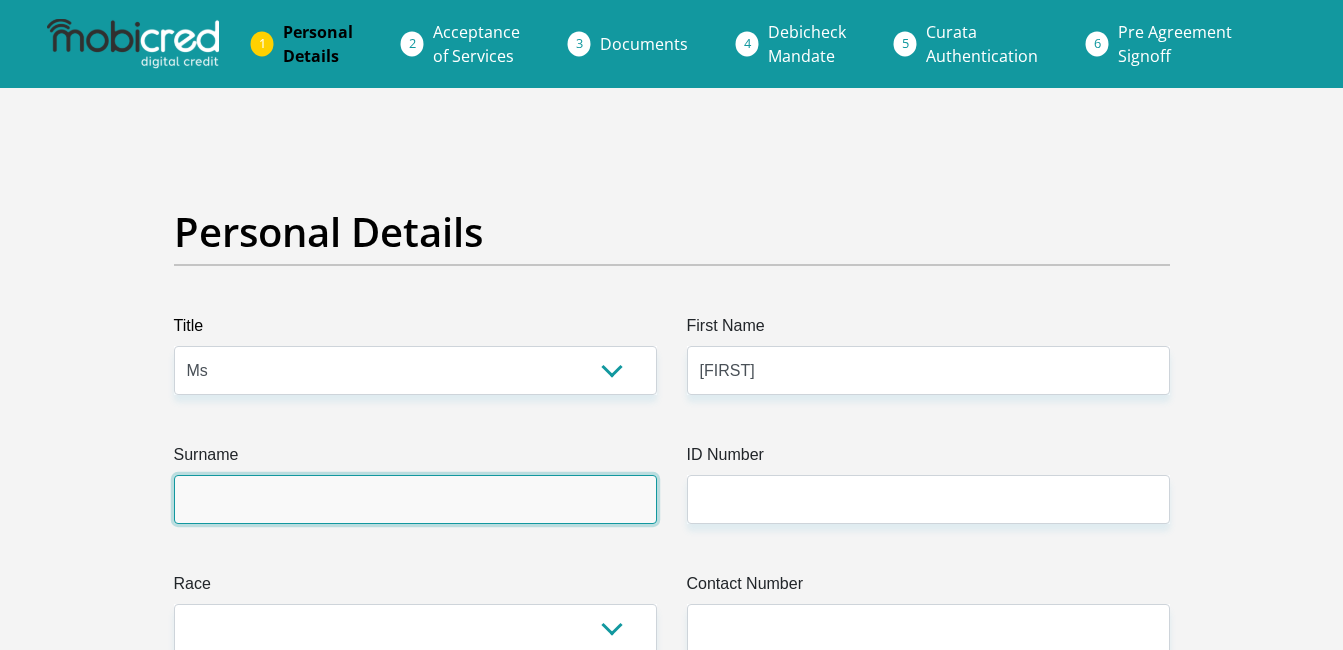 type on "Onkaetse" 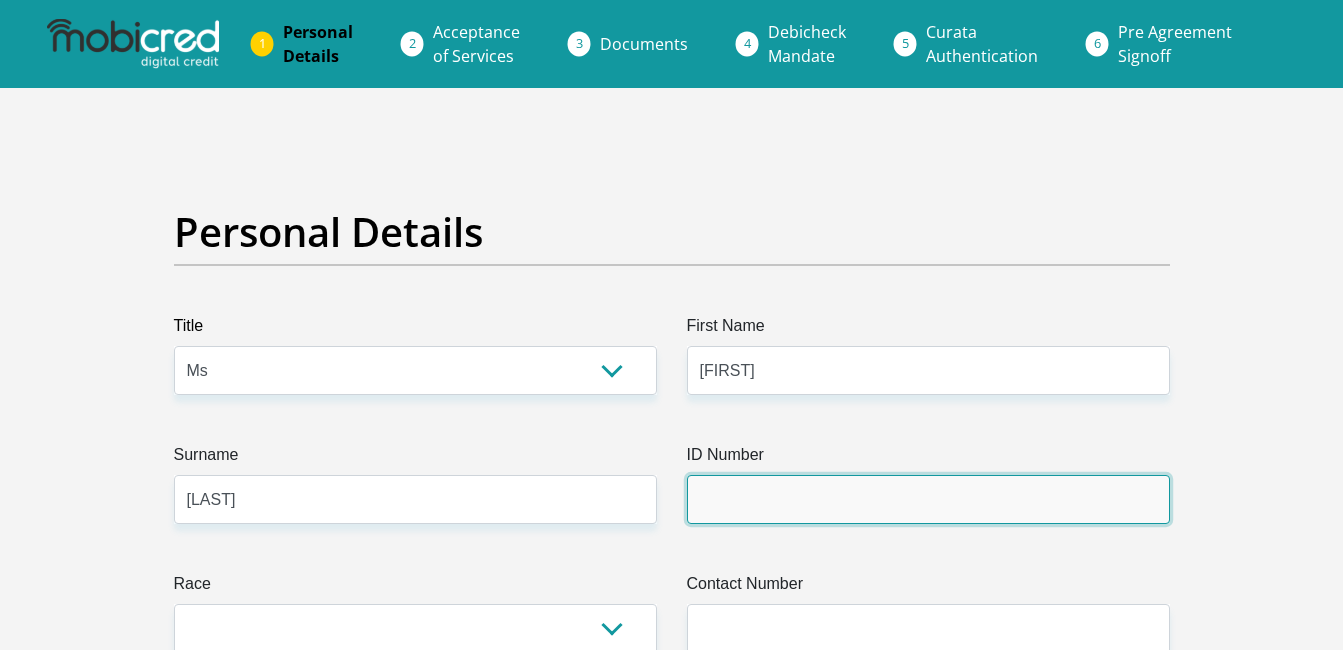 type on "9005020704086" 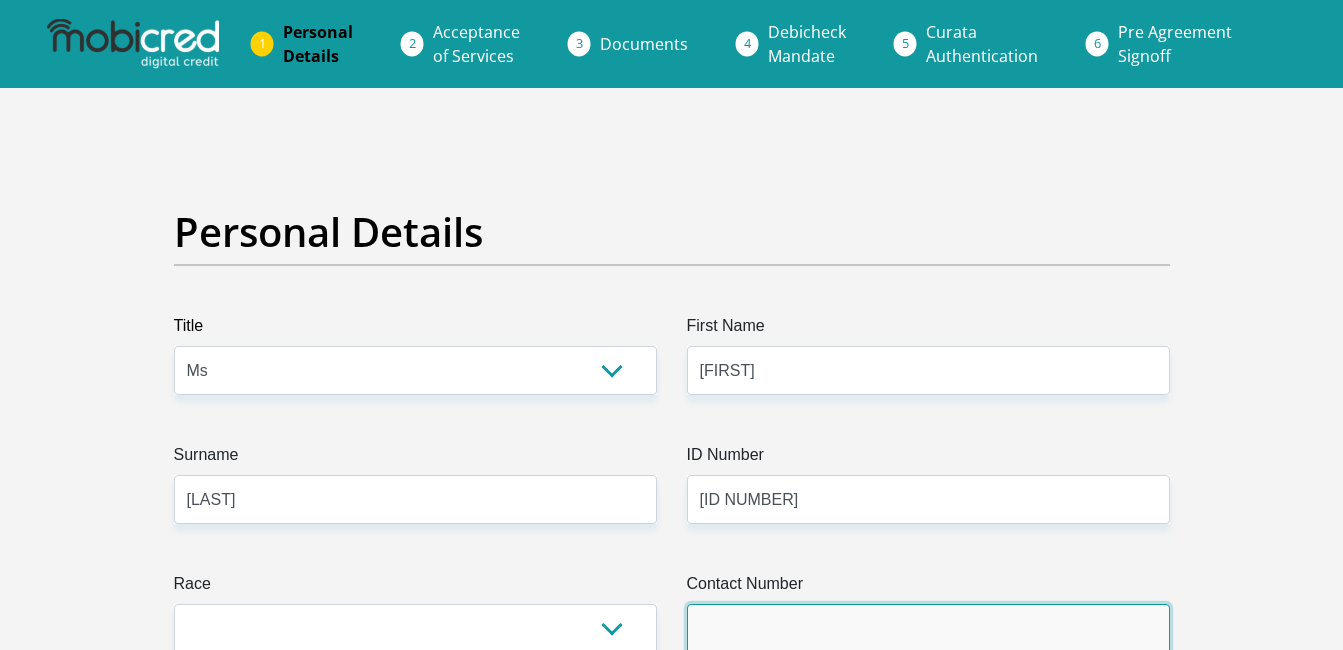 type on "0784930676" 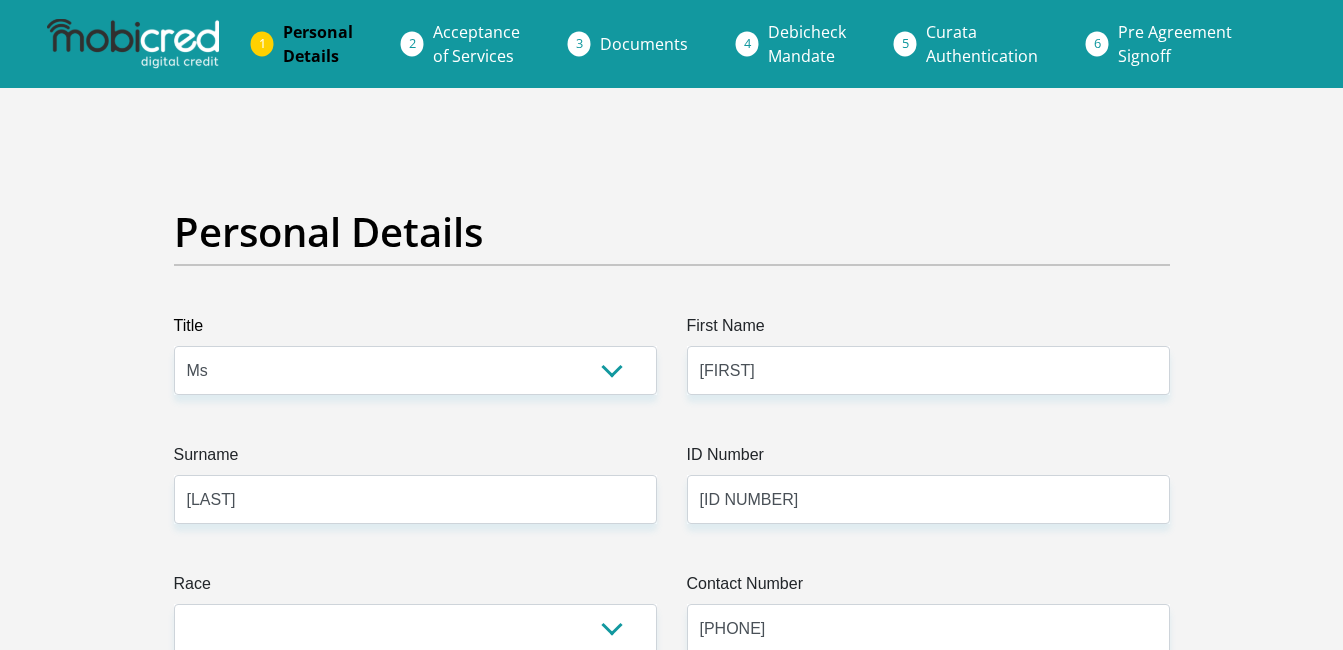 select on "ZAF" 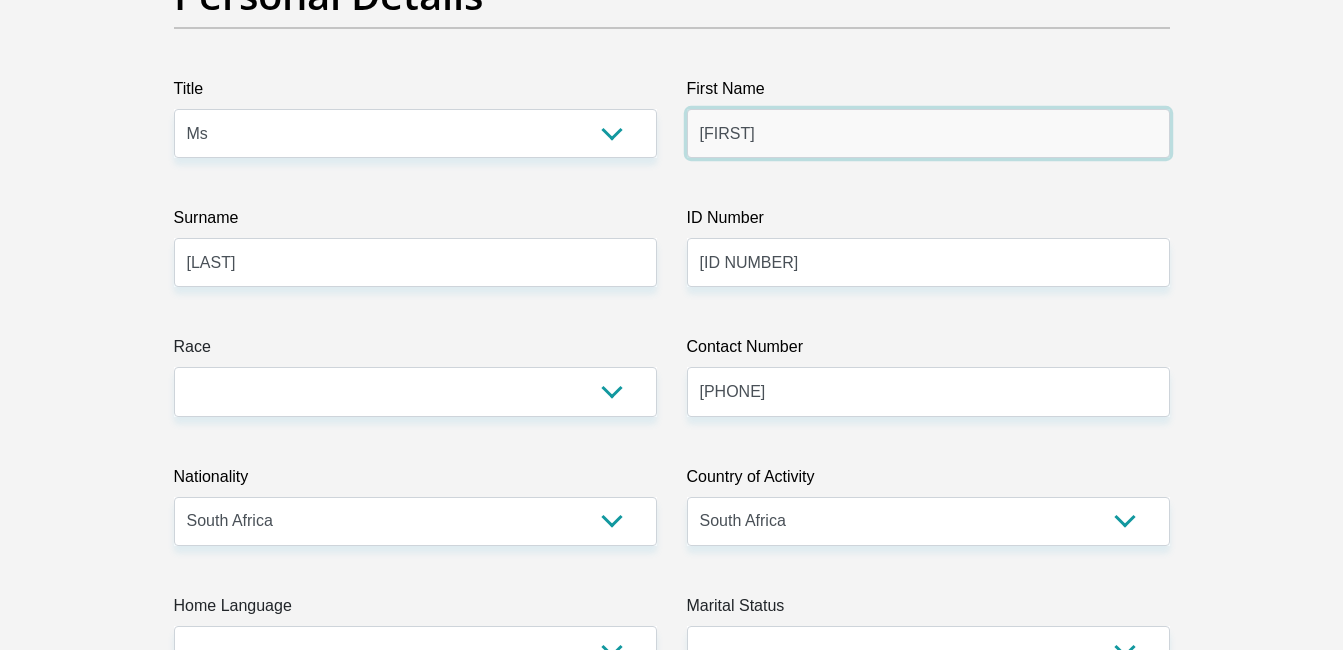 scroll, scrollTop: 242, scrollLeft: 0, axis: vertical 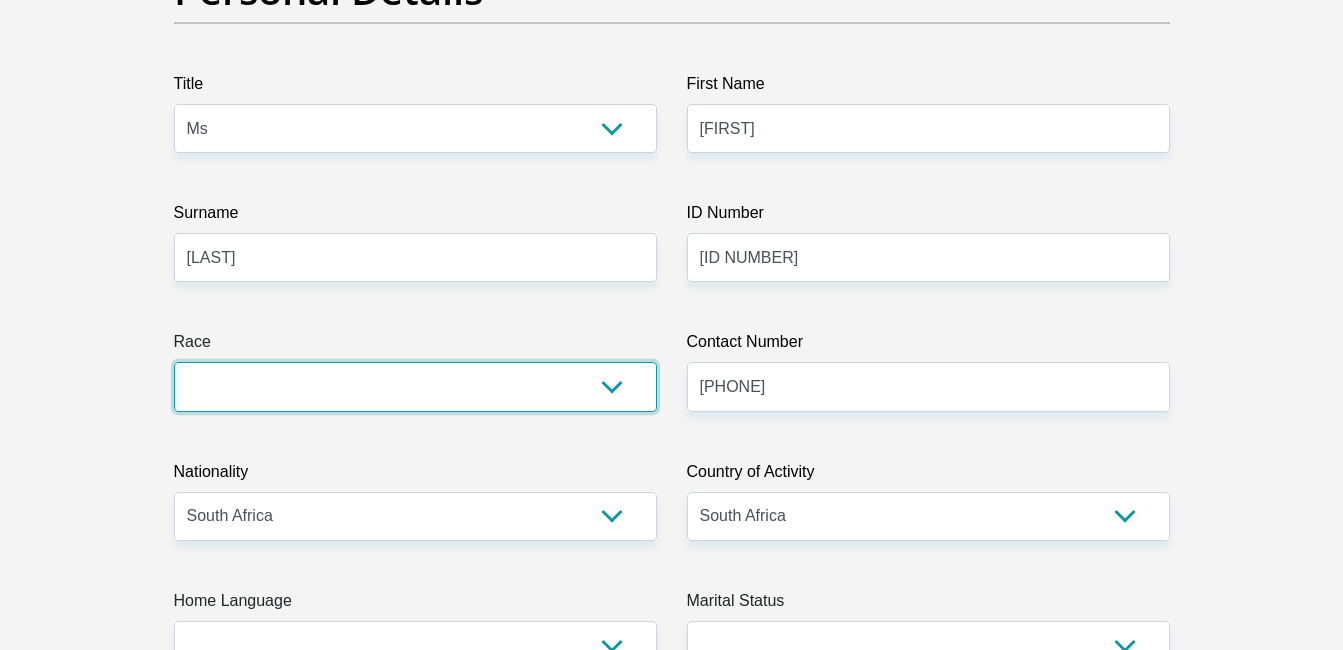 click on "Black
Coloured
Indian
White
Other" at bounding box center [415, 386] 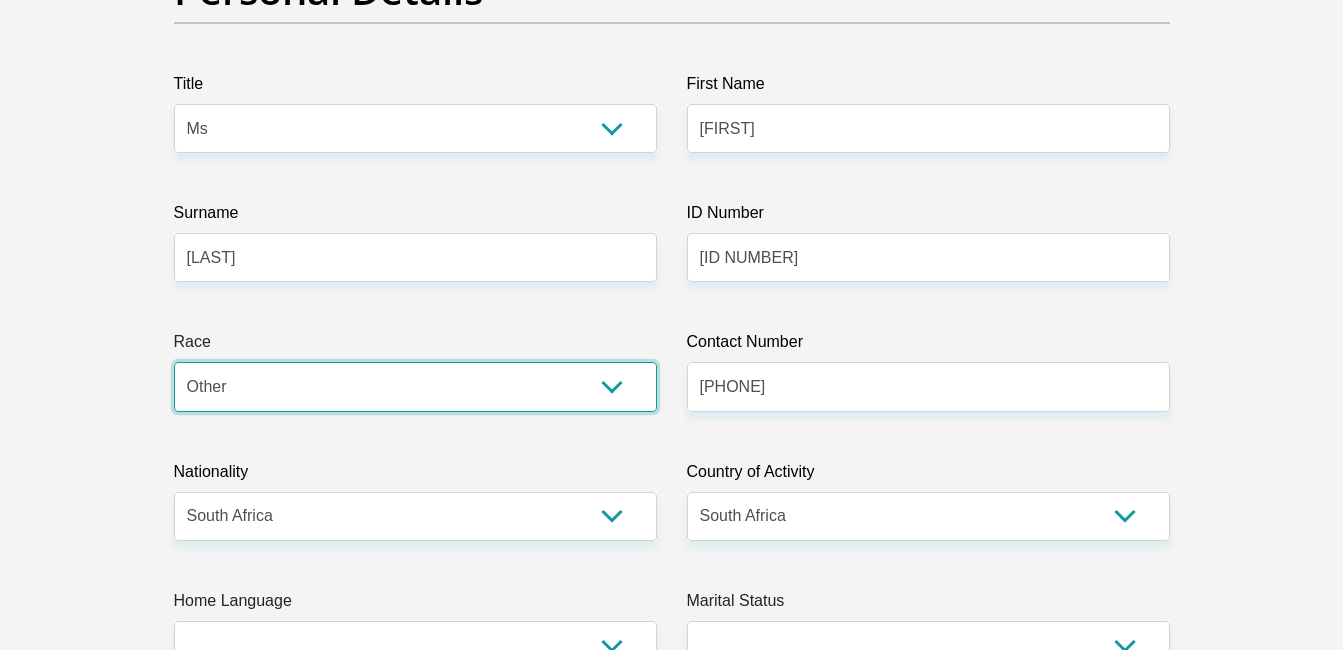 click on "Black
Coloured
Indian
White
Other" at bounding box center (415, 386) 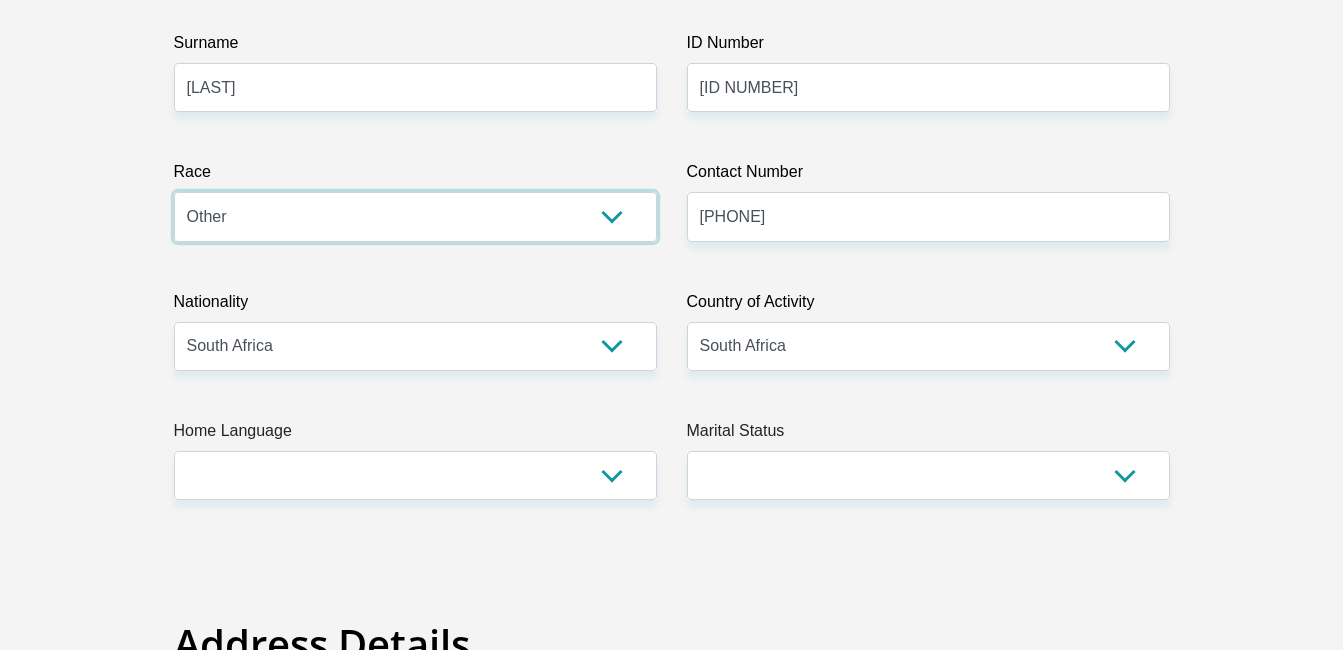 scroll, scrollTop: 432, scrollLeft: 0, axis: vertical 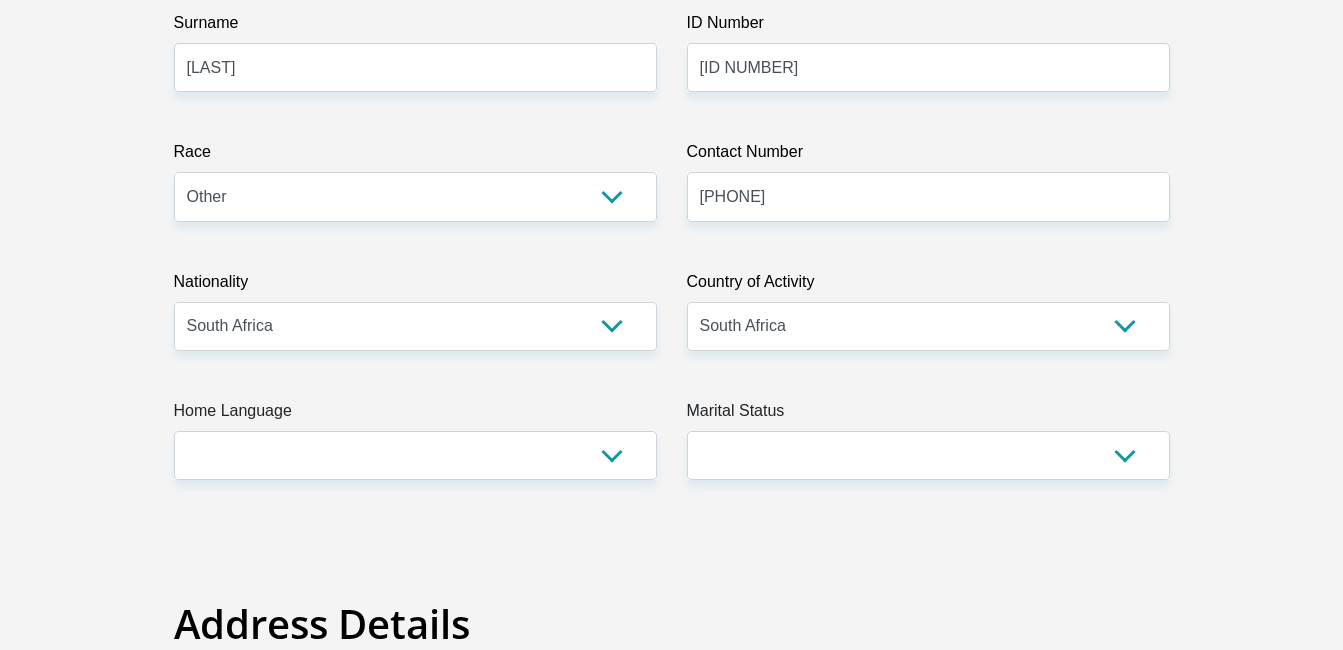 drag, startPoint x: 451, startPoint y: 428, endPoint x: 461, endPoint y: 454, distance: 27.856777 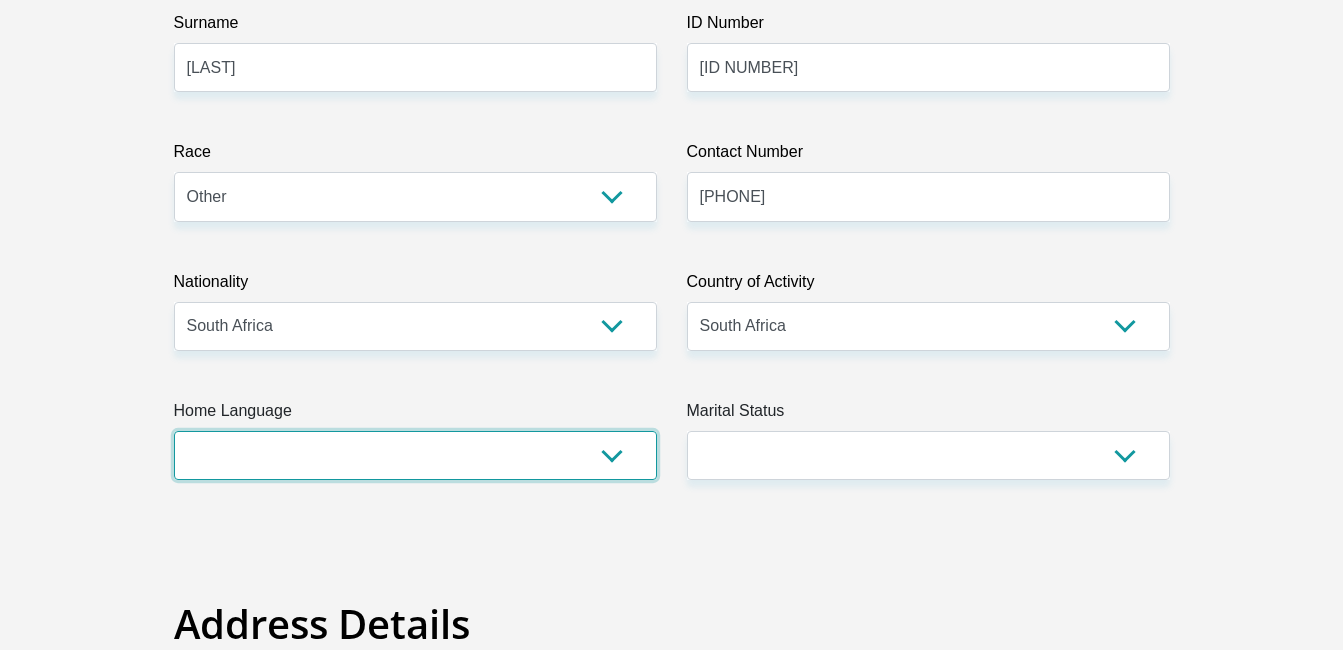 click on "Afrikaans
English
Sepedi
South Ndebele
Southern Sotho
Swati
Tsonga
Tswana
Venda
Xhosa
Zulu
Other" at bounding box center [415, 455] 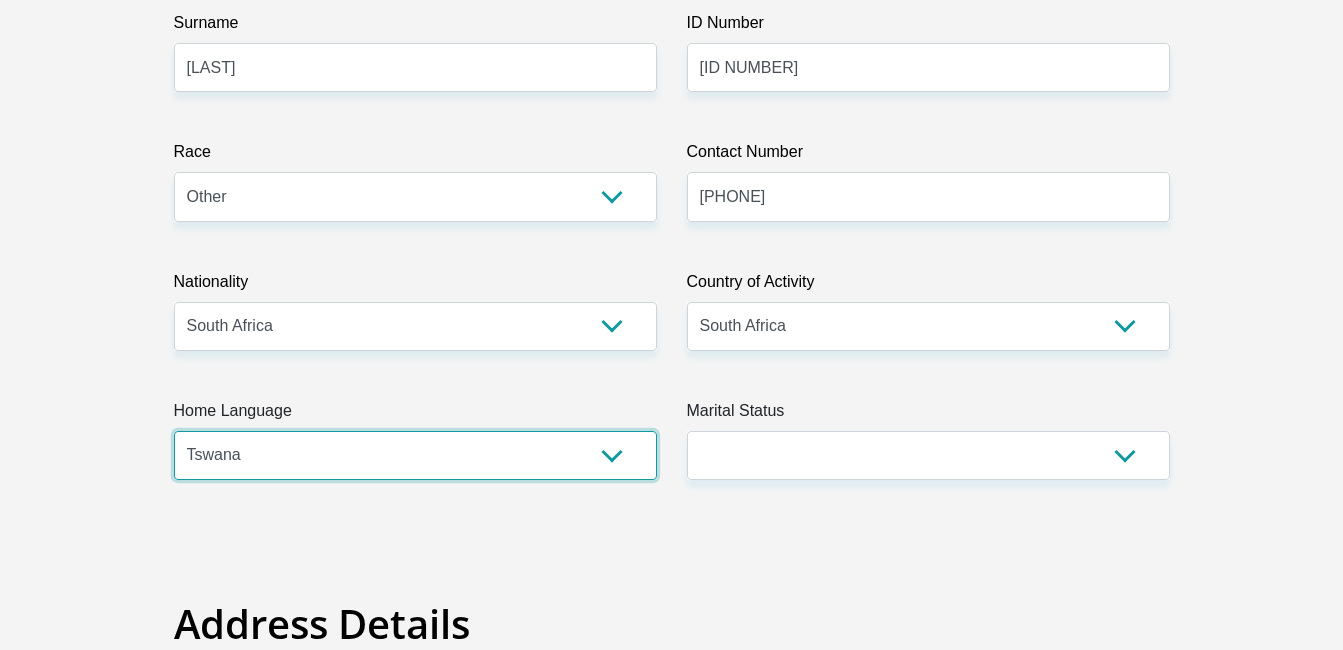 click on "Afrikaans
English
Sepedi
South Ndebele
Southern Sotho
Swati
Tsonga
Tswana
Venda
Xhosa
Zulu
Other" at bounding box center (415, 455) 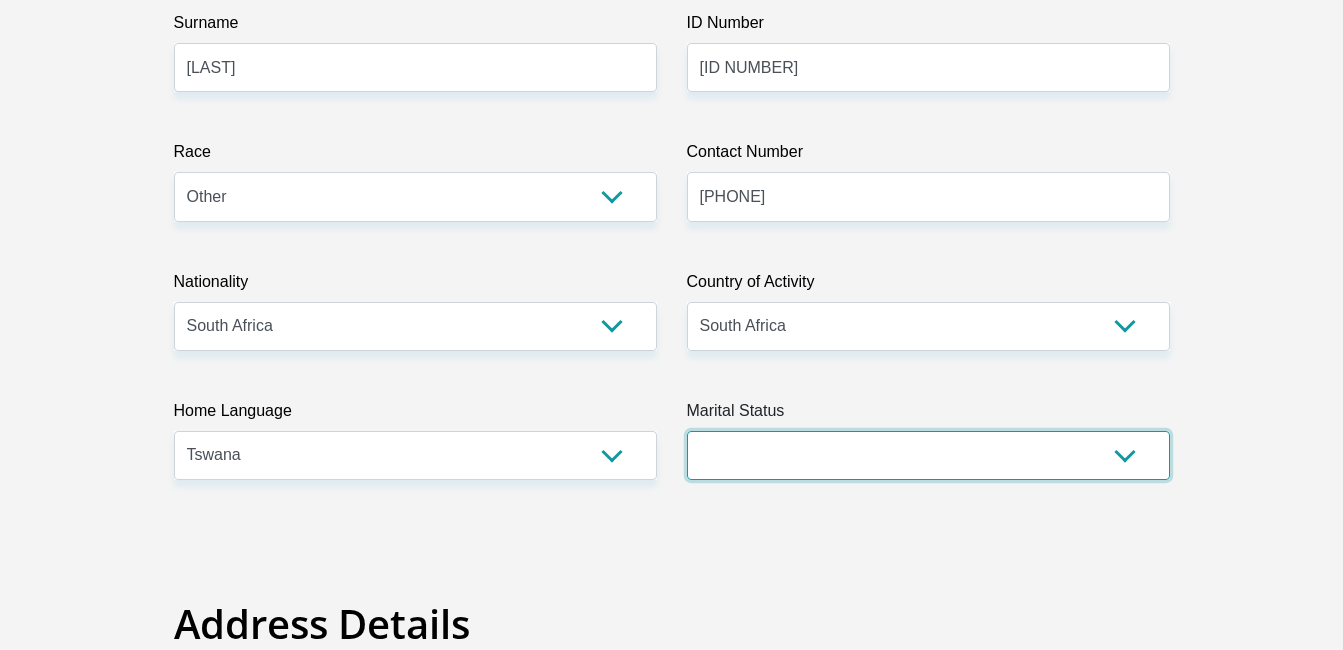 click on "Married ANC
Single
Divorced
Widowed
Married COP or Customary Law" at bounding box center (928, 455) 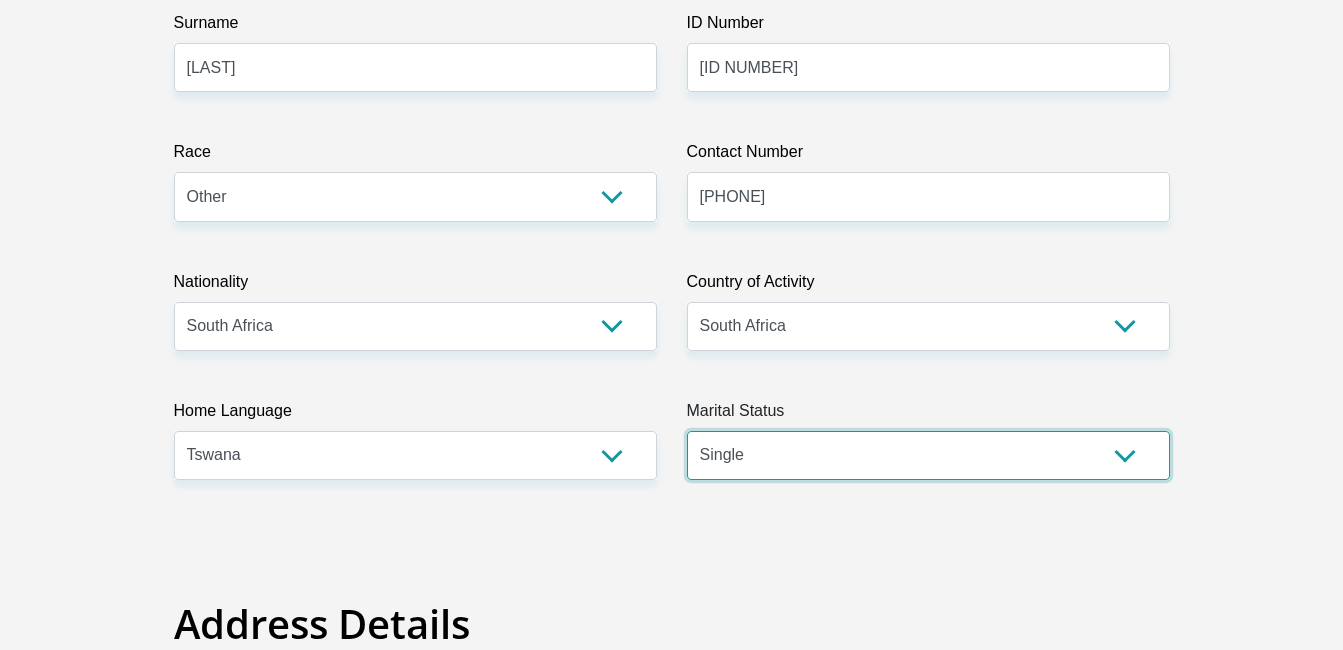 click on "Married ANC
Single
Divorced
Widowed
Married COP or Customary Law" at bounding box center [928, 455] 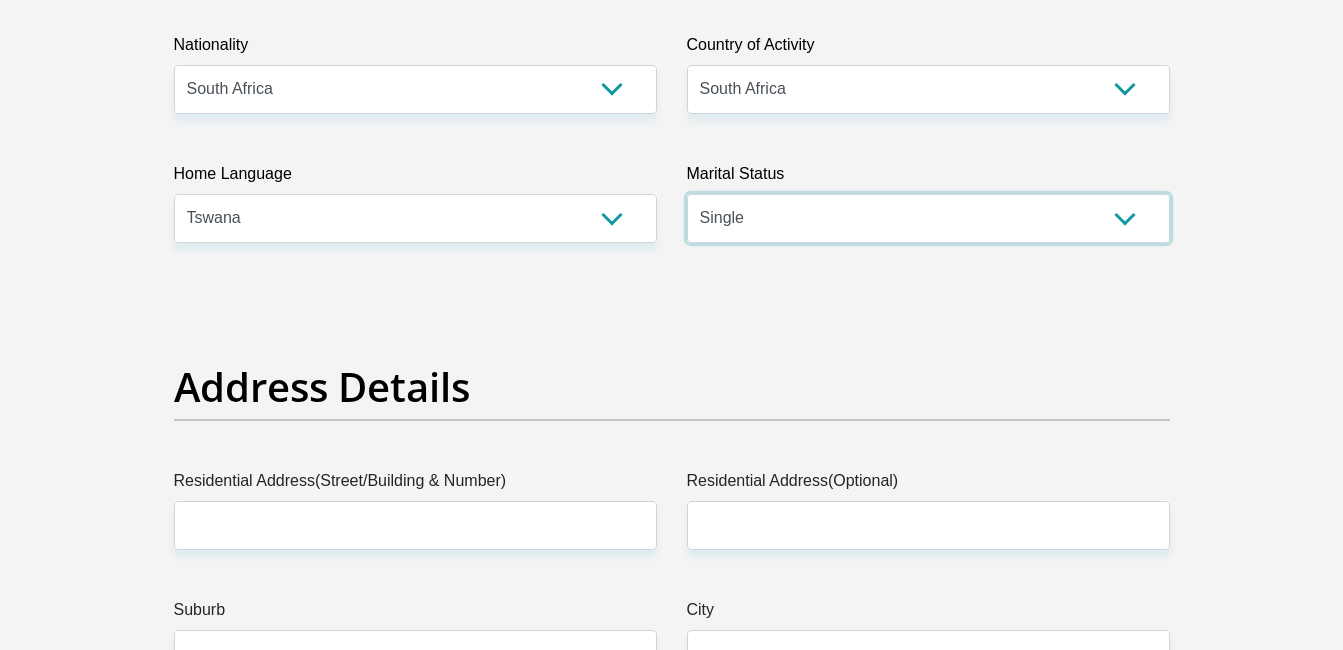 scroll, scrollTop: 670, scrollLeft: 0, axis: vertical 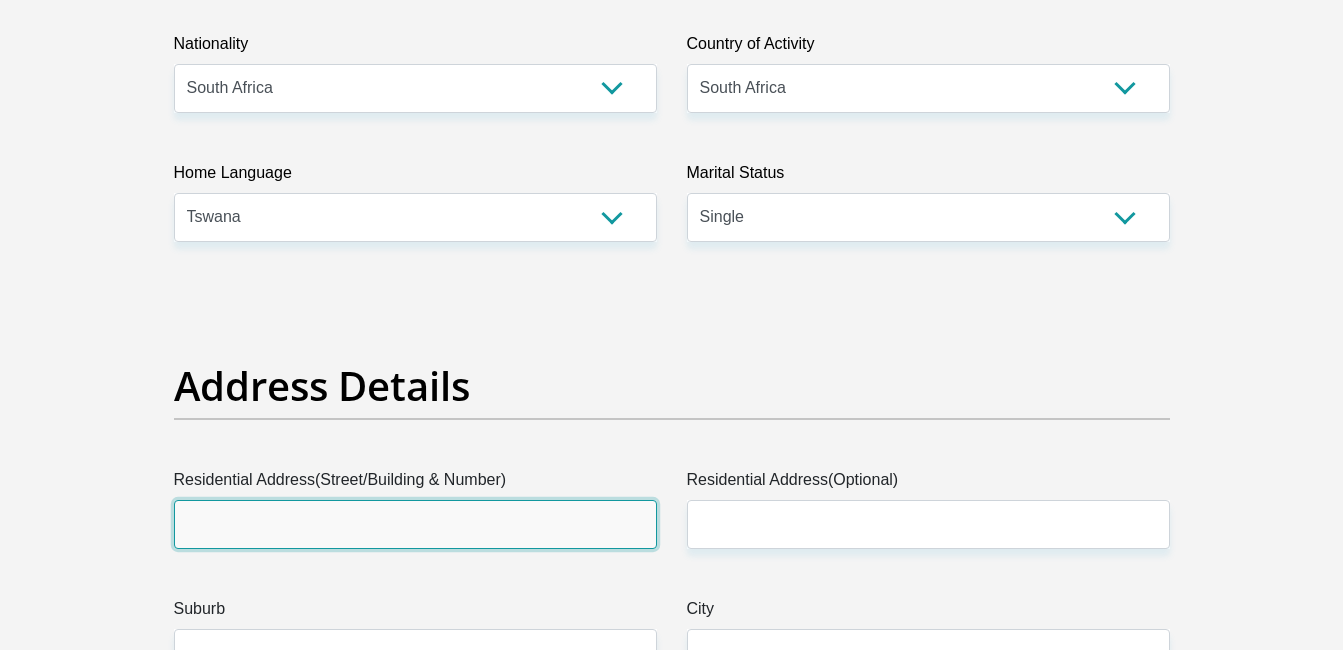 click on "Residential Address(Street/Building & Number)" at bounding box center [415, 524] 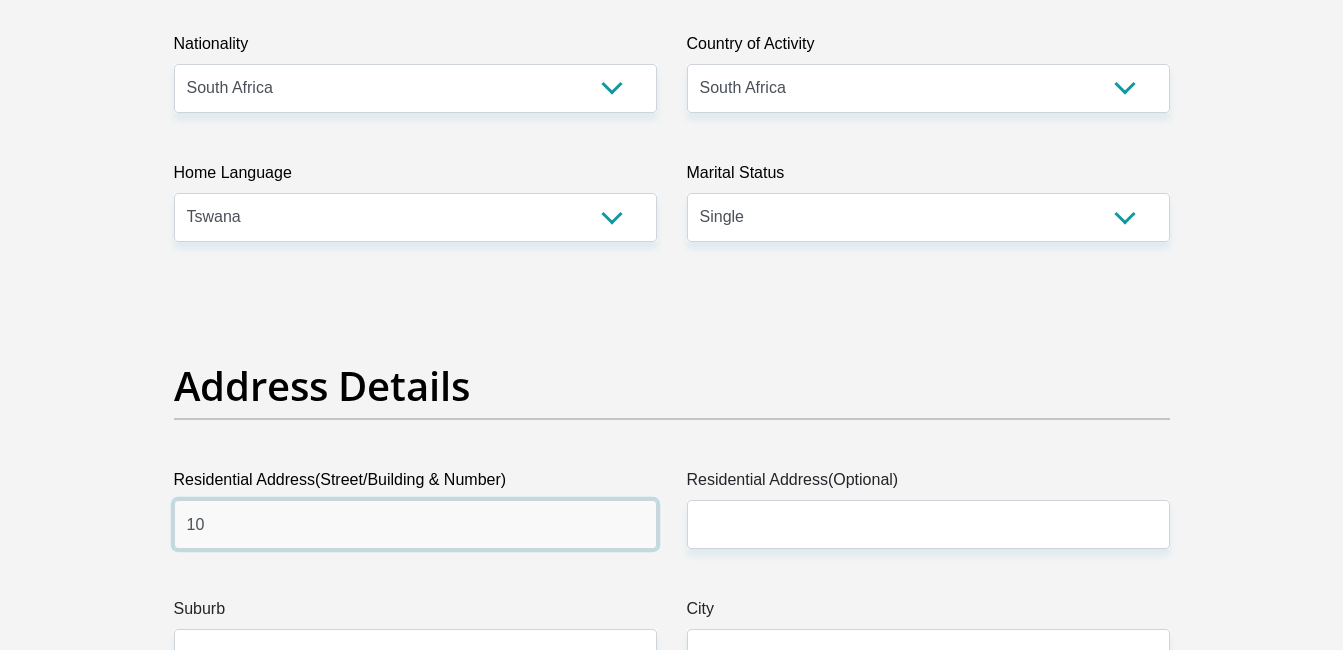 type on "10 Thetford Grove, Parklands, Cape Town, 7441" 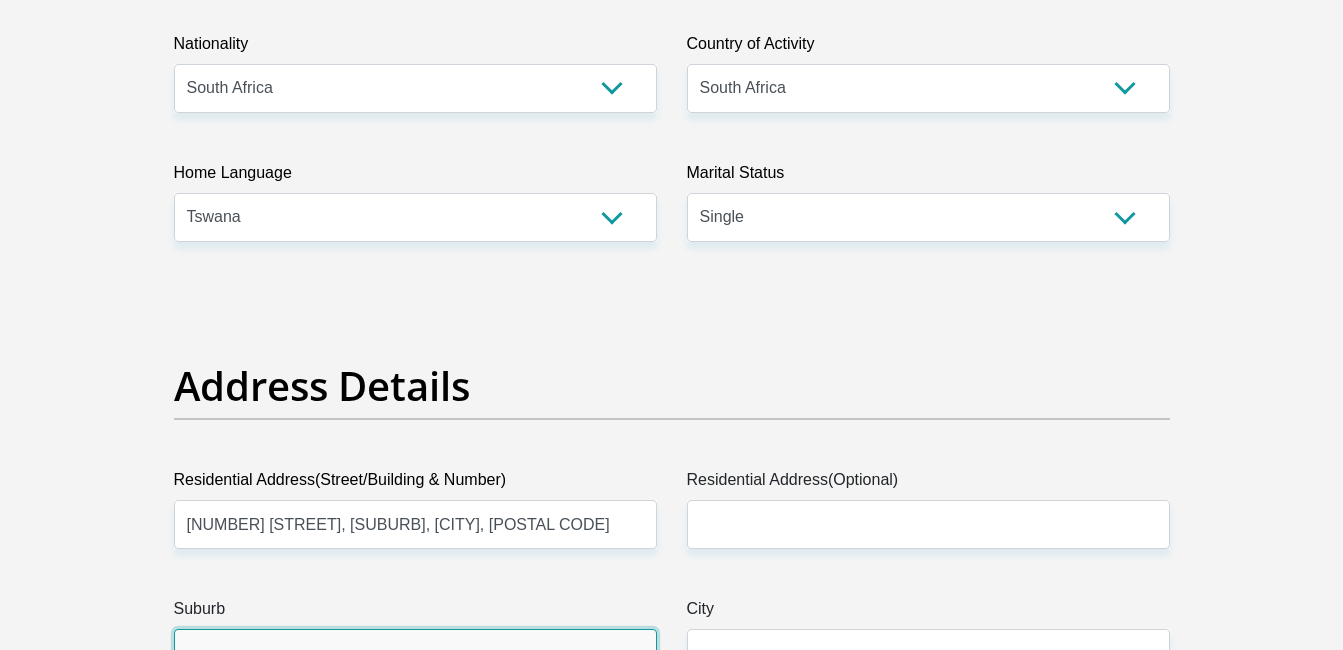 type on "Cape Town, Western Cape, South Africa" 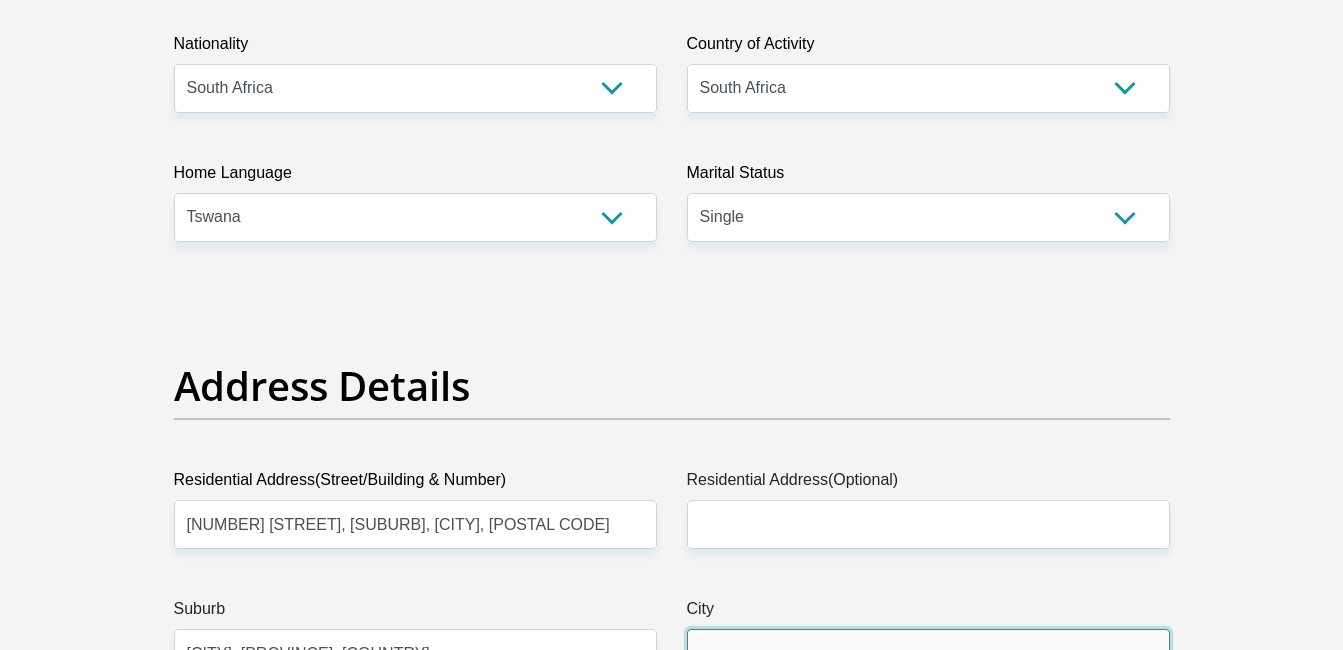 type on "Cape Town, Western Cape, South Africa" 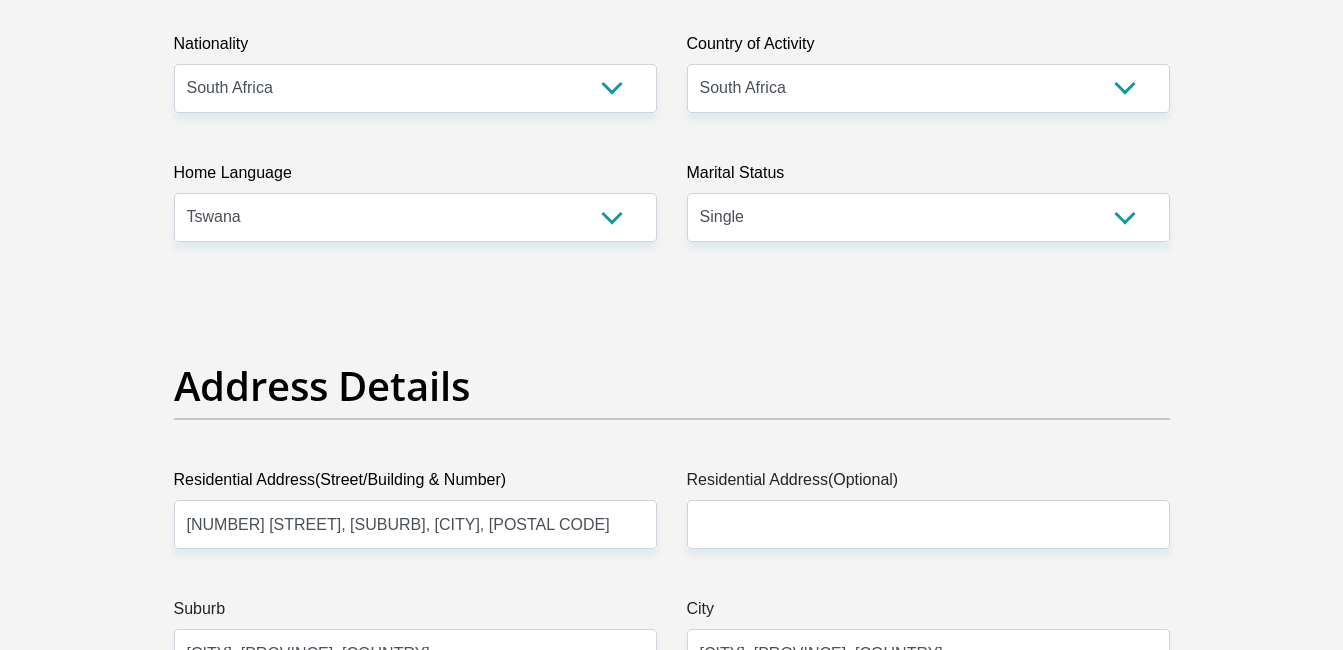 type on "7441" 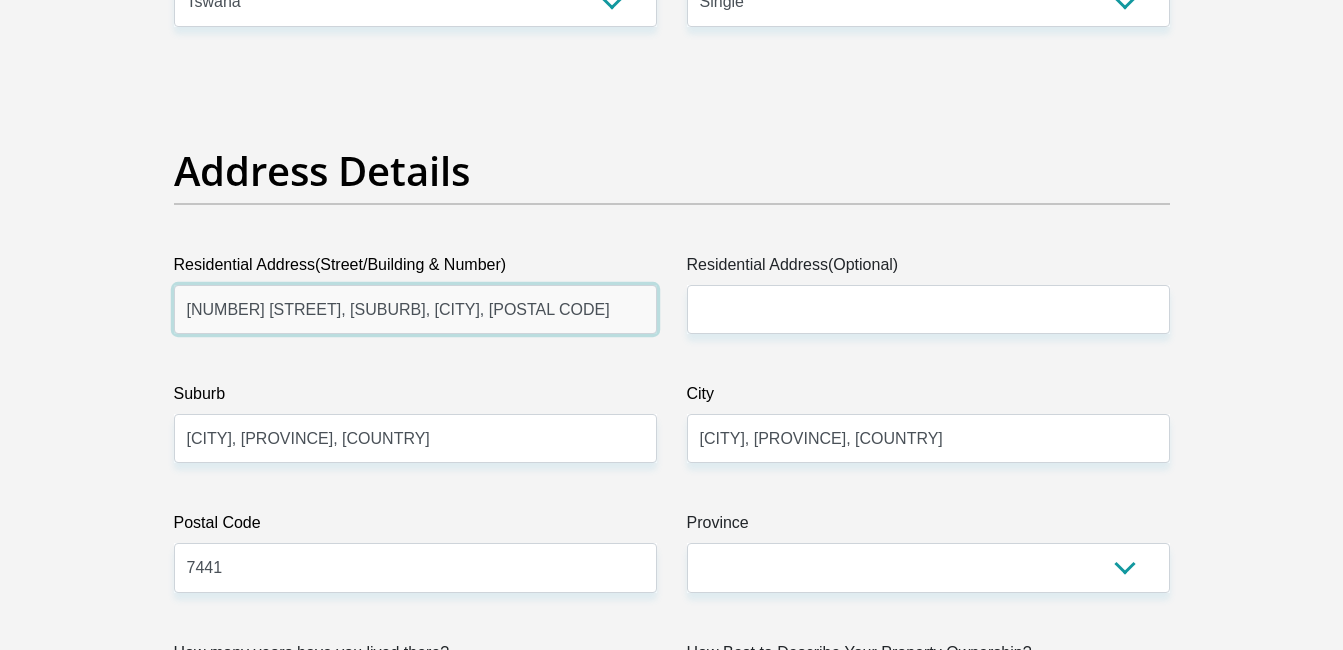 scroll, scrollTop: 886, scrollLeft: 0, axis: vertical 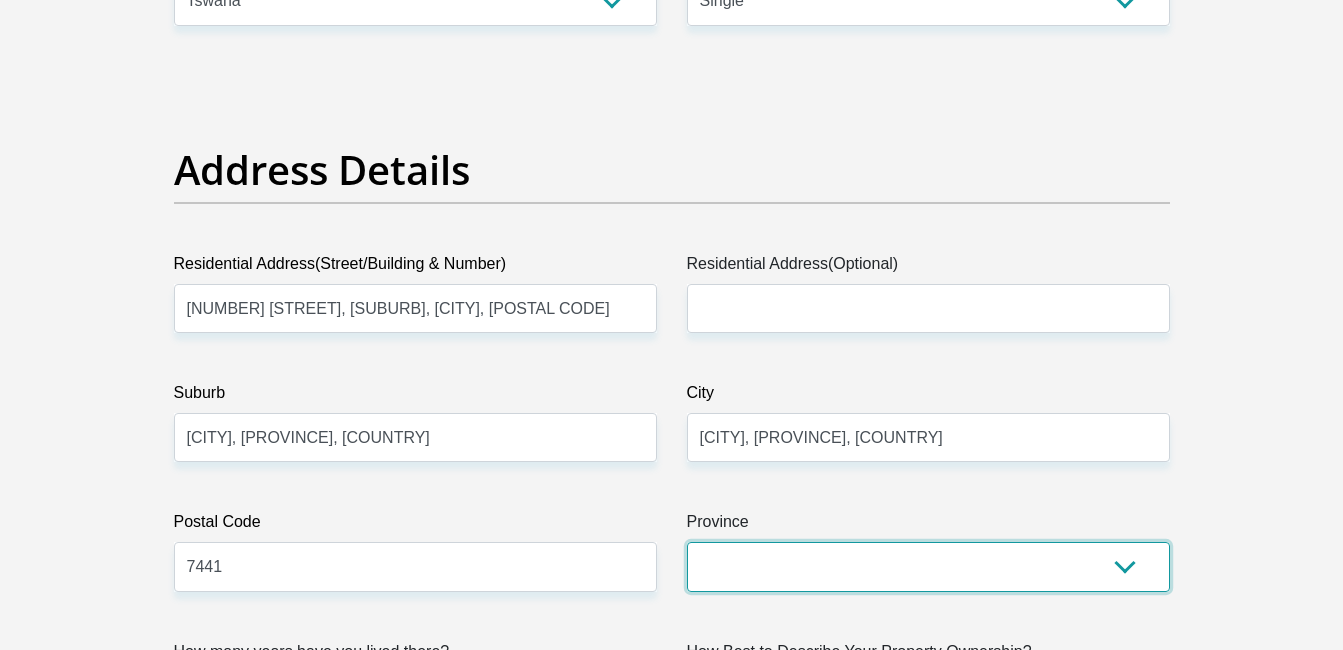 click on "Eastern Cape
Free State
Gauteng
KwaZulu-Natal
Limpopo
Mpumalanga
Northern Cape
North West
Western Cape" at bounding box center (928, 566) 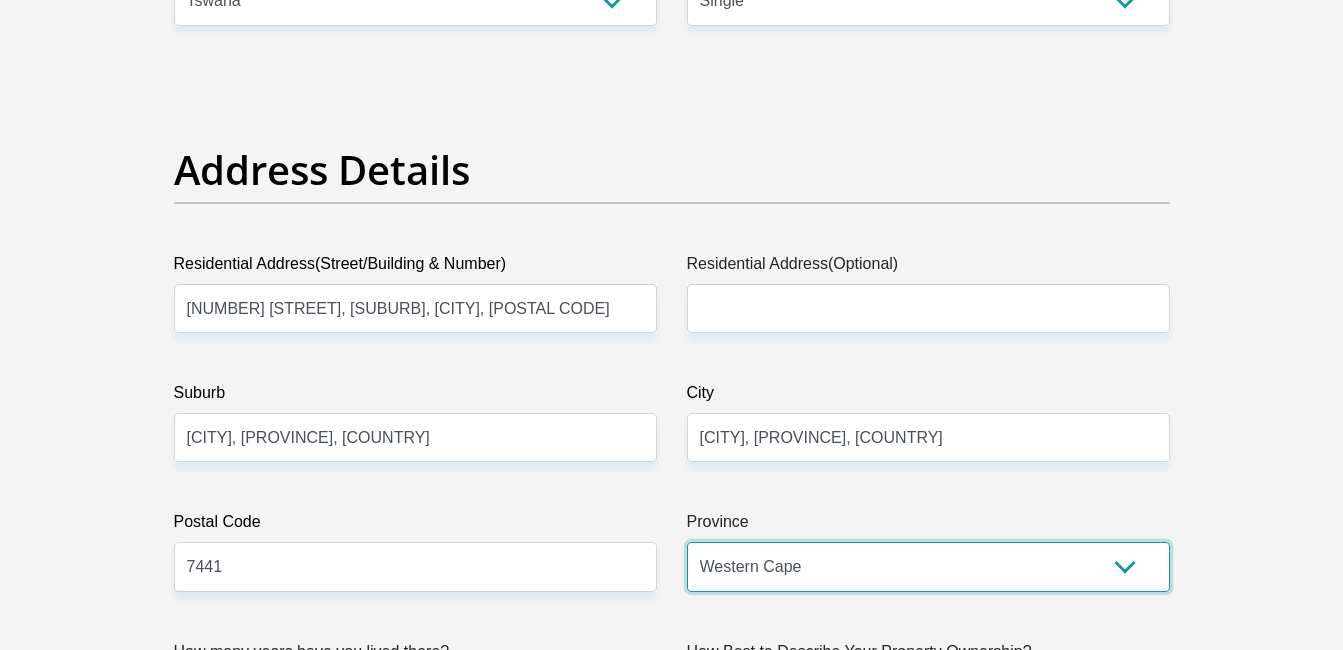 click on "Eastern Cape
Free State
Gauteng
KwaZulu-Natal
Limpopo
Mpumalanga
Northern Cape
North West
Western Cape" at bounding box center [928, 566] 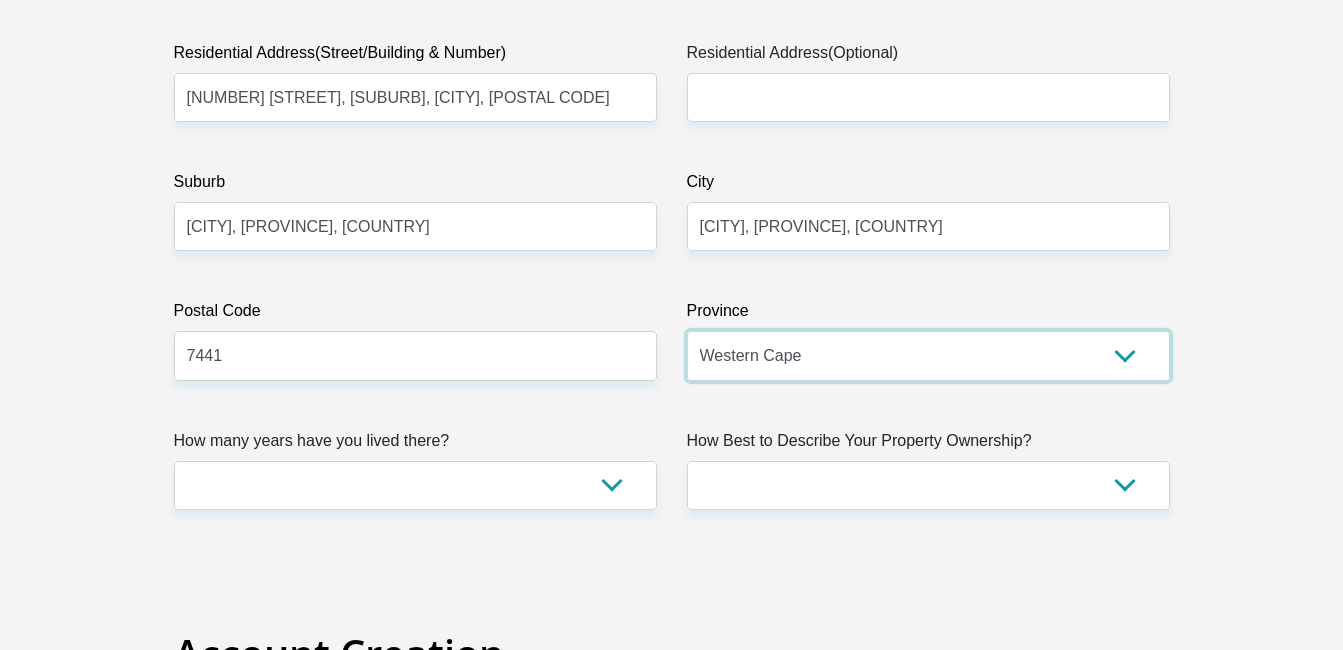 scroll, scrollTop: 1098, scrollLeft: 0, axis: vertical 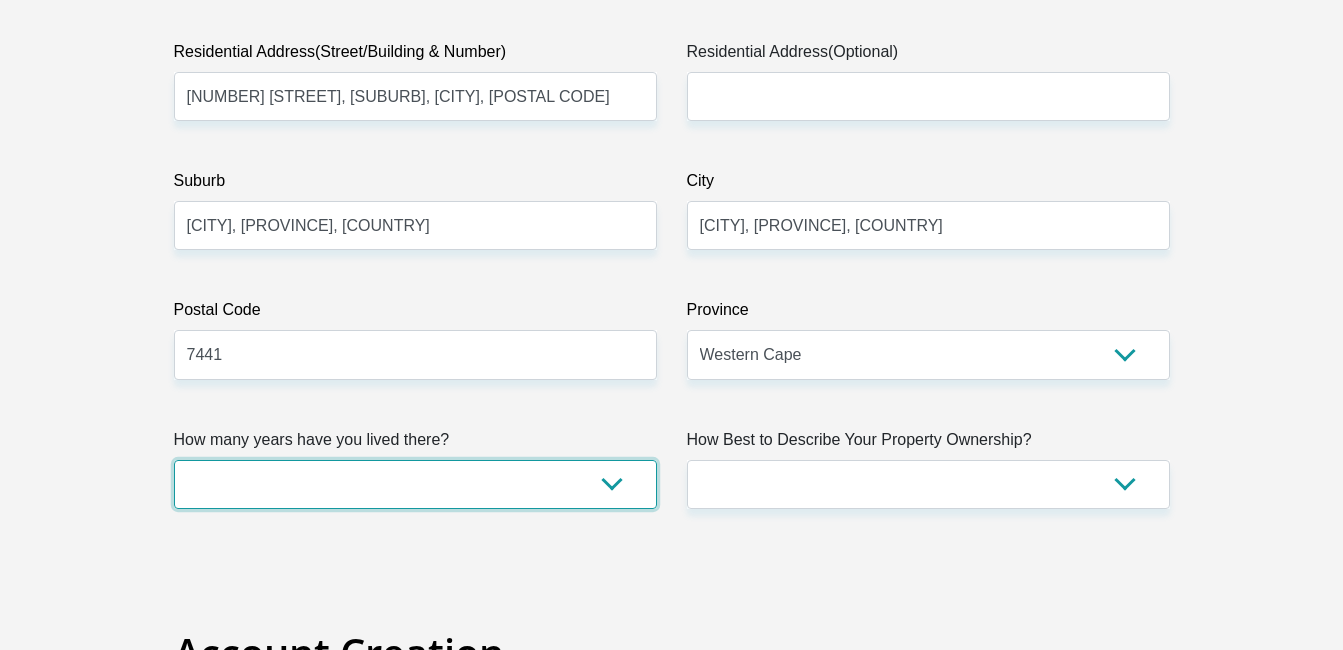 click on "less than 1 year
1-3 years
3-5 years
5+ years" at bounding box center (415, 484) 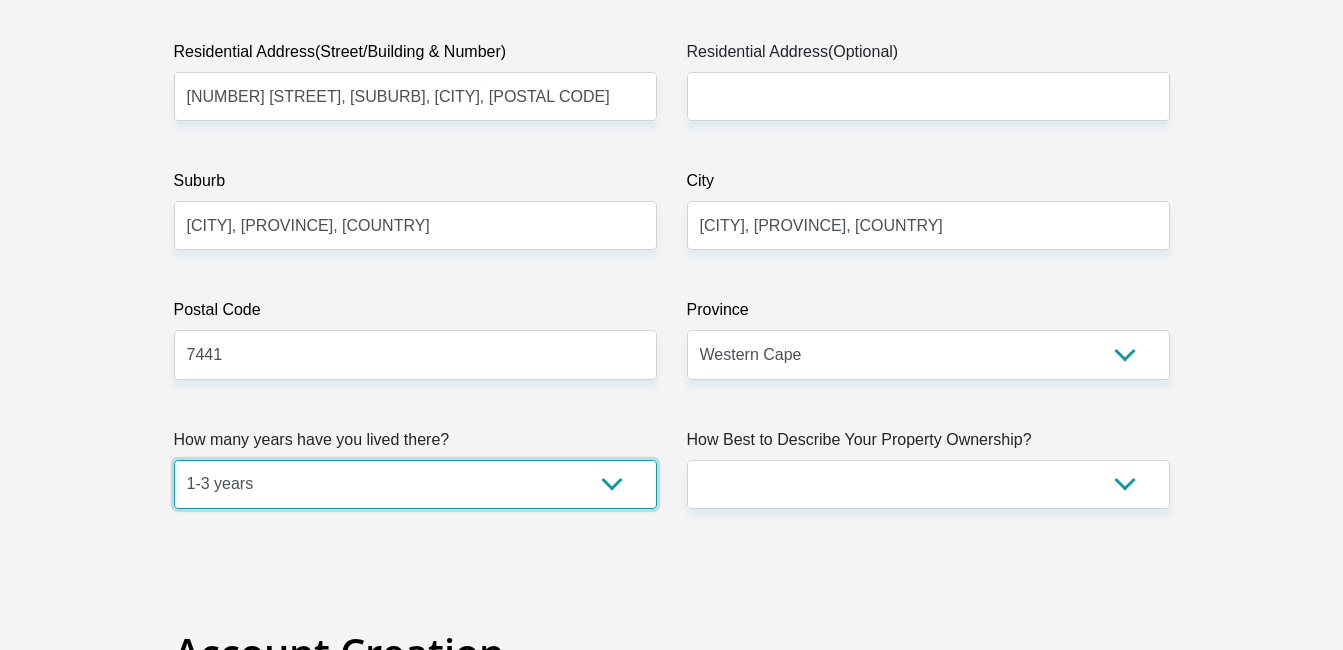 click on "less than 1 year
1-3 years
3-5 years
5+ years" at bounding box center [415, 484] 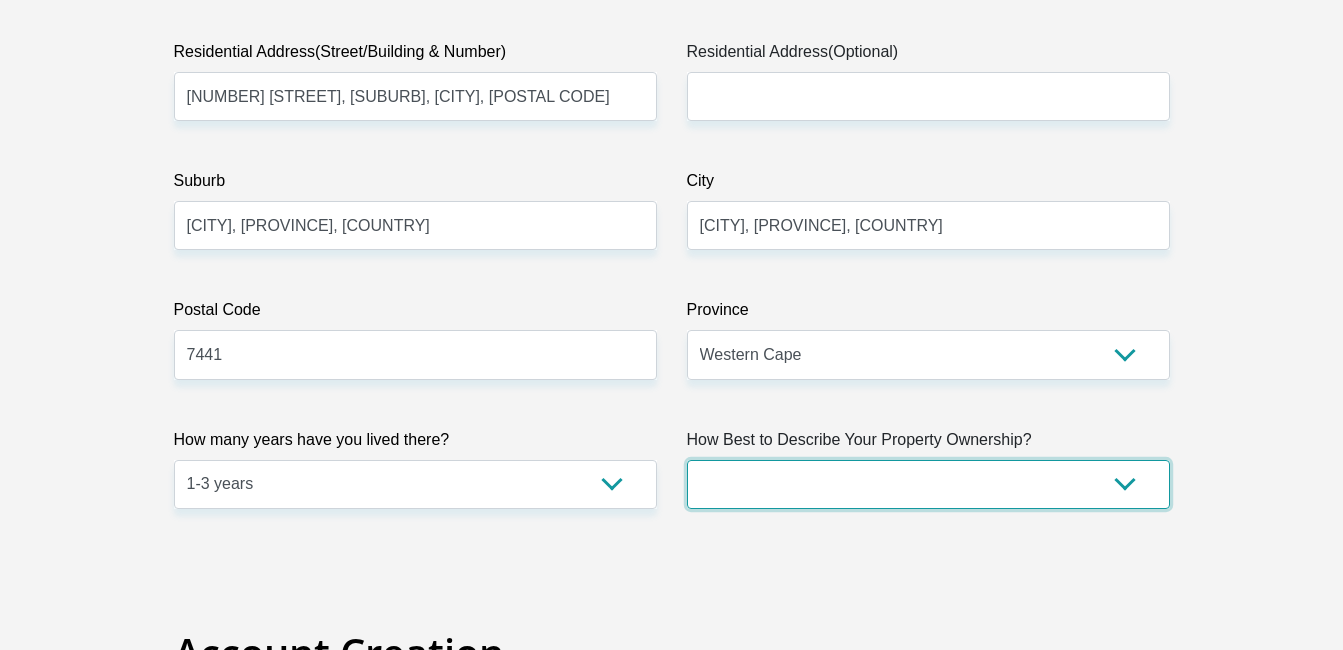 click on "Owned
Rented
Family Owned
Company Dwelling" at bounding box center (928, 484) 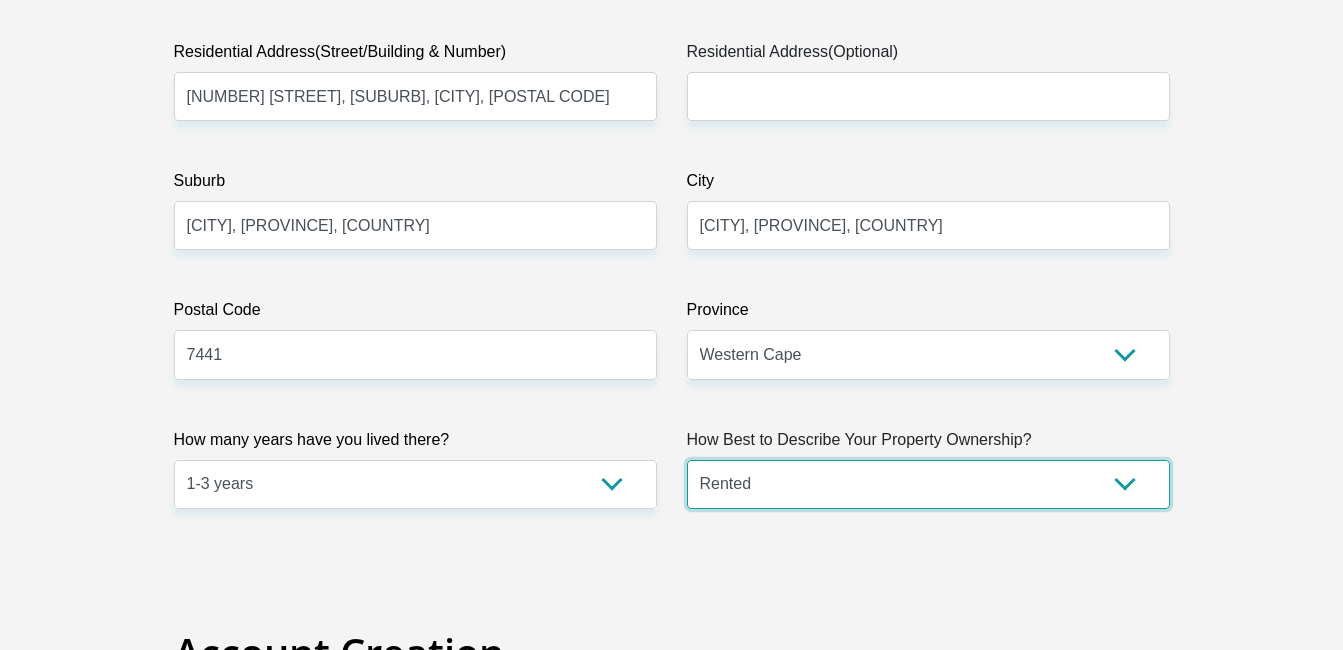 click on "Owned
Rented
Family Owned
Company Dwelling" at bounding box center [928, 484] 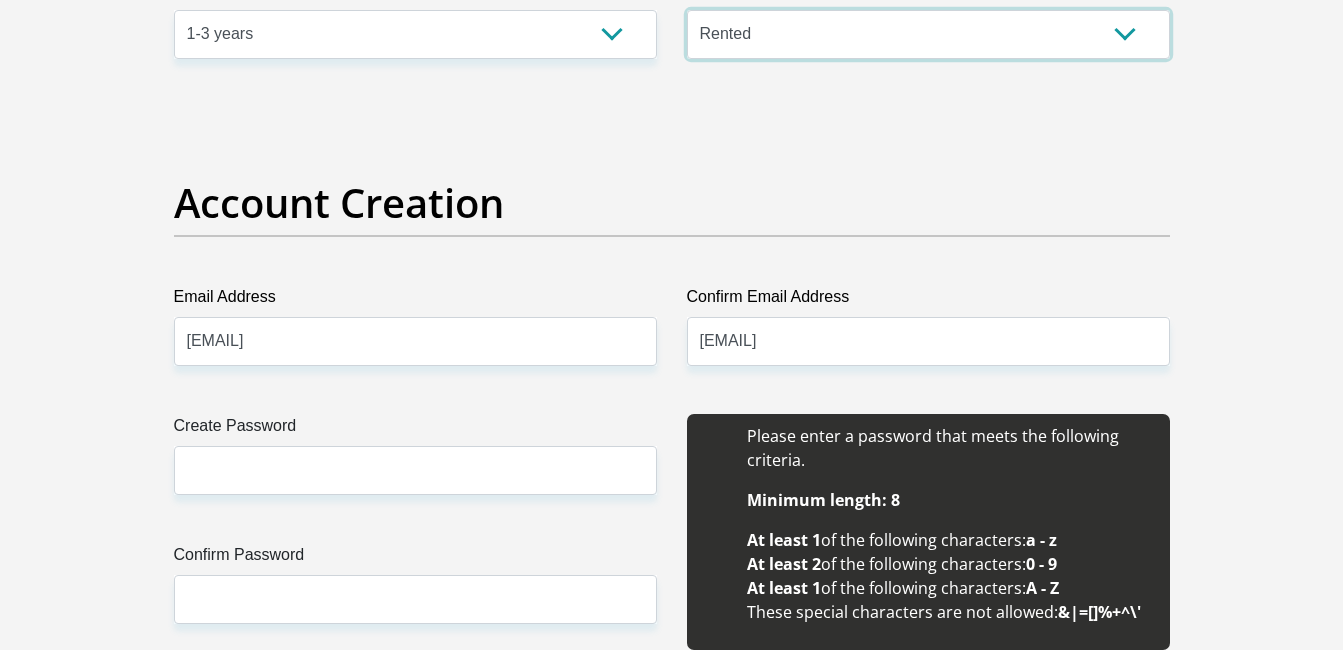 scroll, scrollTop: 1689, scrollLeft: 0, axis: vertical 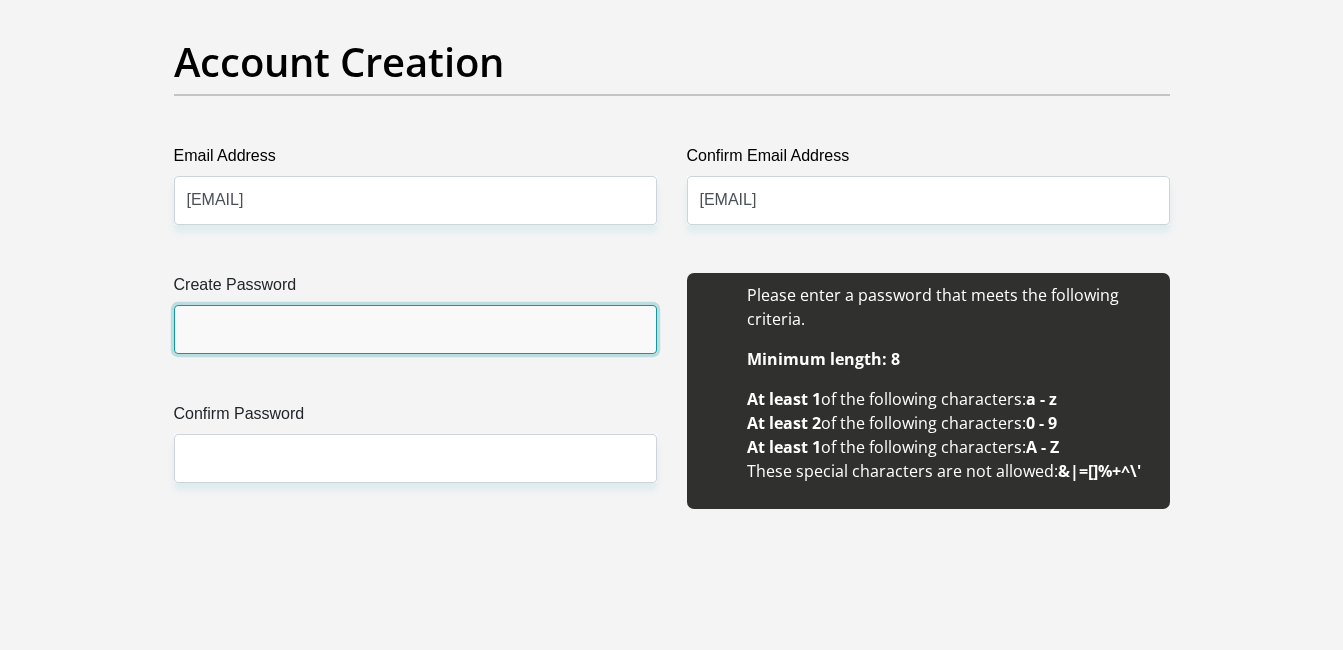 click on "Create Password" at bounding box center (415, 329) 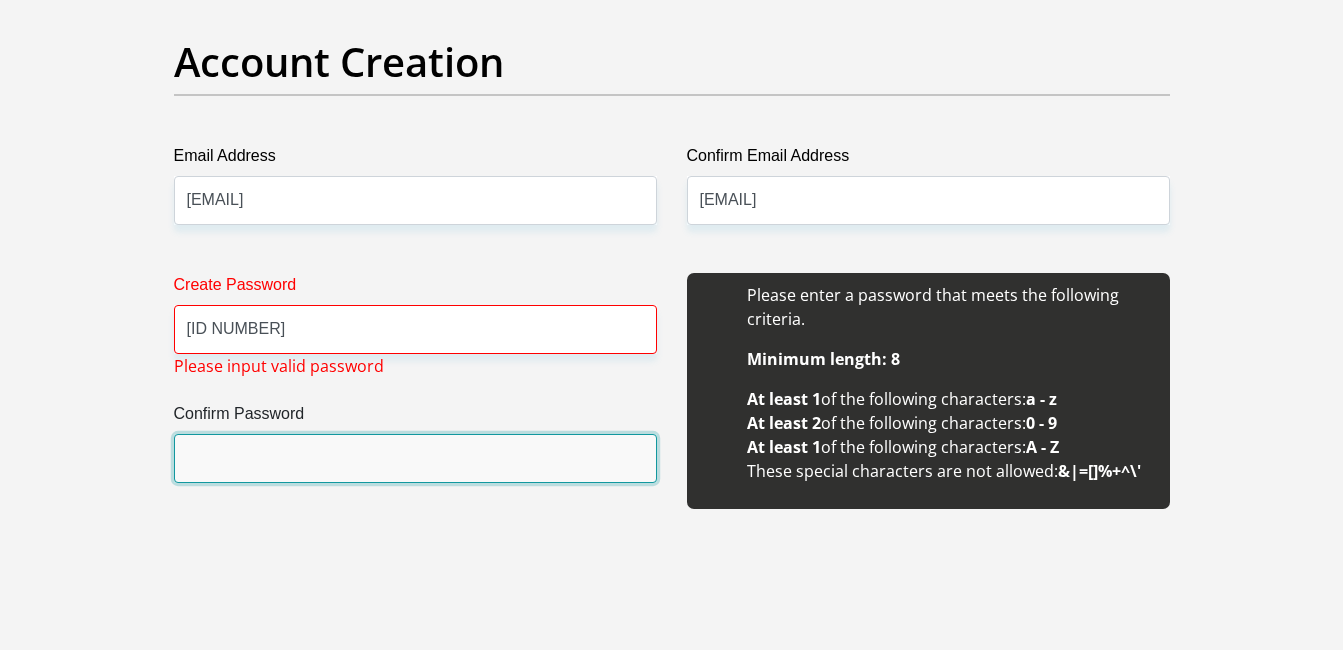 click on "Confirm Password" at bounding box center [415, 458] 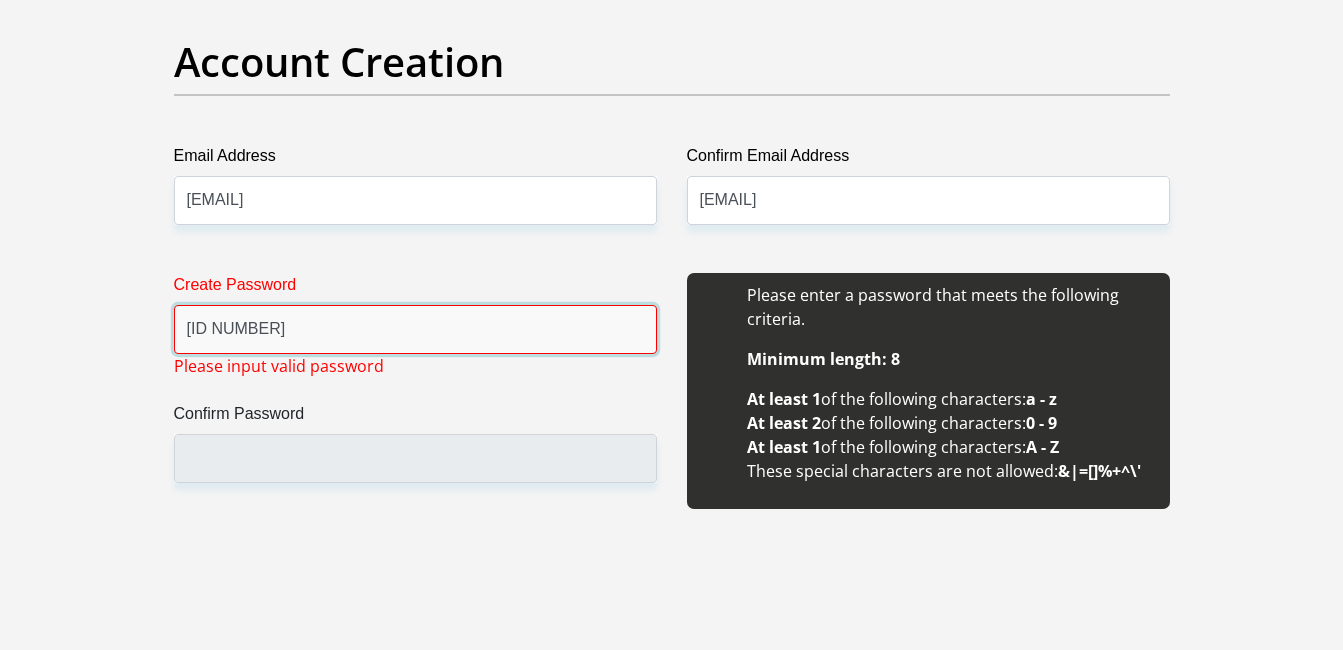 click on "G4b8hediw%25" at bounding box center (415, 329) 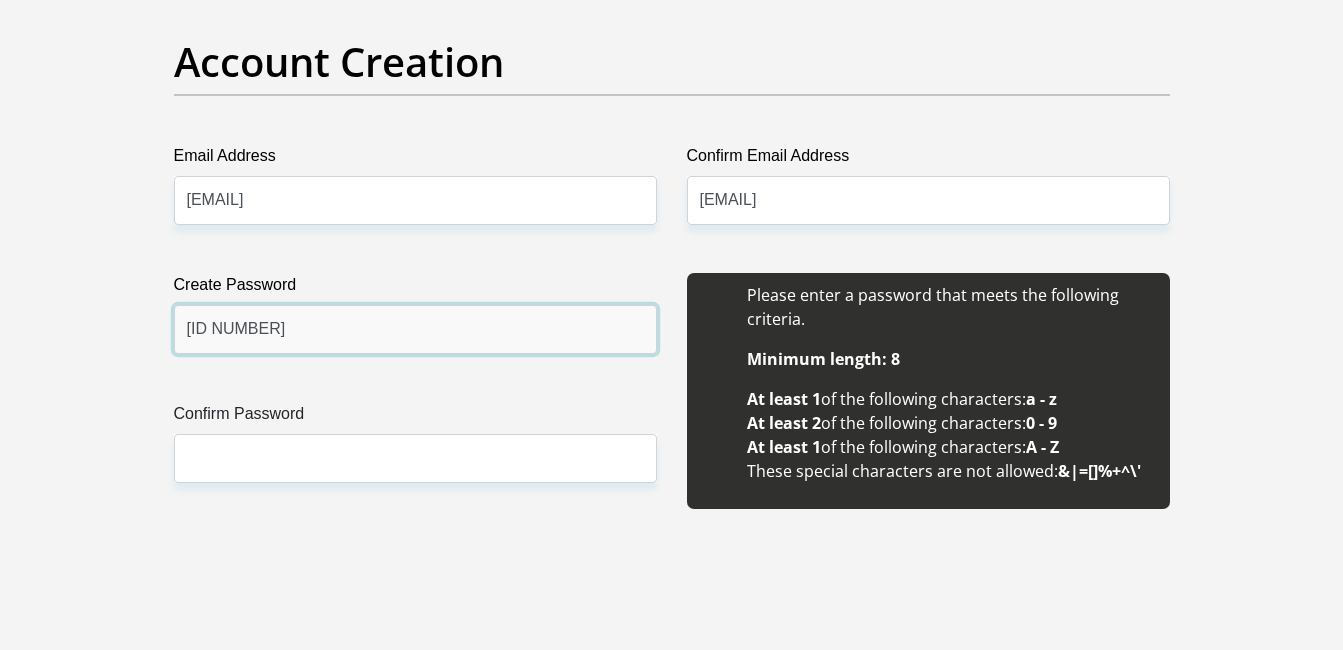 type on "G4b8hediw" 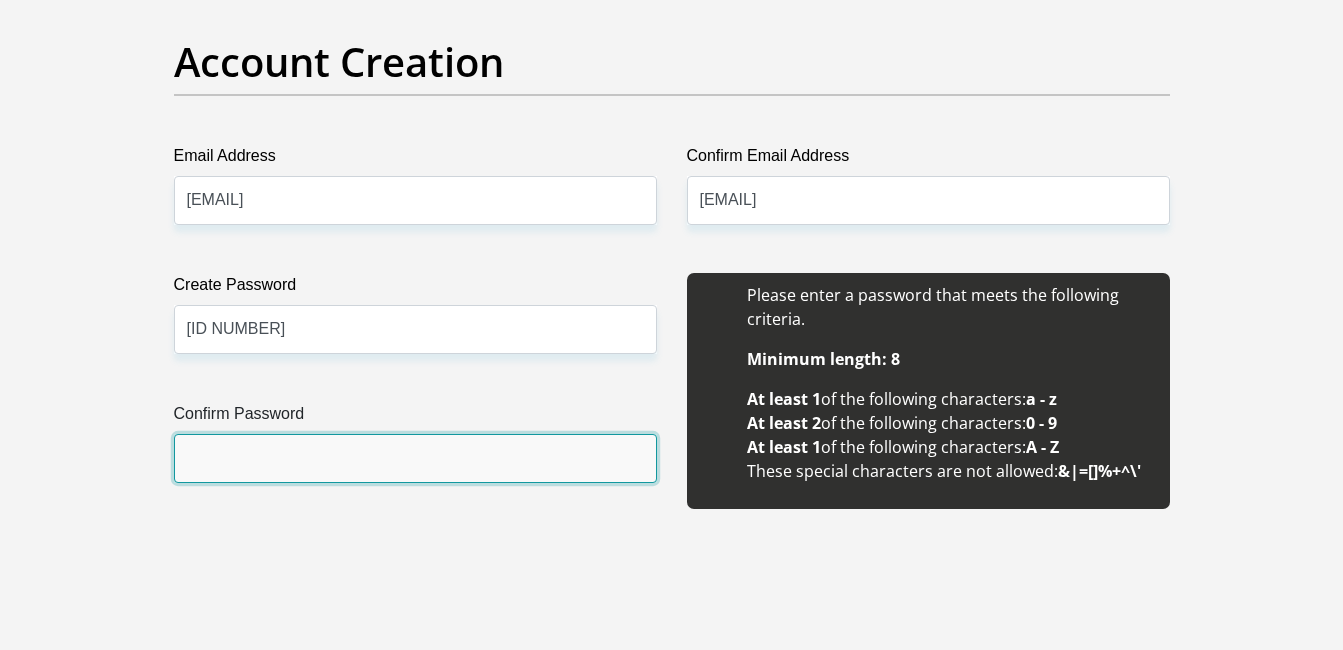 click on "Confirm Password" at bounding box center [415, 458] 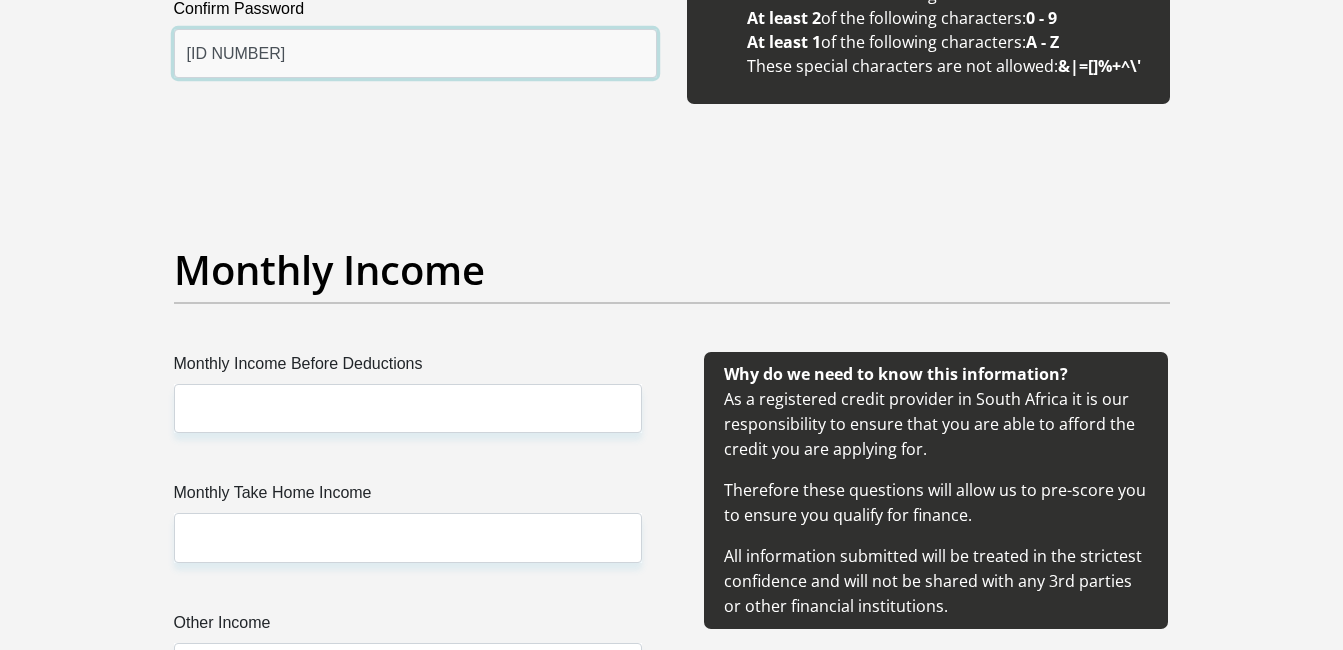 scroll, scrollTop: 2095, scrollLeft: 0, axis: vertical 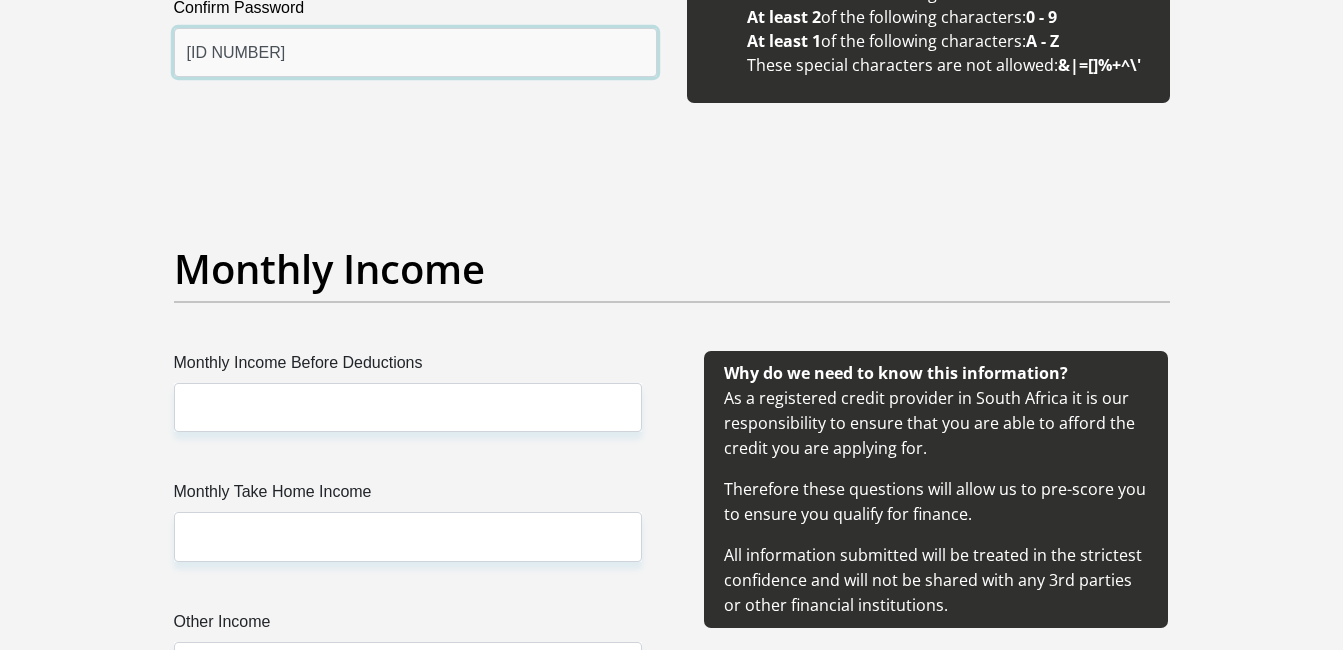 type on "G4b8hediw" 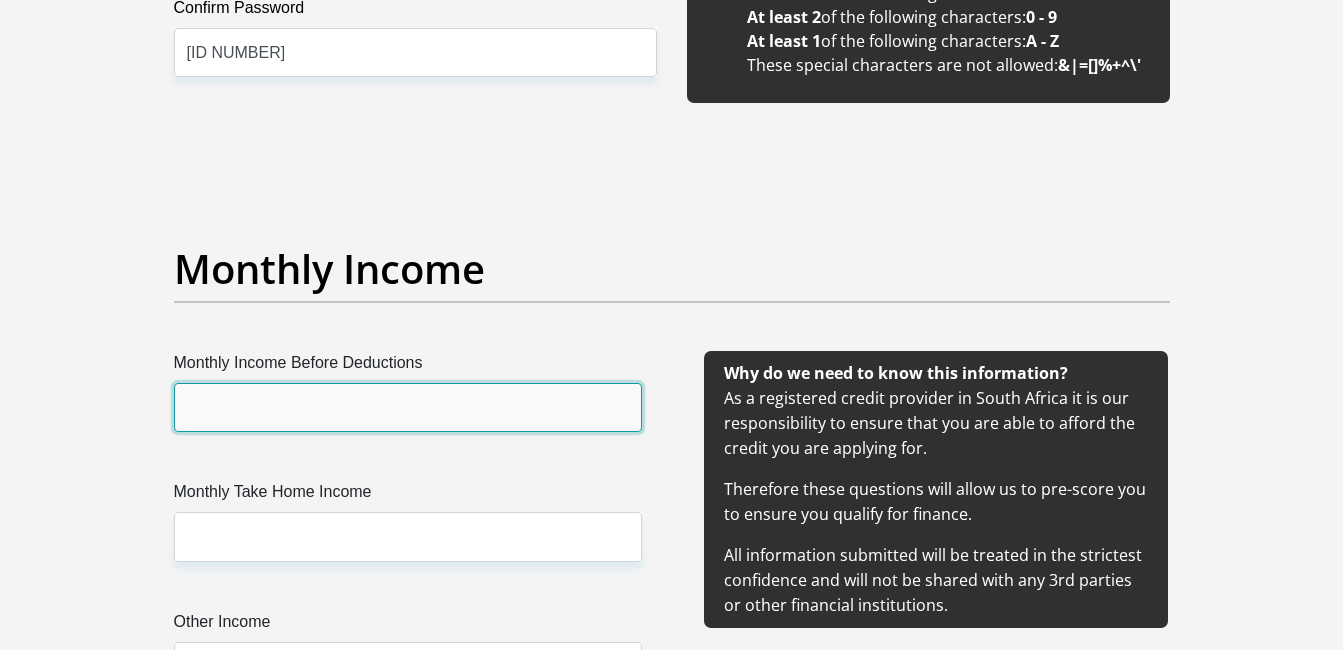 click on "Monthly Income Before Deductions" at bounding box center [408, 407] 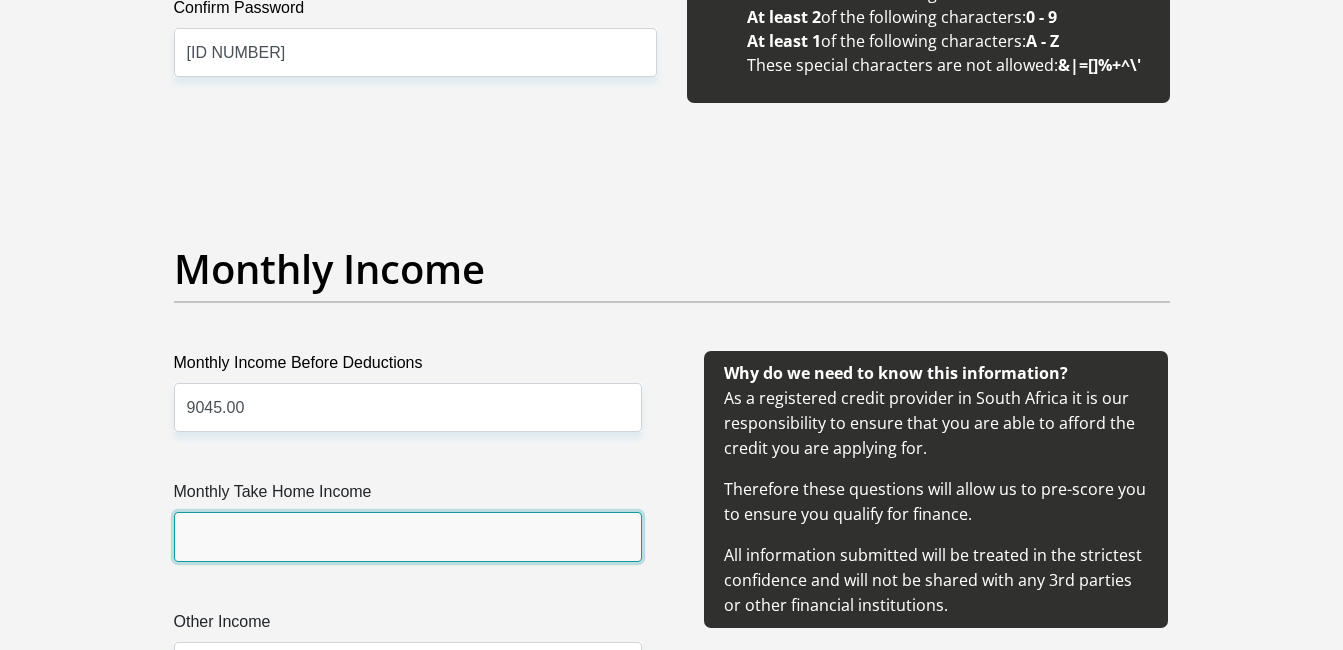 click on "Monthly Take Home Income" at bounding box center [408, 536] 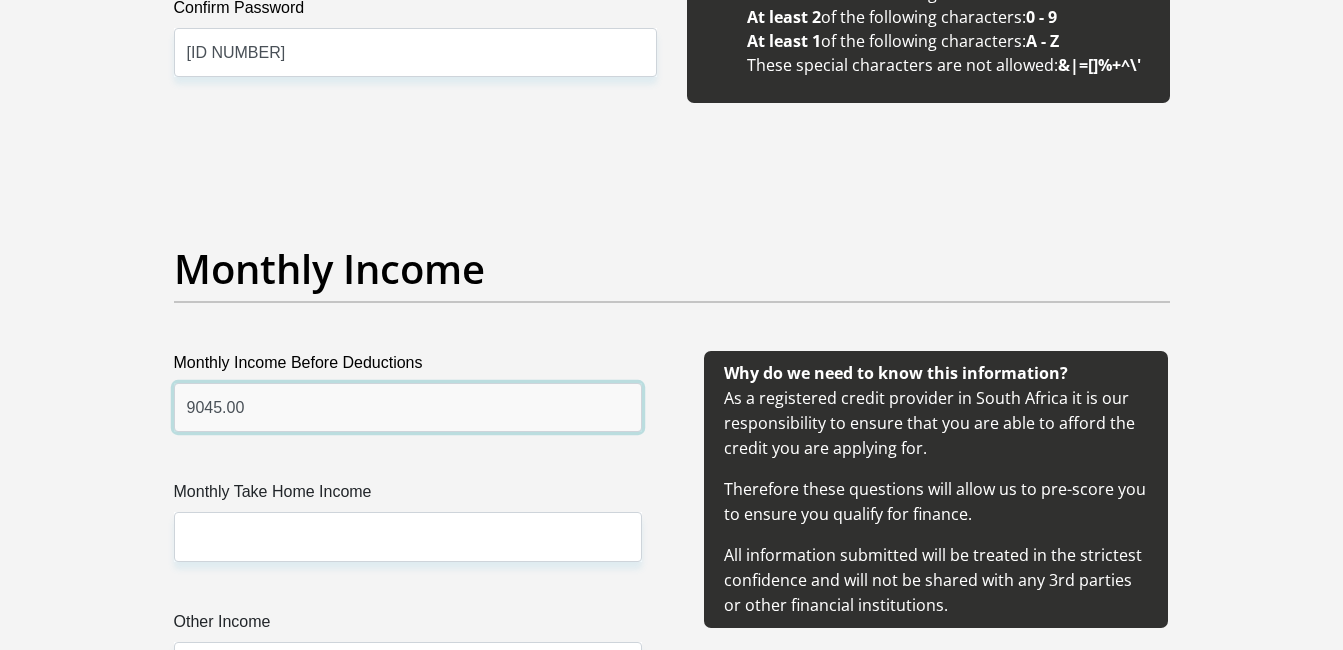 click on "9045.00" at bounding box center [408, 407] 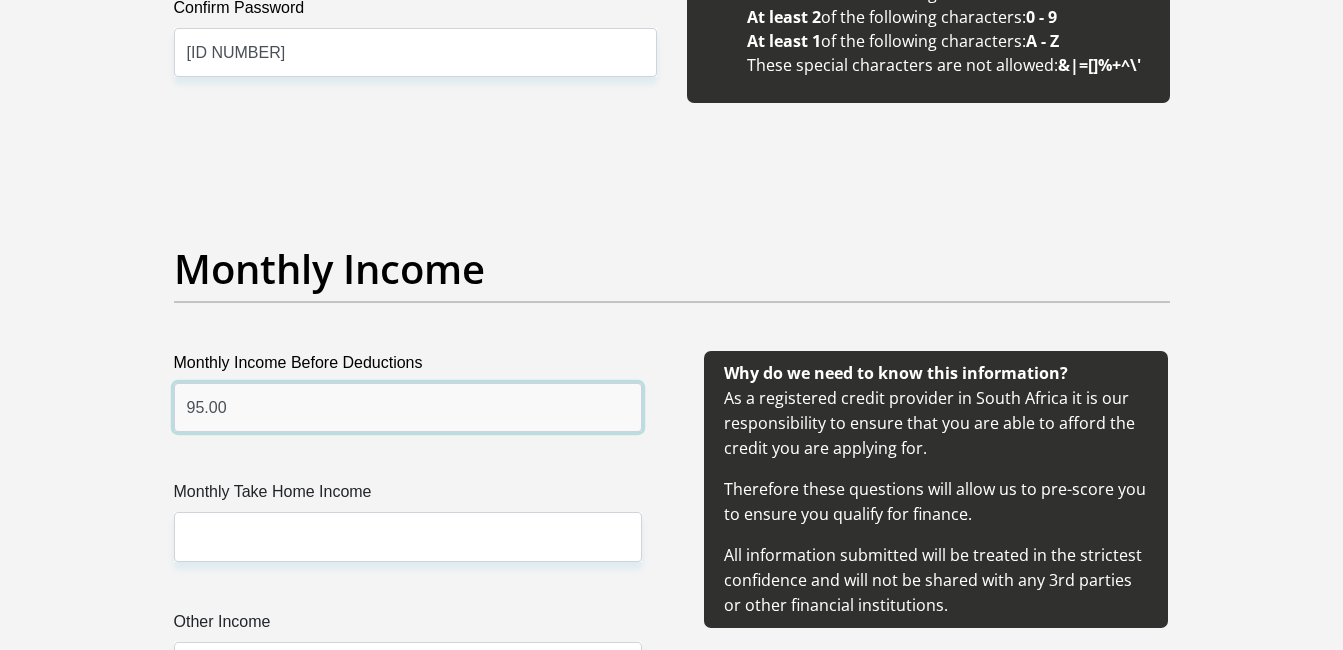 click on "95.00" at bounding box center (408, 407) 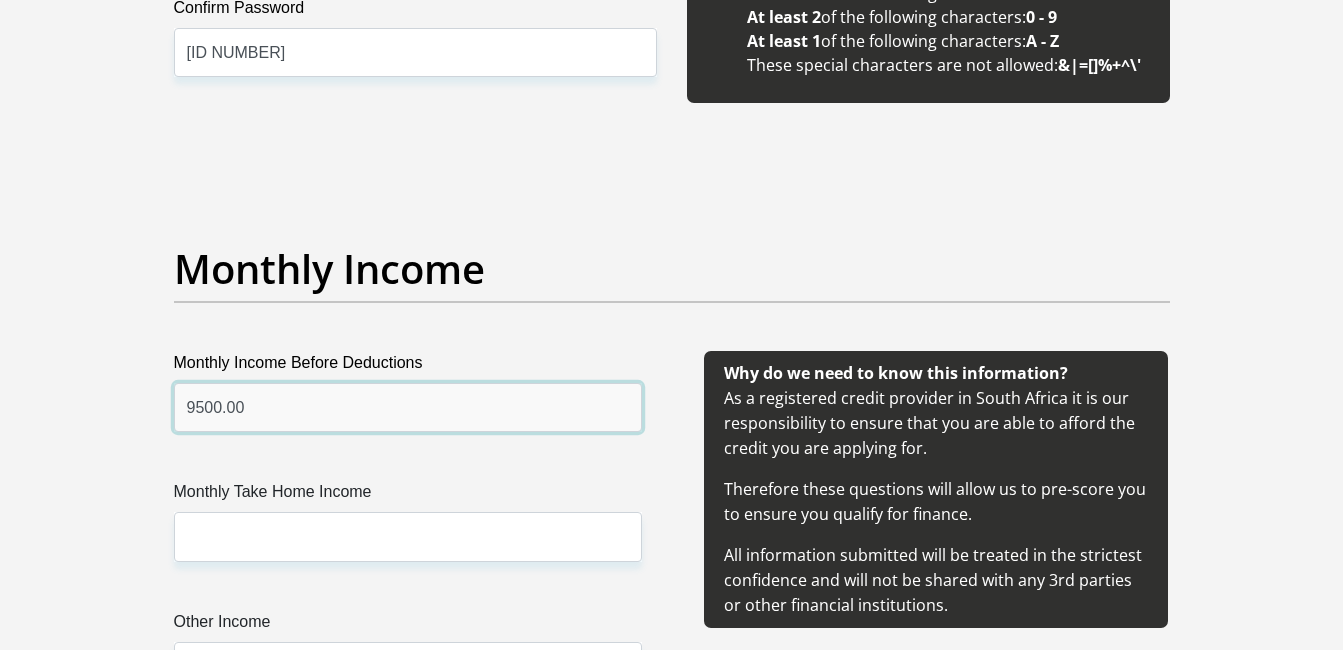 type on "9500.00" 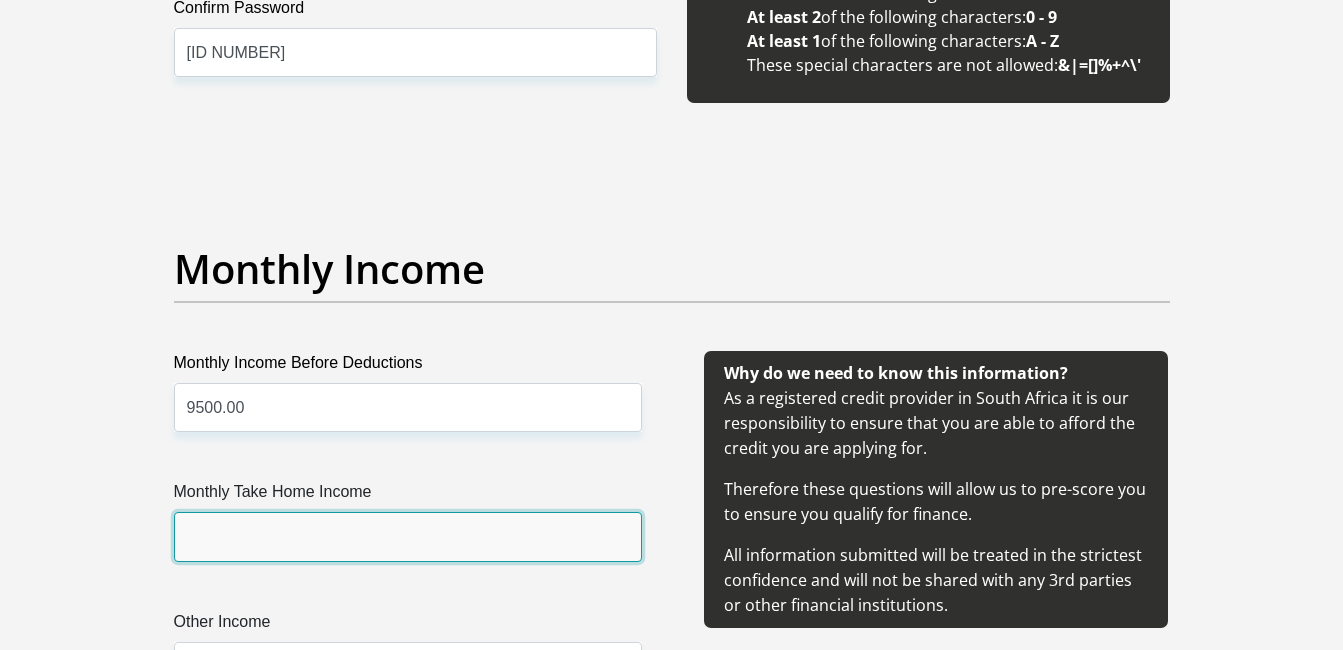 click on "Monthly Take Home Income" at bounding box center [408, 536] 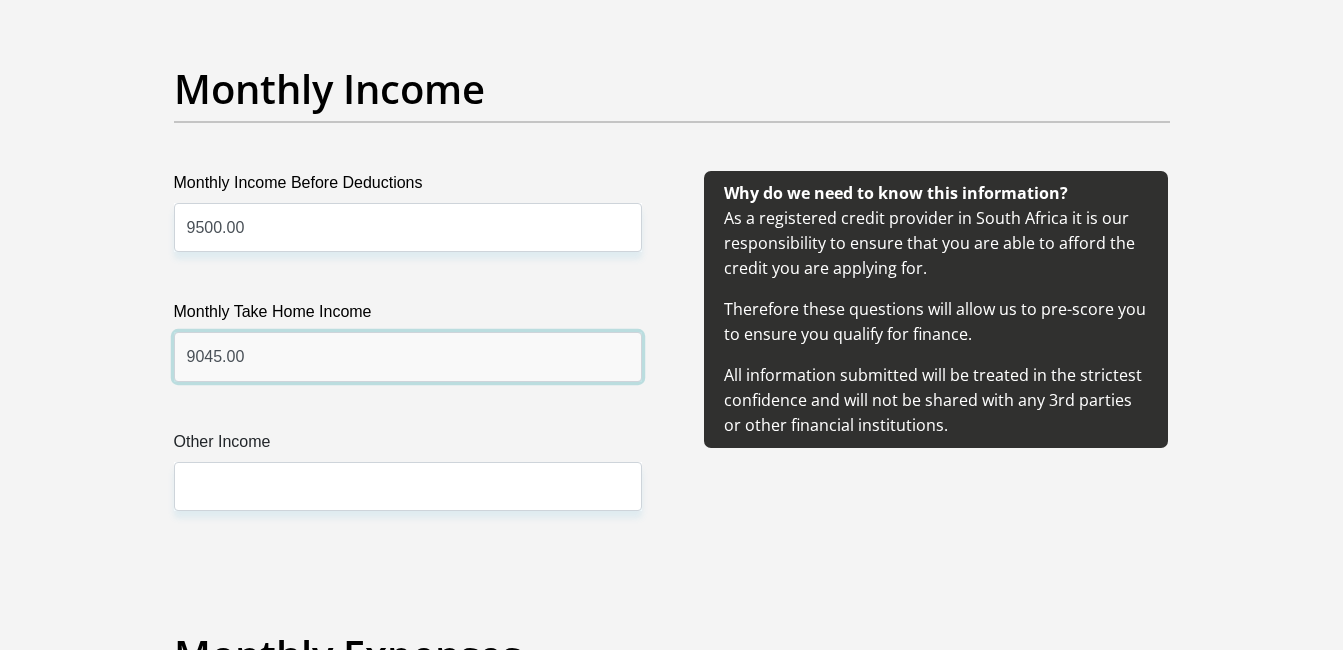 scroll, scrollTop: 2276, scrollLeft: 0, axis: vertical 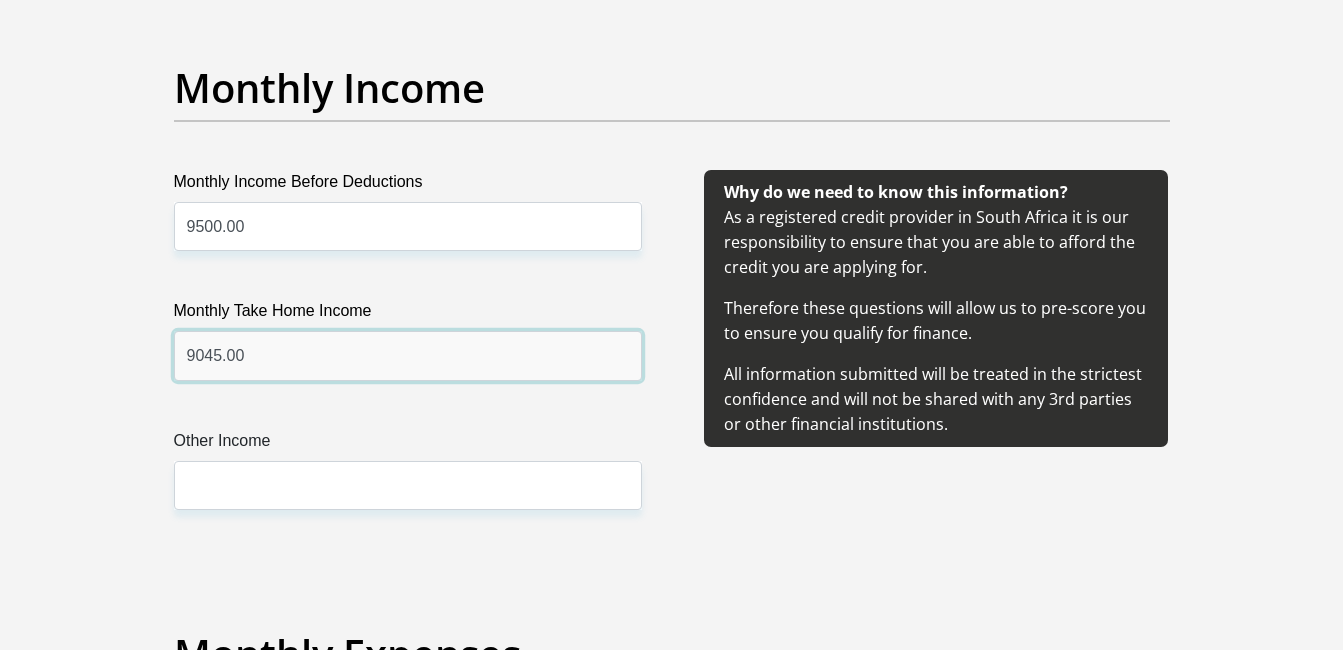type on "9045.00" 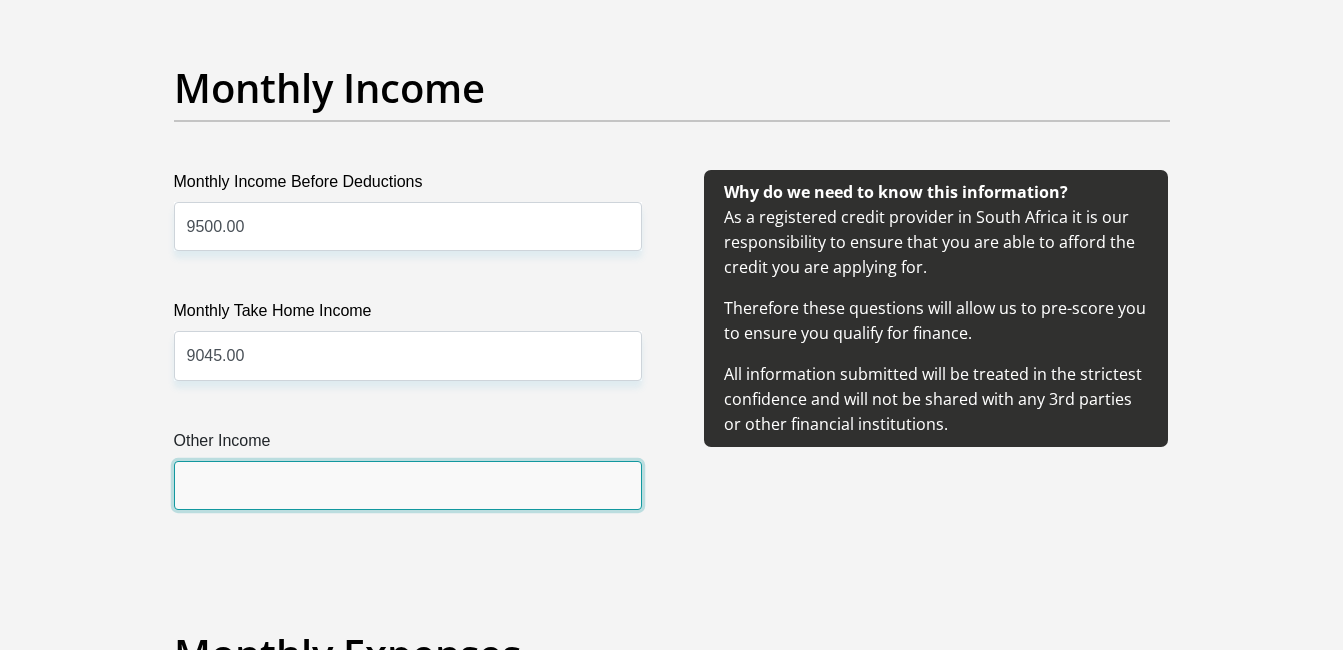 click on "Other Income" at bounding box center (408, 485) 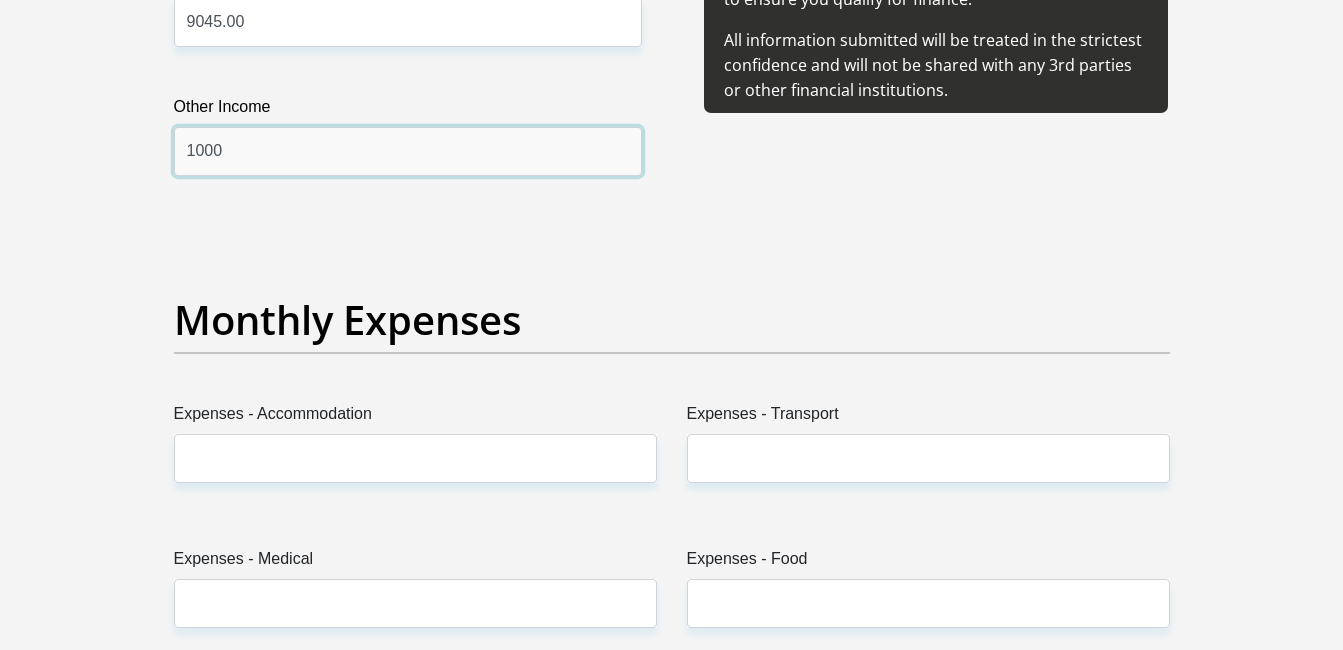 scroll, scrollTop: 2611, scrollLeft: 0, axis: vertical 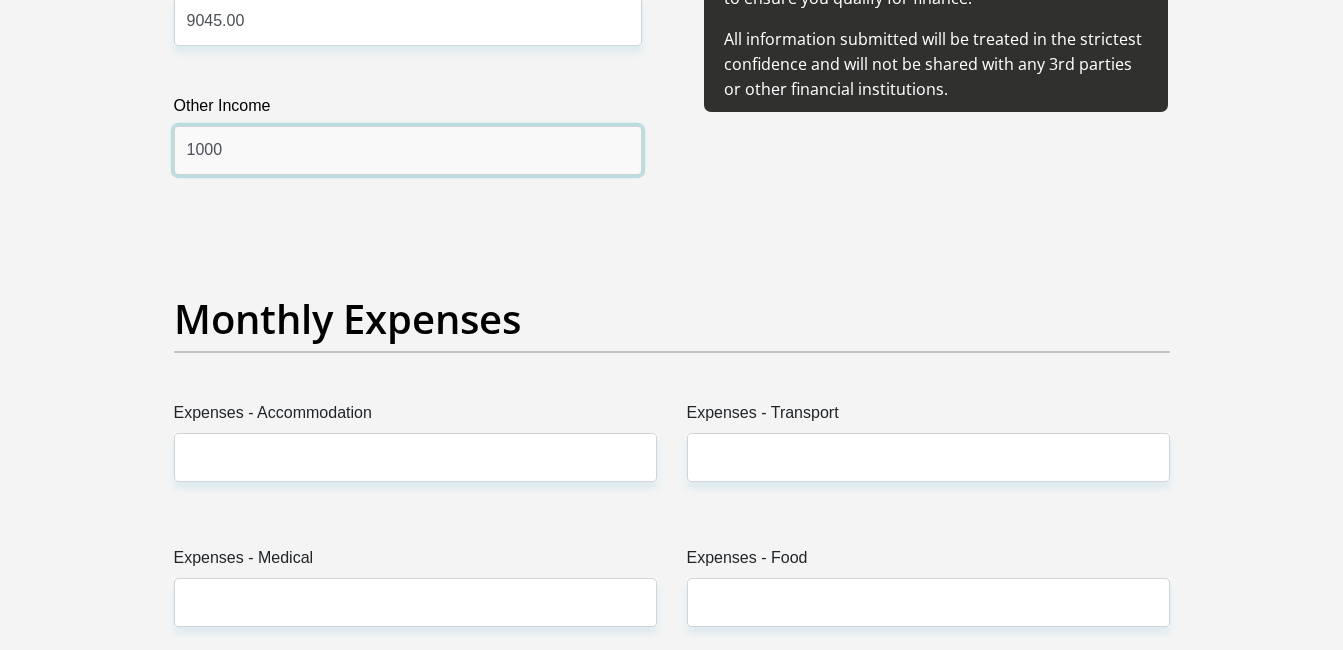 type on "1000" 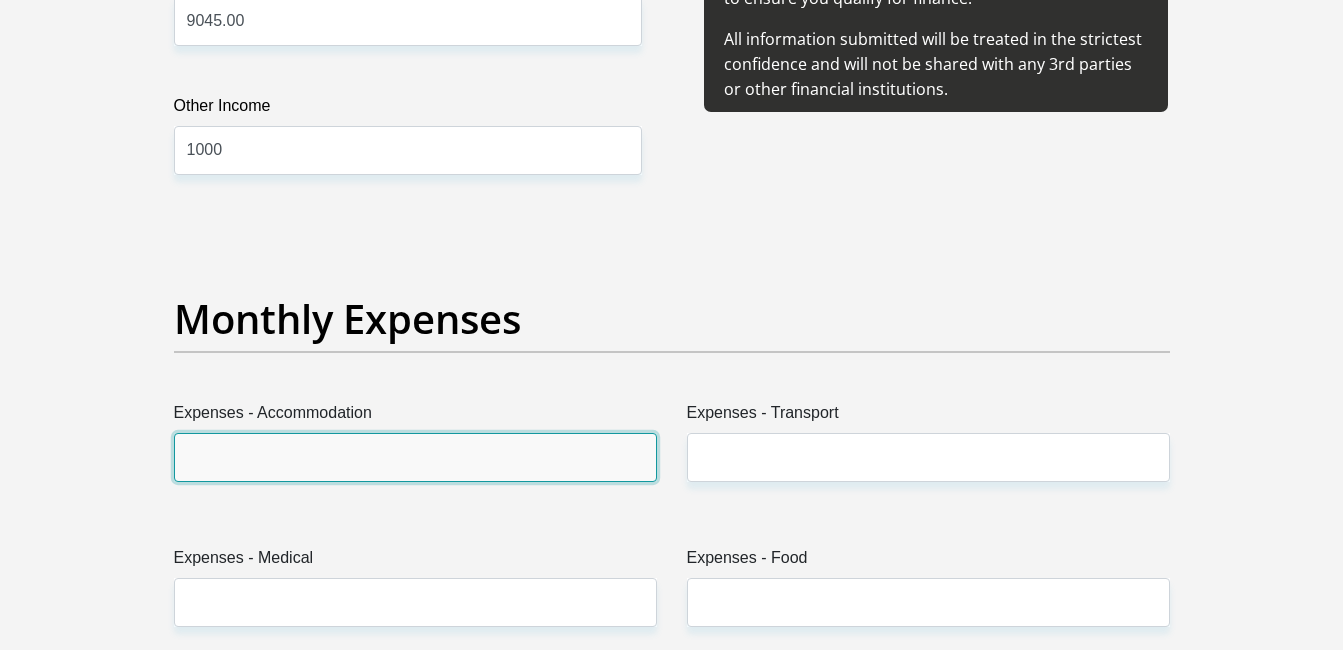 click on "Expenses - Accommodation" at bounding box center [415, 457] 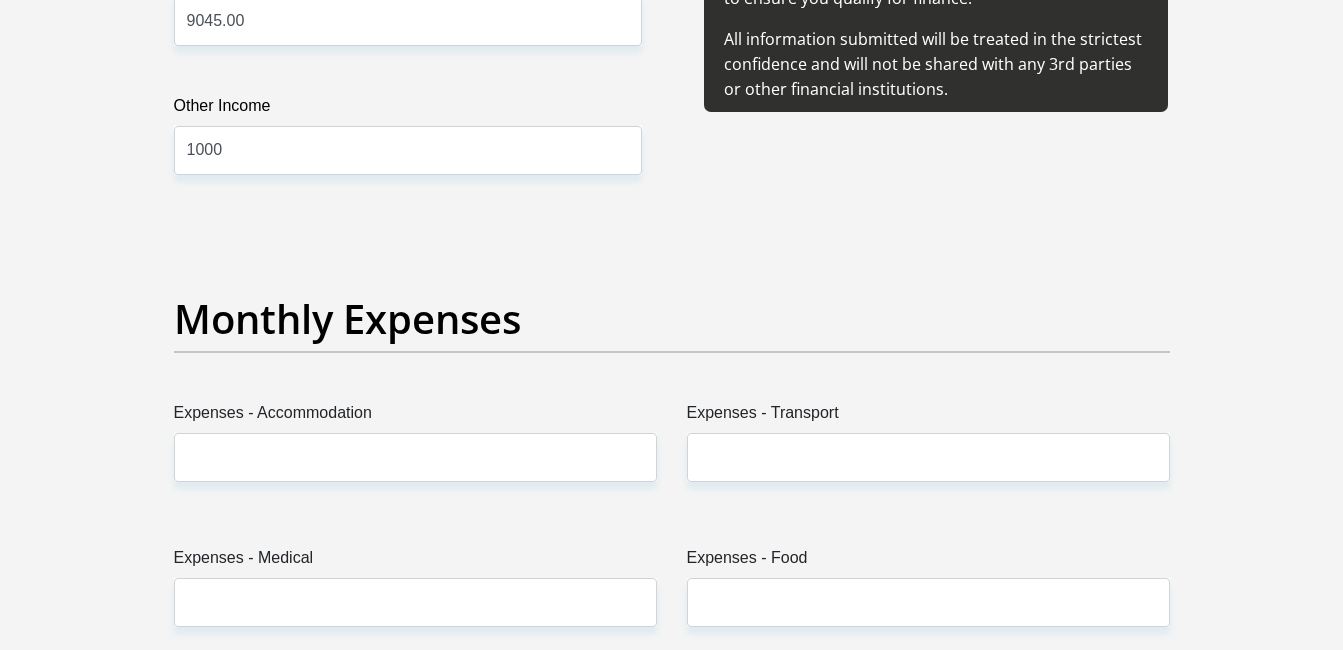 click on "Why do we need to know this information?
As a registered credit provider in South Africa it is our responsibility
to ensure that you are able to afford the credit you are applying for.
Therefore these questions will allow us to pre-score you to ensure you qualify for finance.
All information submitted will be treated in the strictest confidence
and will not be shared with any 3rd parties or other financial institutions." at bounding box center [936, 29] 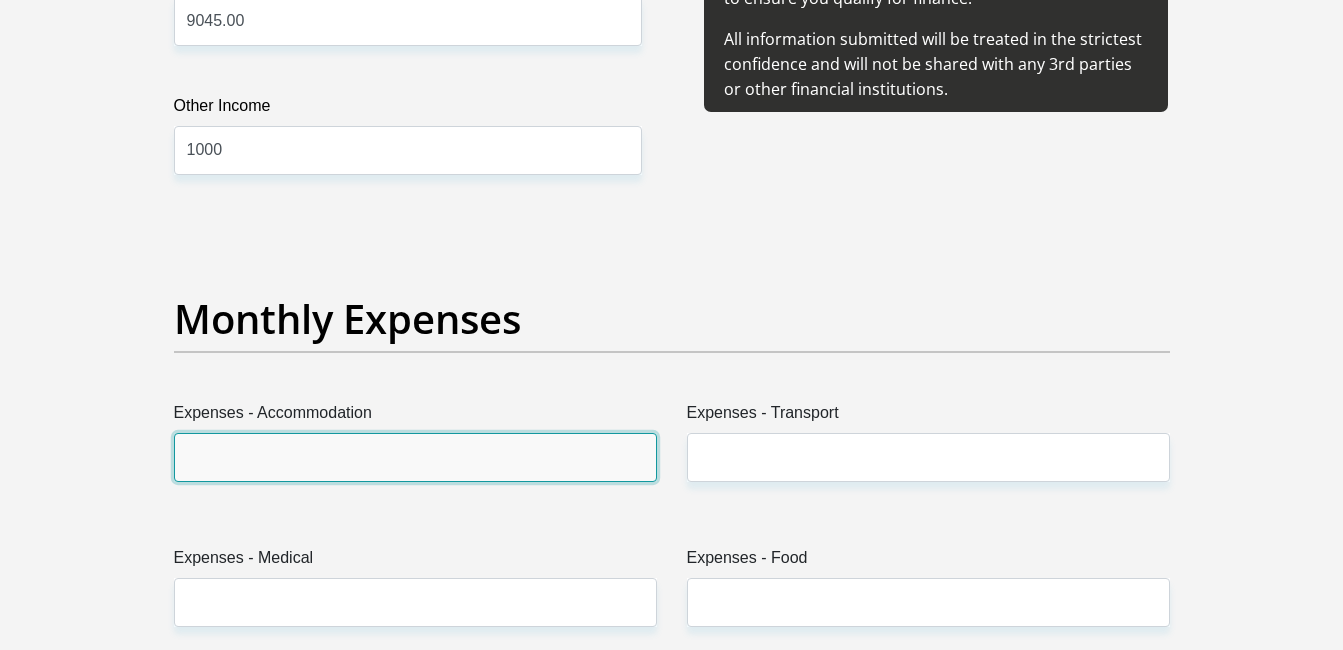 click on "Expenses - Accommodation" at bounding box center [415, 457] 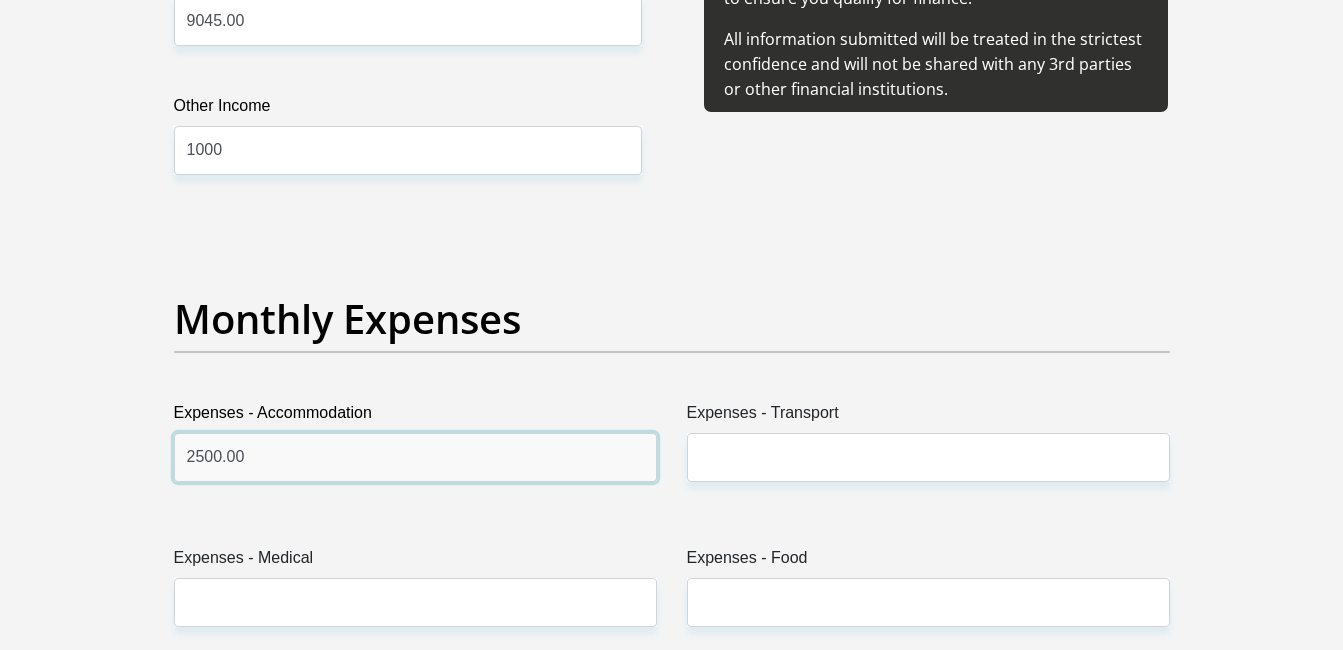 type on "2500.00" 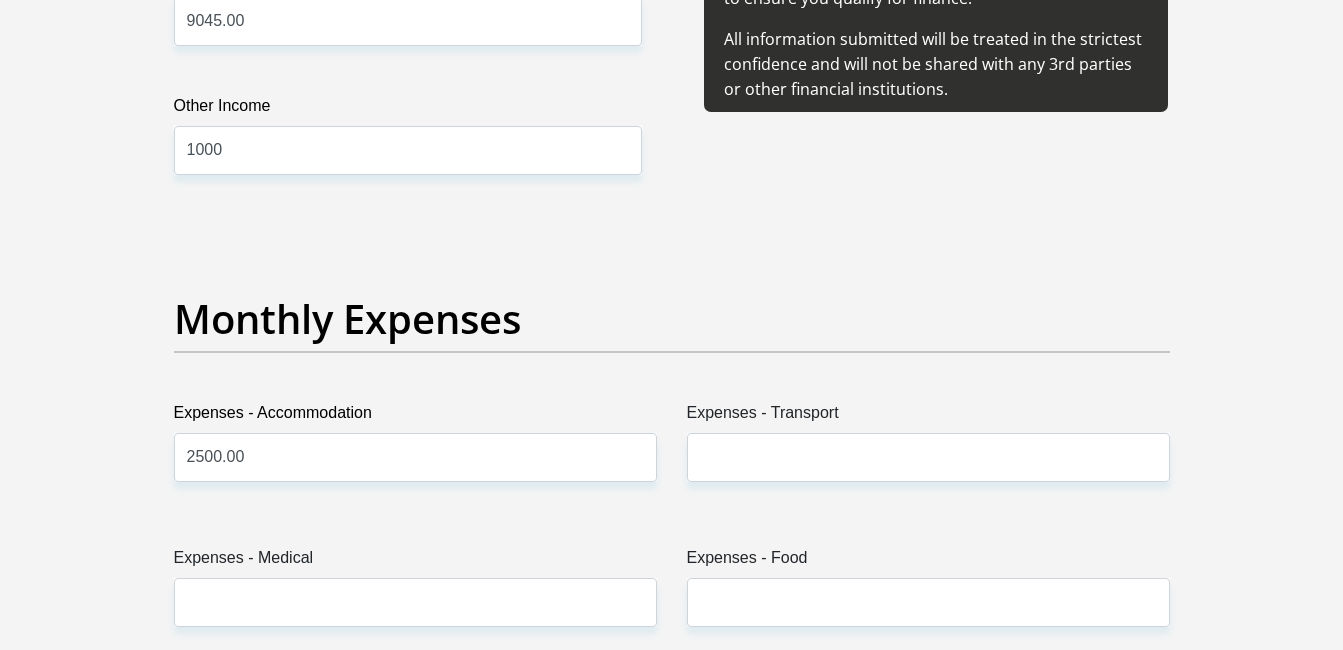drag, startPoint x: 815, startPoint y: 493, endPoint x: 782, endPoint y: 438, distance: 64.14047 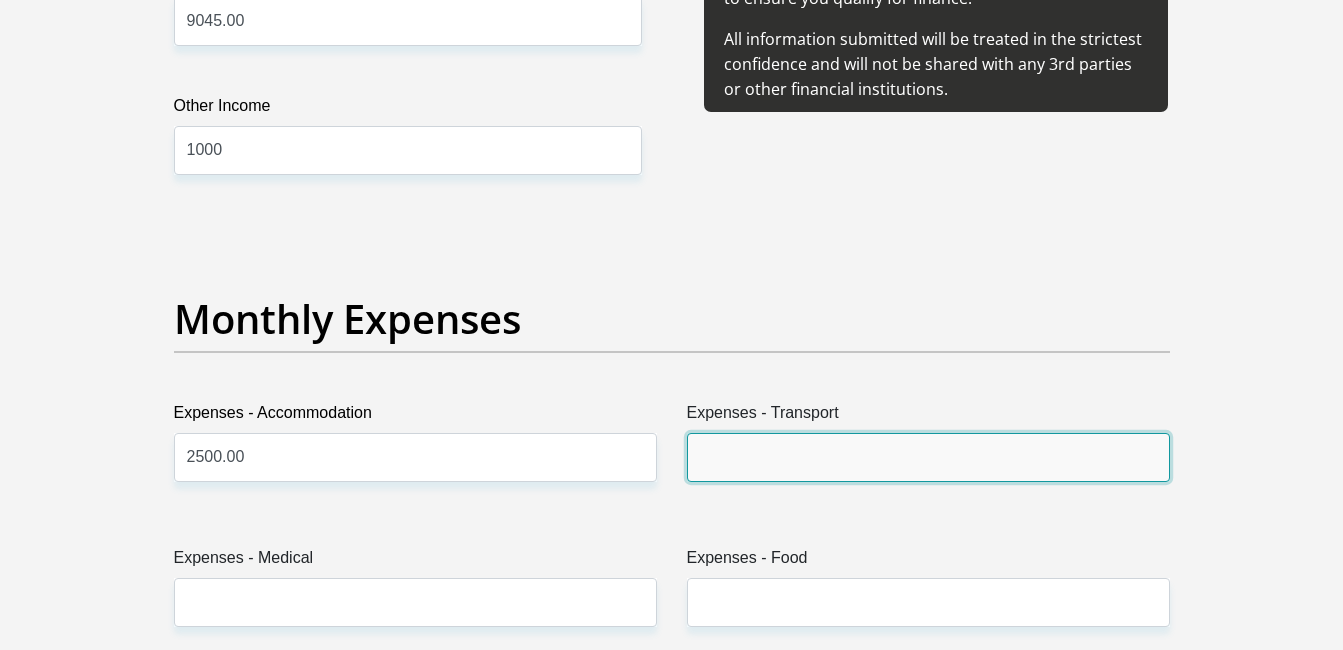 click on "Expenses - Transport" at bounding box center (928, 457) 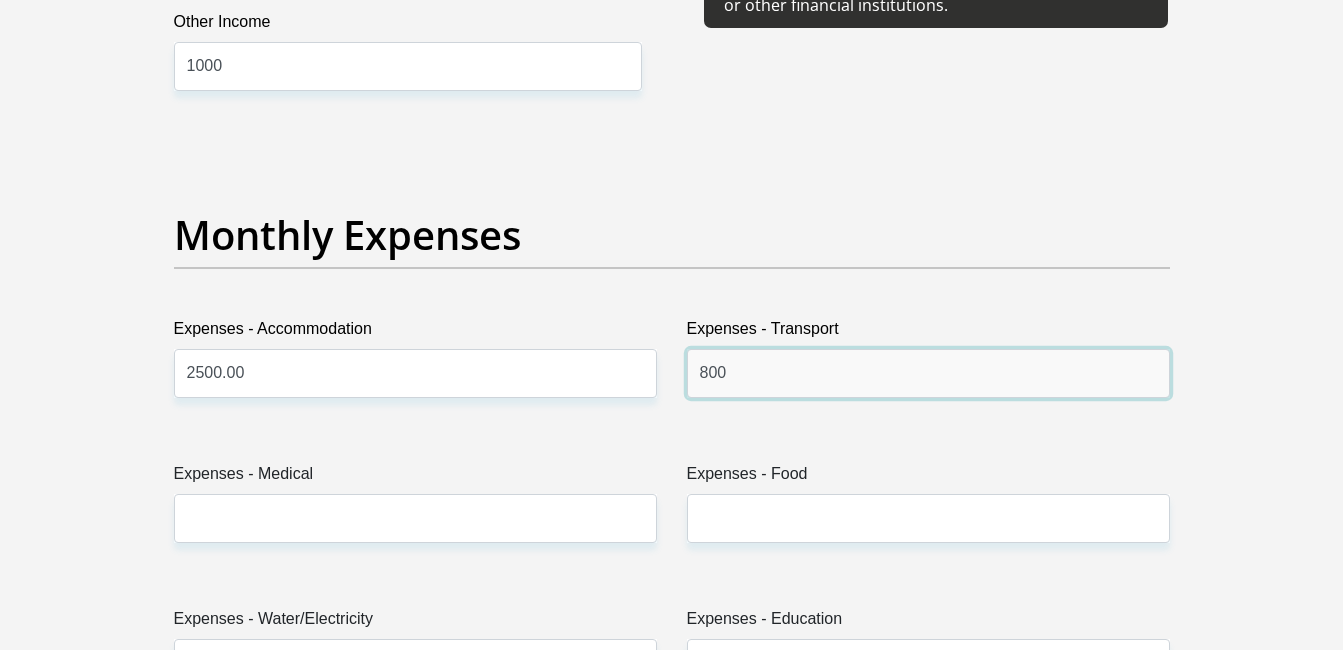 scroll, scrollTop: 2701, scrollLeft: 0, axis: vertical 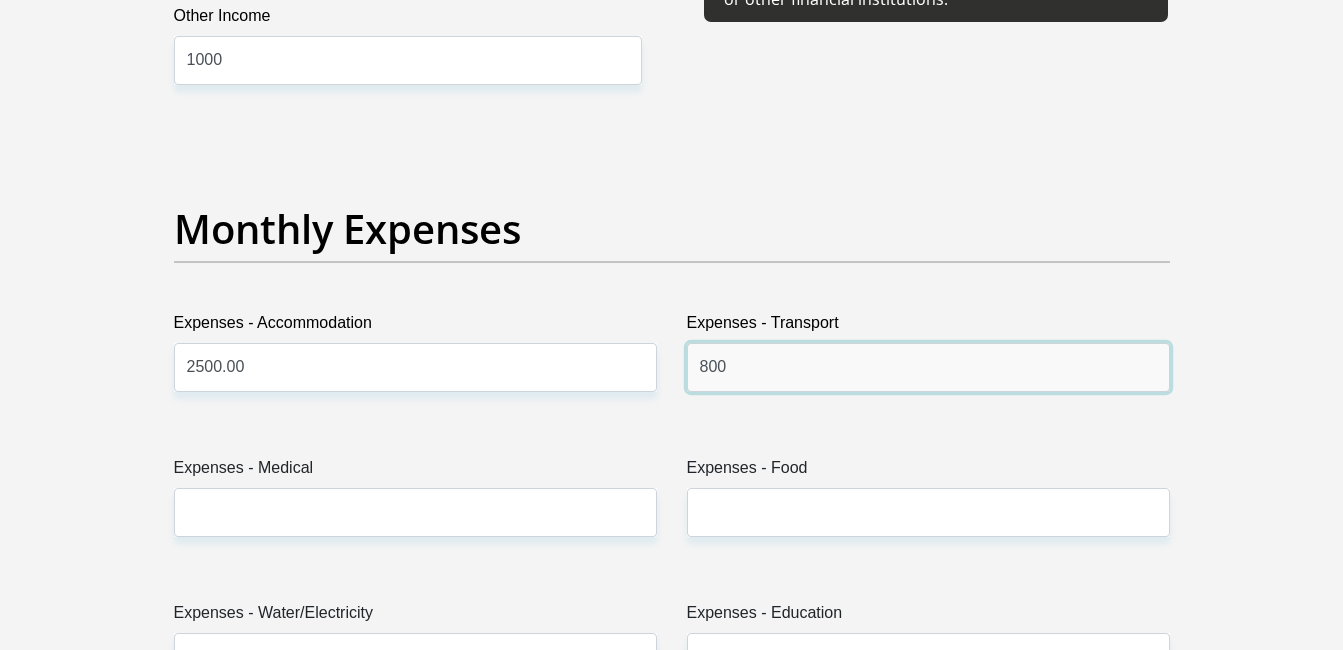 type on "800" 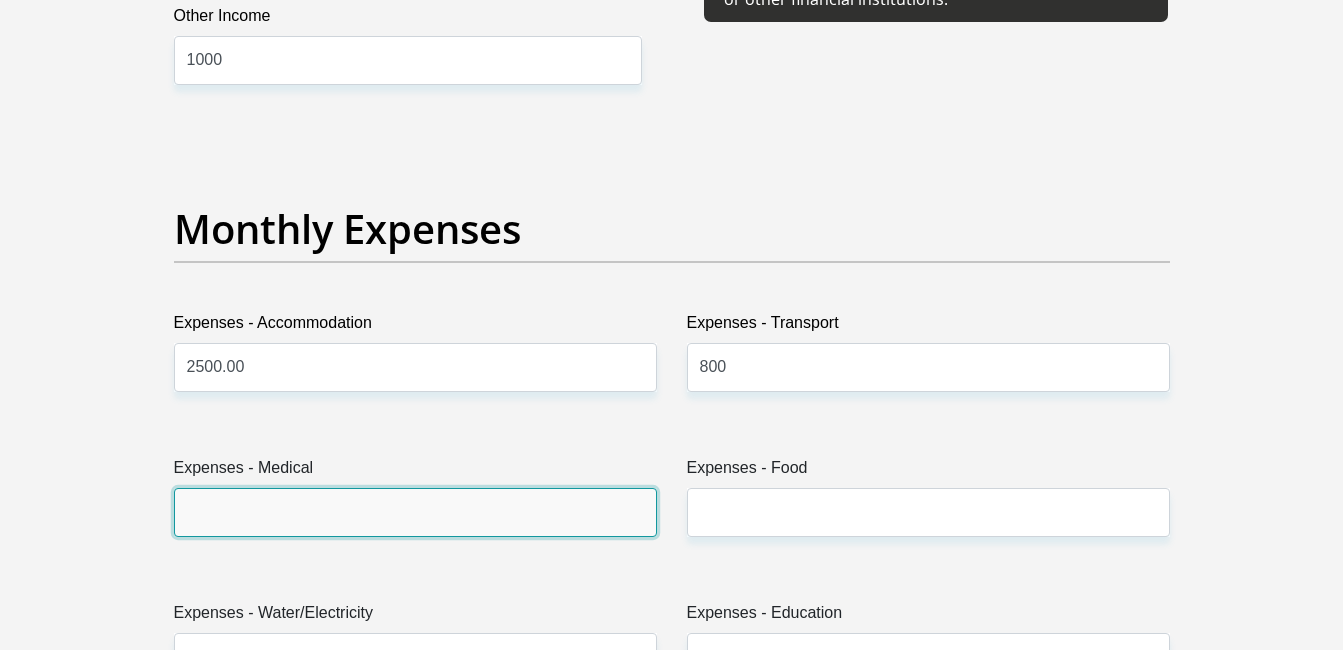click on "Expenses - Medical" at bounding box center [415, 512] 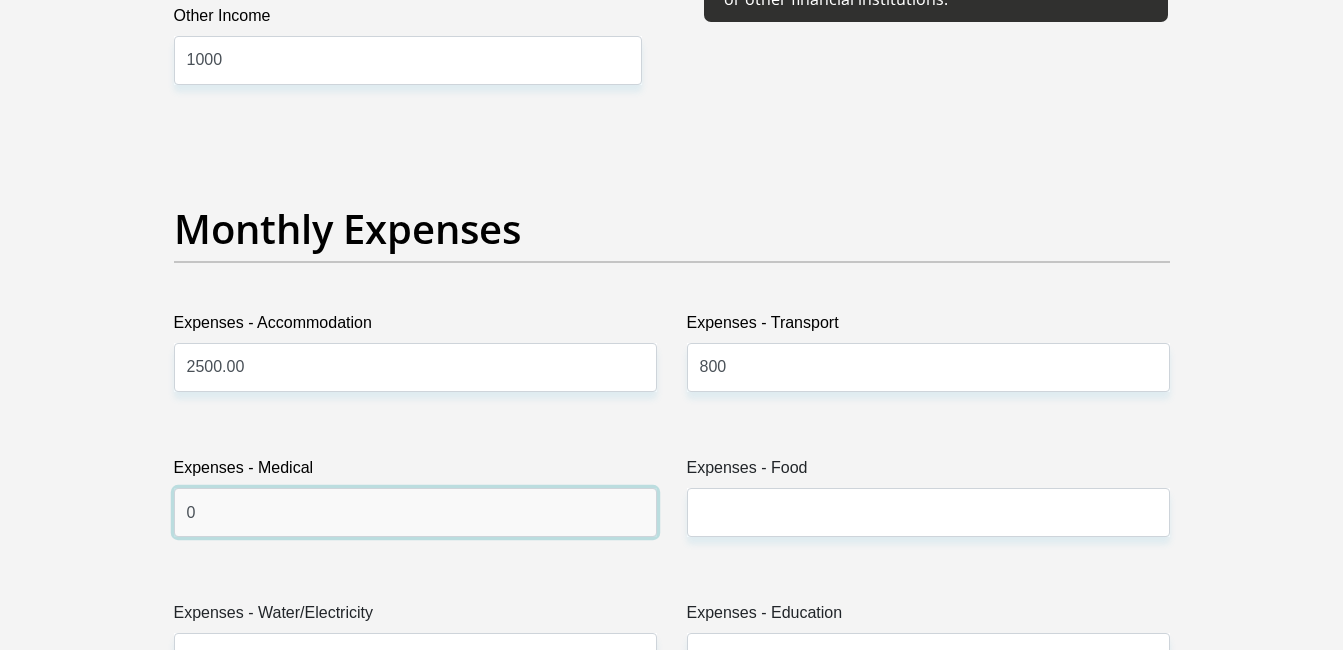 type on "0" 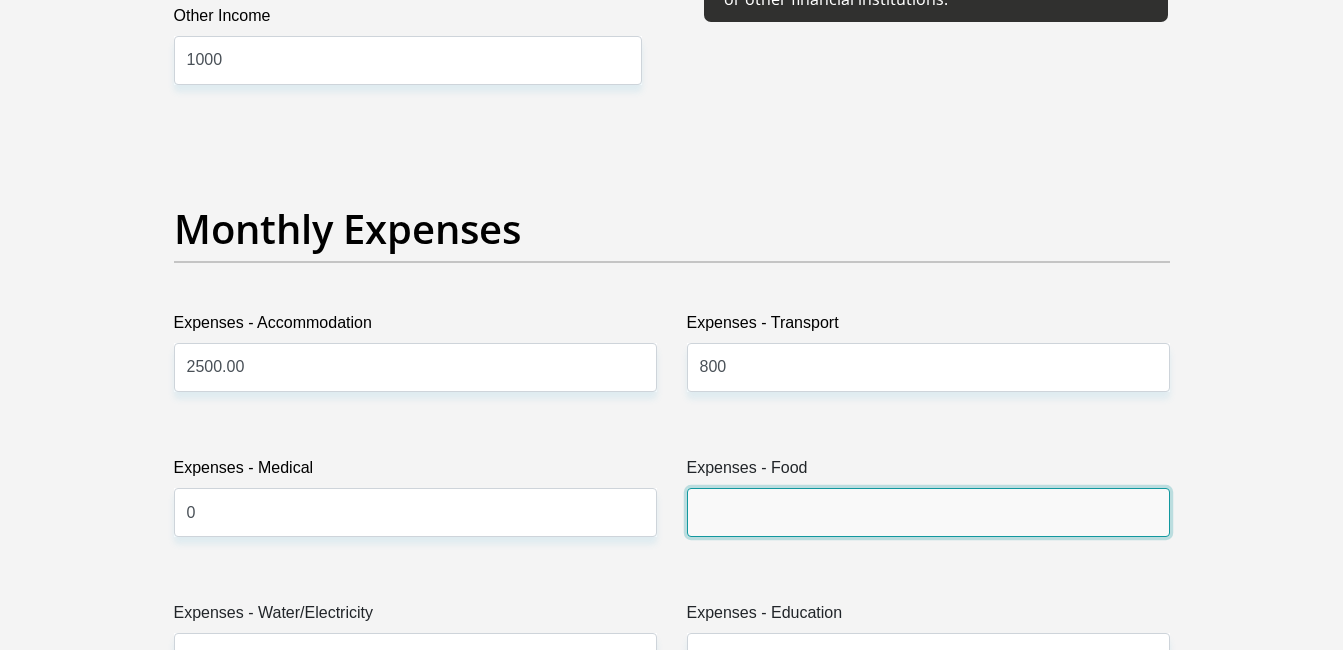 click on "Expenses - Food" at bounding box center (928, 512) 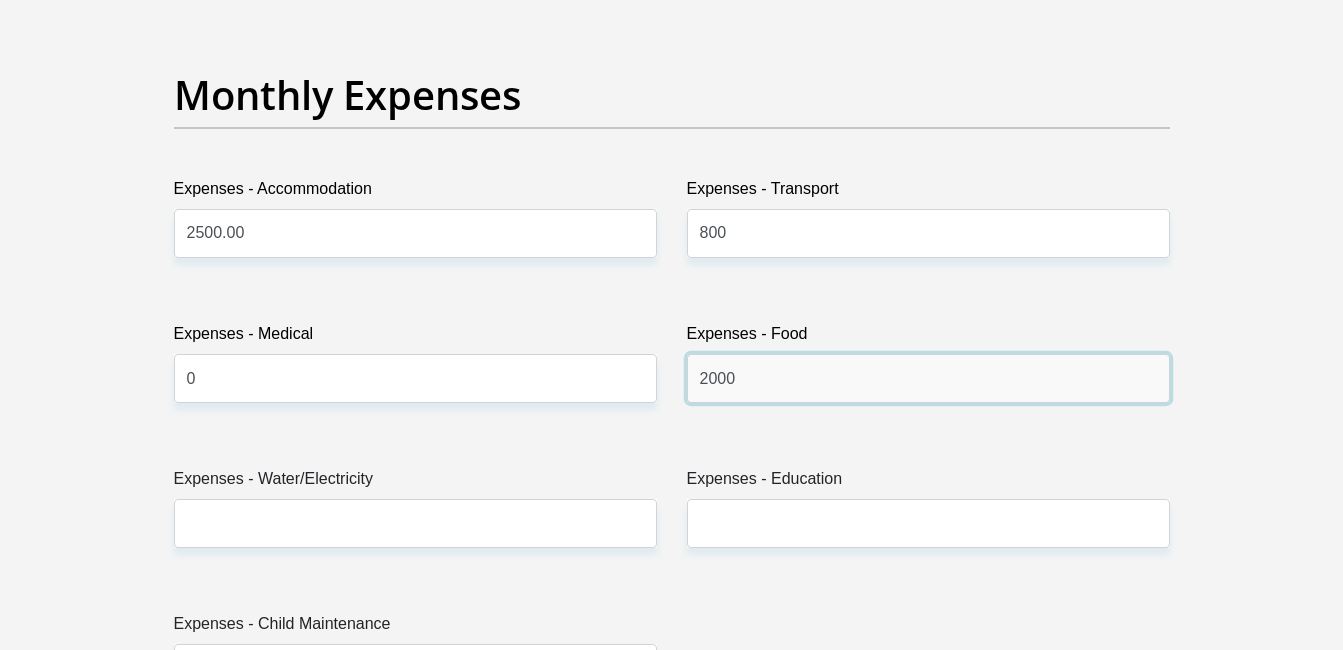 scroll, scrollTop: 2836, scrollLeft: 0, axis: vertical 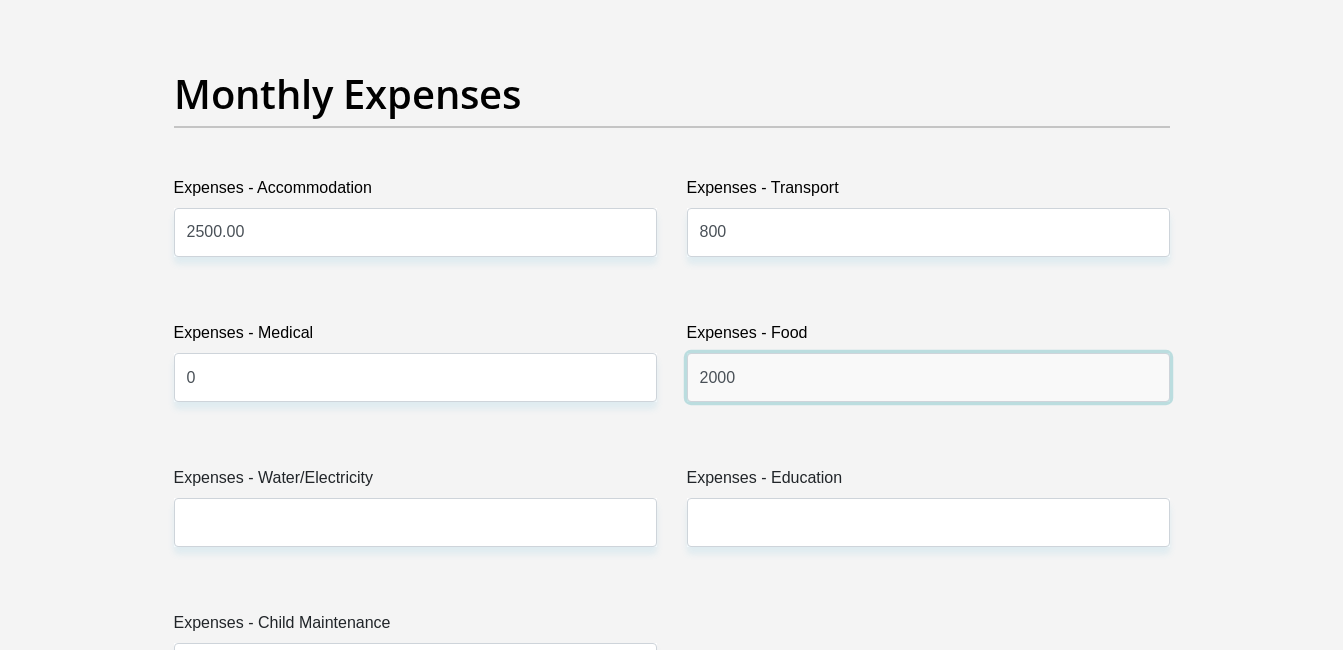 type on "2000" 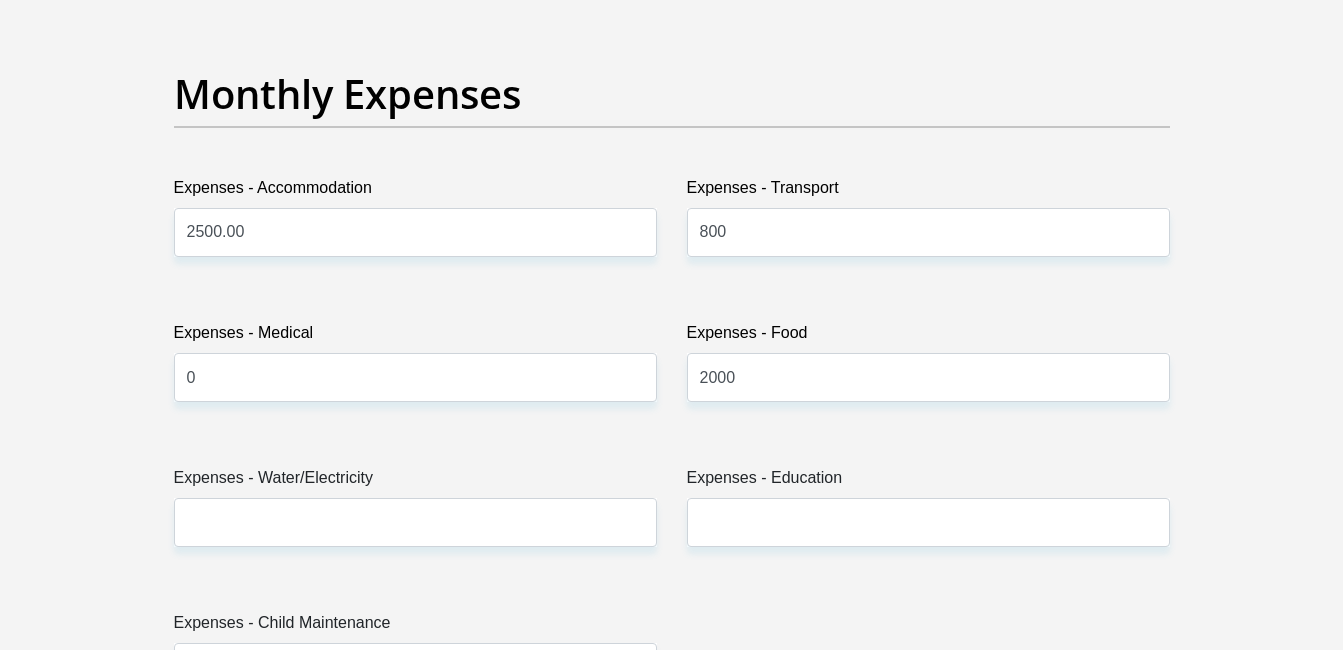 drag, startPoint x: 442, startPoint y: 494, endPoint x: 458, endPoint y: 524, distance: 34 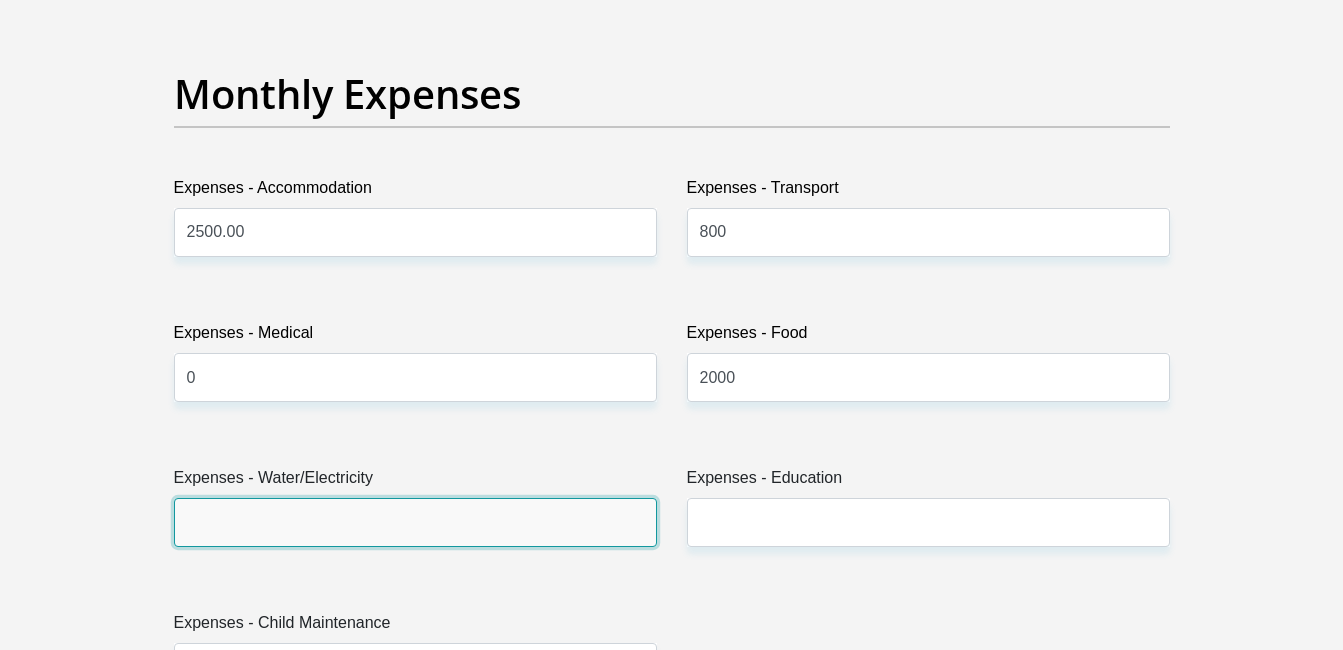 click on "Expenses - Water/Electricity" at bounding box center (415, 522) 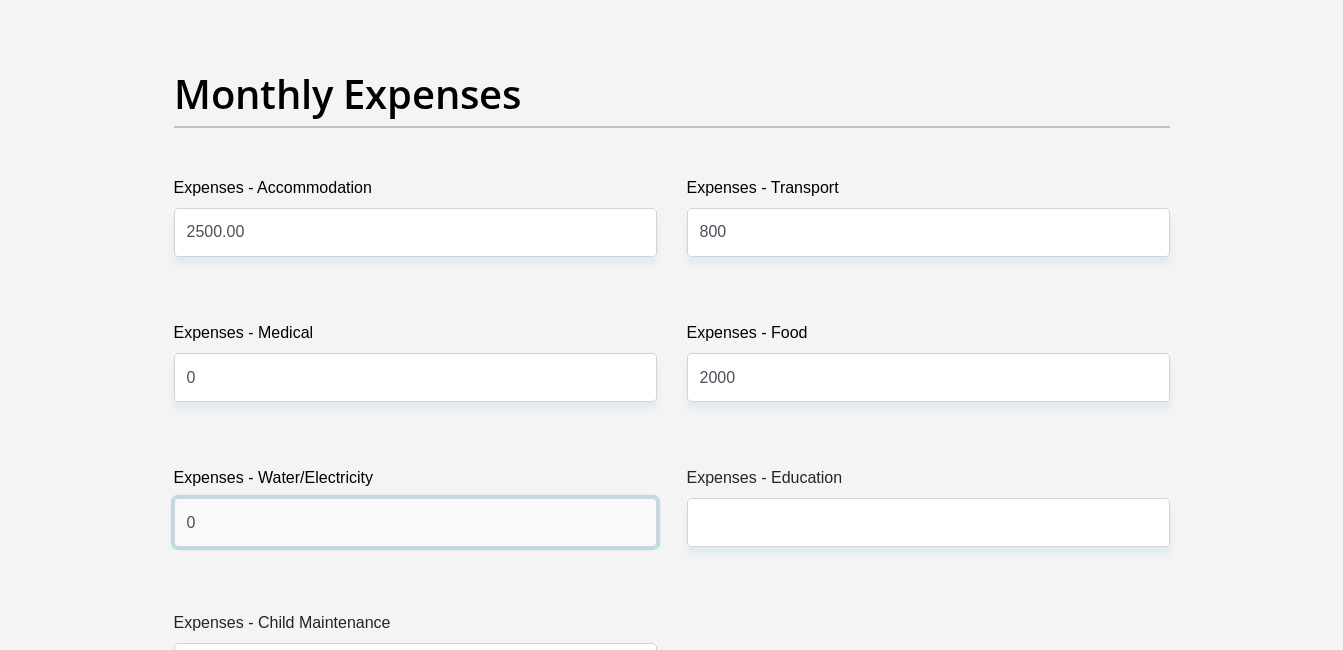 type on "0" 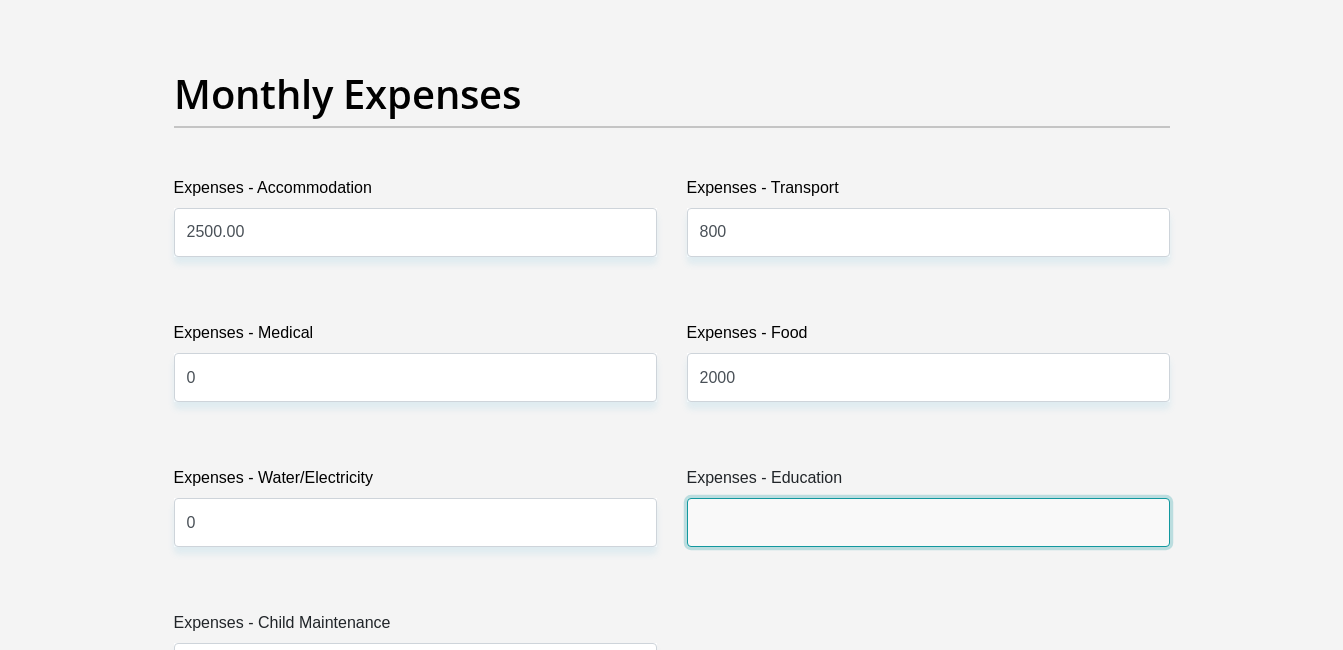 click on "Expenses - Education" at bounding box center [928, 522] 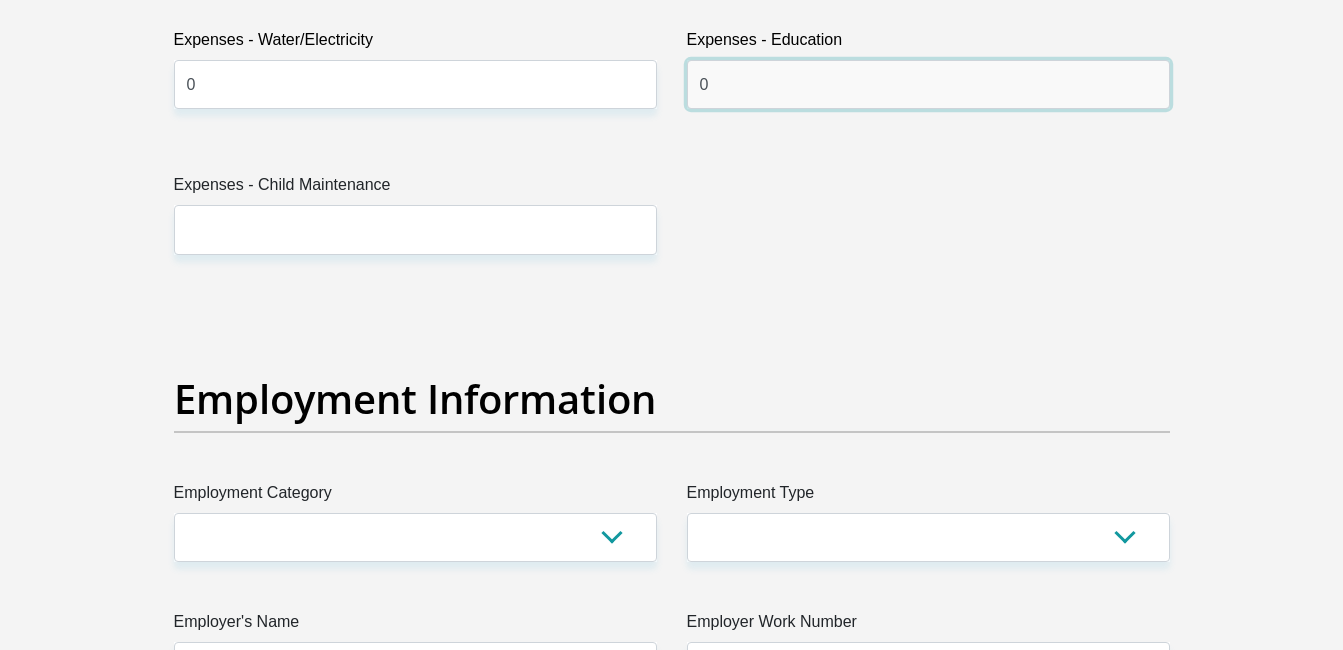 scroll, scrollTop: 3278, scrollLeft: 0, axis: vertical 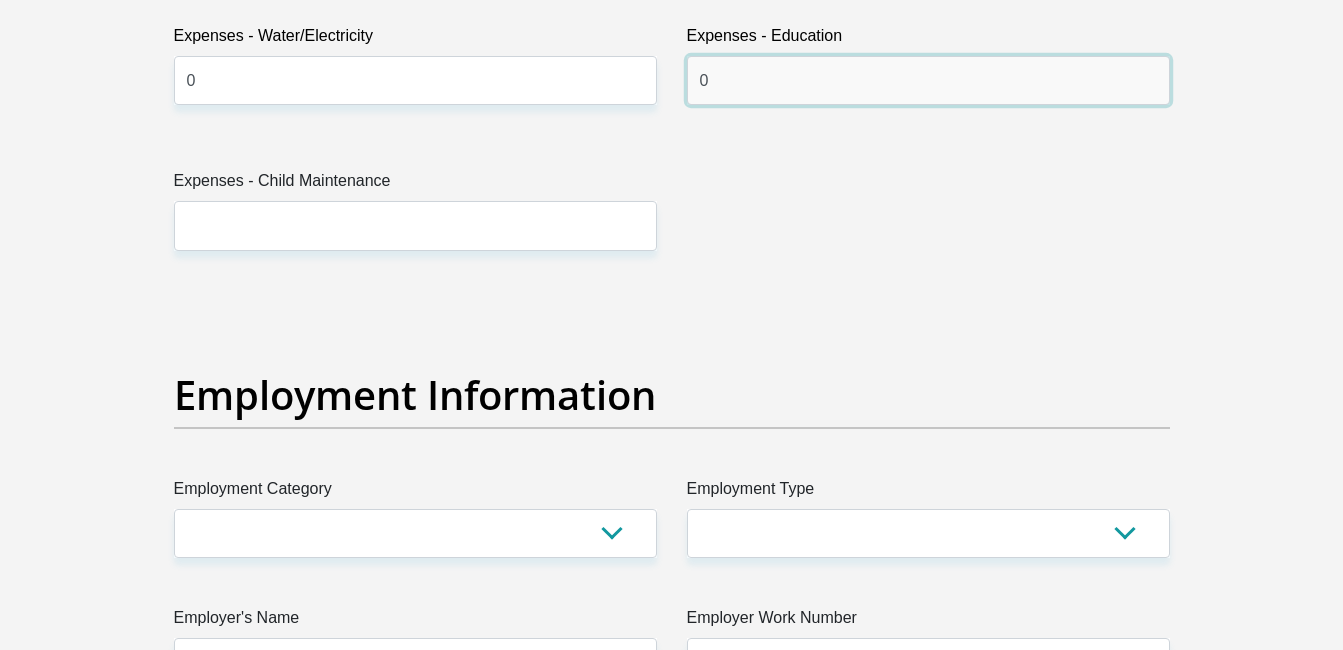 type on "0" 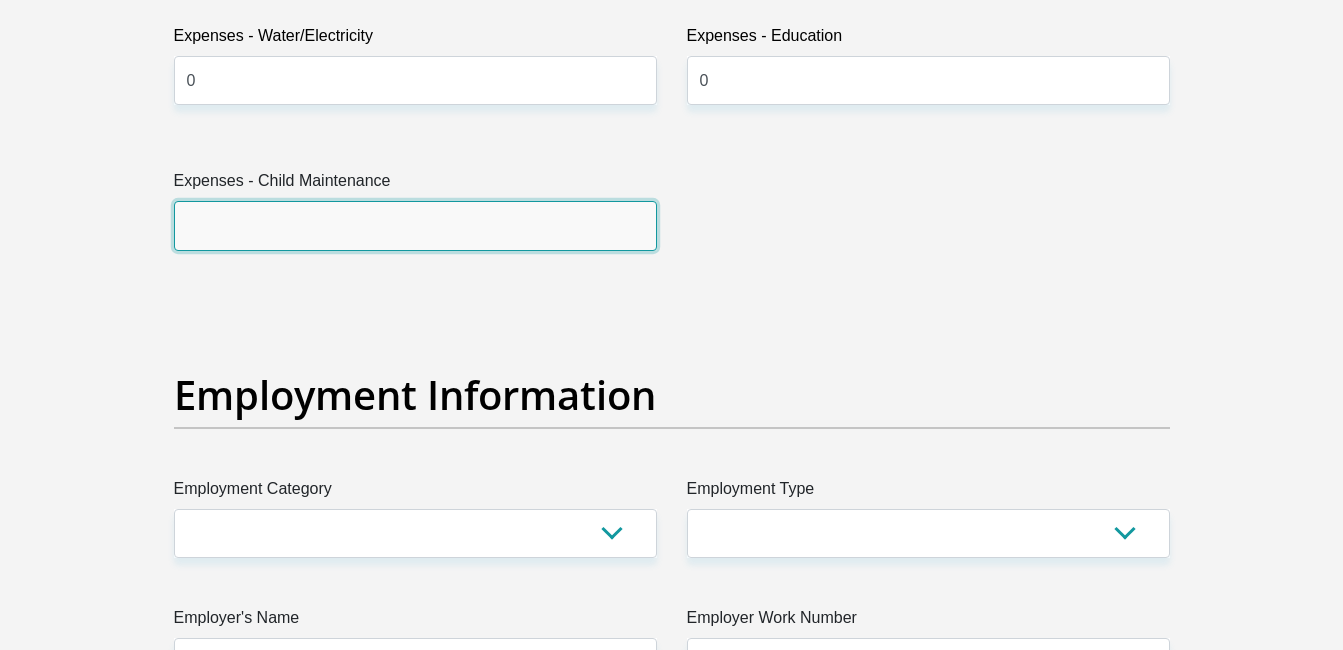 click on "Expenses - Child Maintenance" at bounding box center (415, 225) 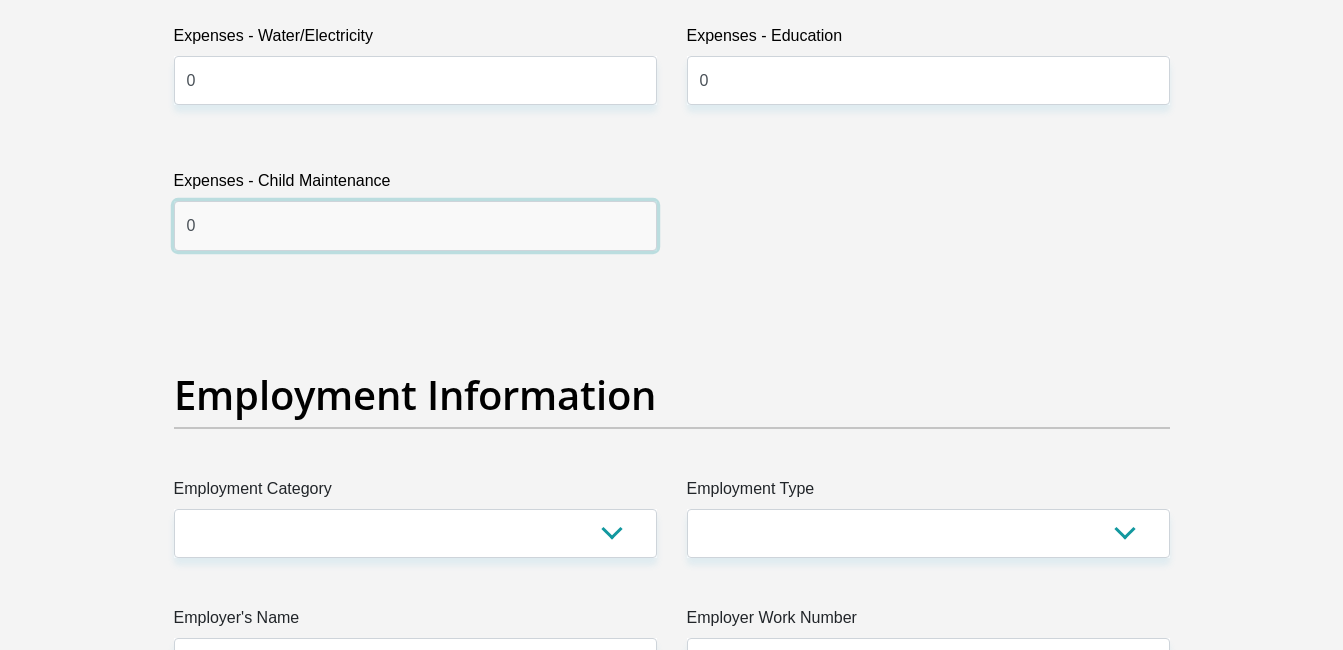 type on "0" 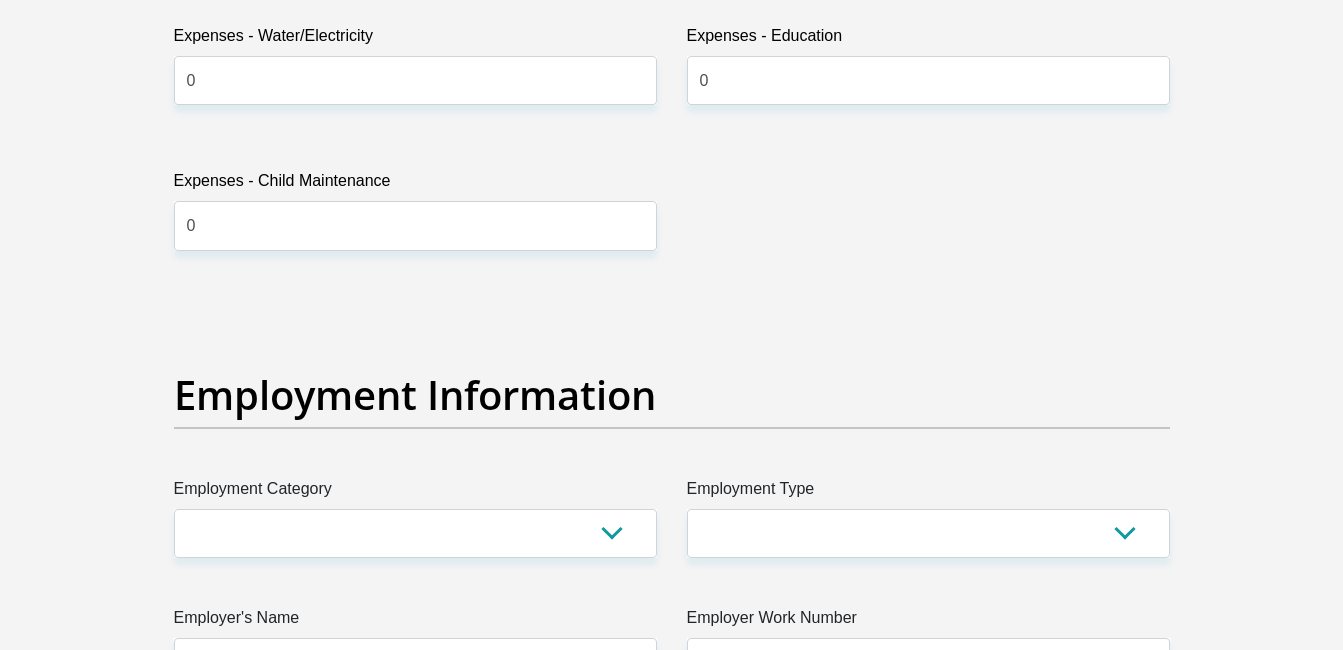 click on "Title
Mr
Ms
Mrs
Dr
Other
First Name
Omogolo
Surname
Onkaetse
ID Number
9005020704086
Please input valid ID number
Race
Black
Coloured
Indian
White
Other
Contact Number
0784930676
Please input valid contact number
Nationality
South Africa
Afghanistan
Aland Islands  Albania  Algeria" at bounding box center [672, 289] 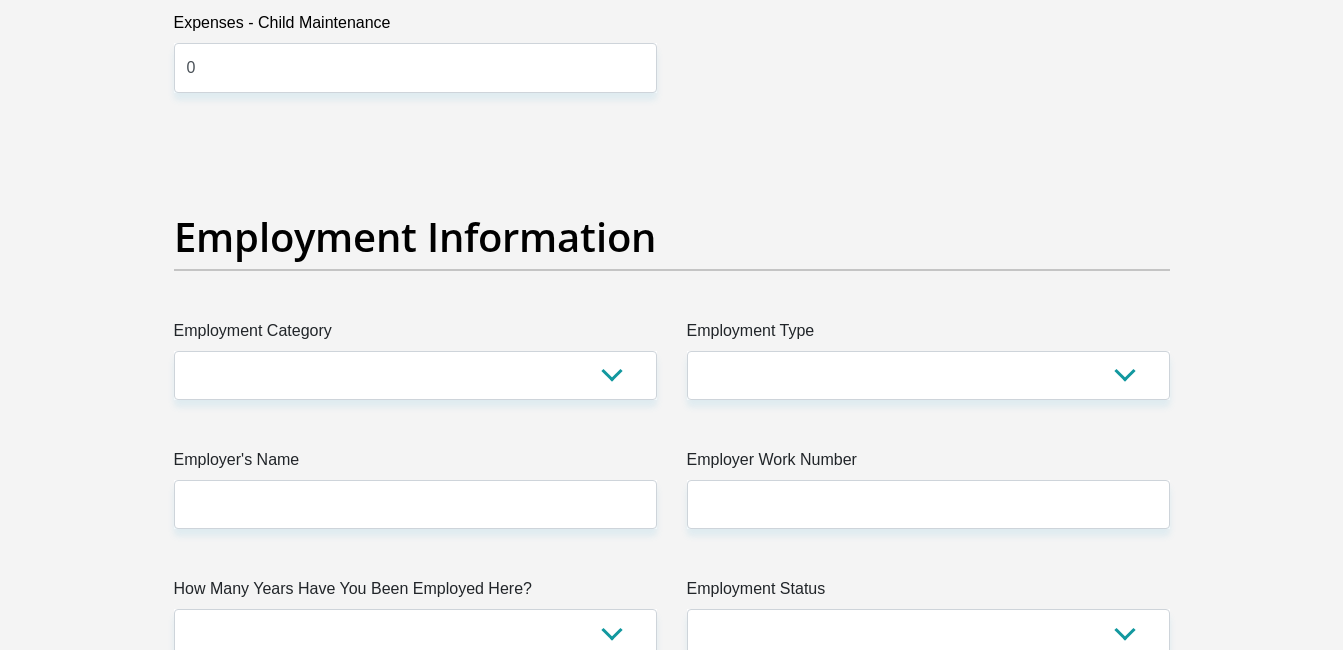 scroll, scrollTop: 3437, scrollLeft: 0, axis: vertical 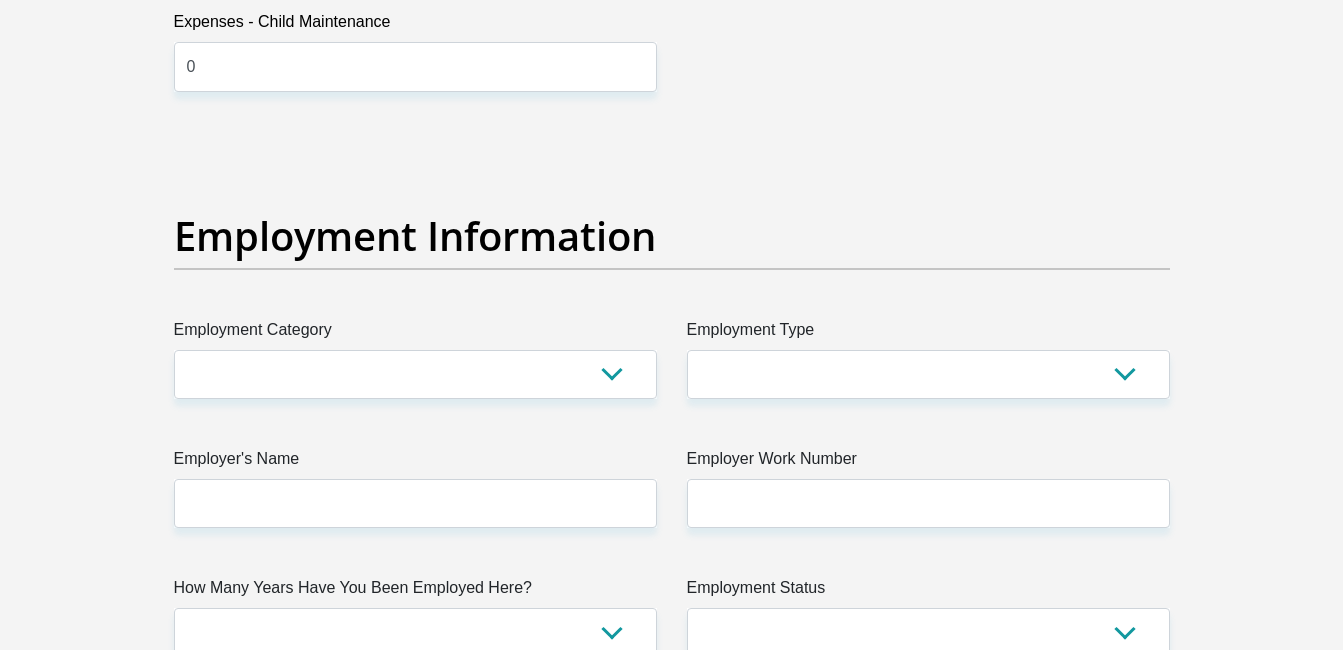 drag, startPoint x: 552, startPoint y: 344, endPoint x: 582, endPoint y: 382, distance: 48.414875 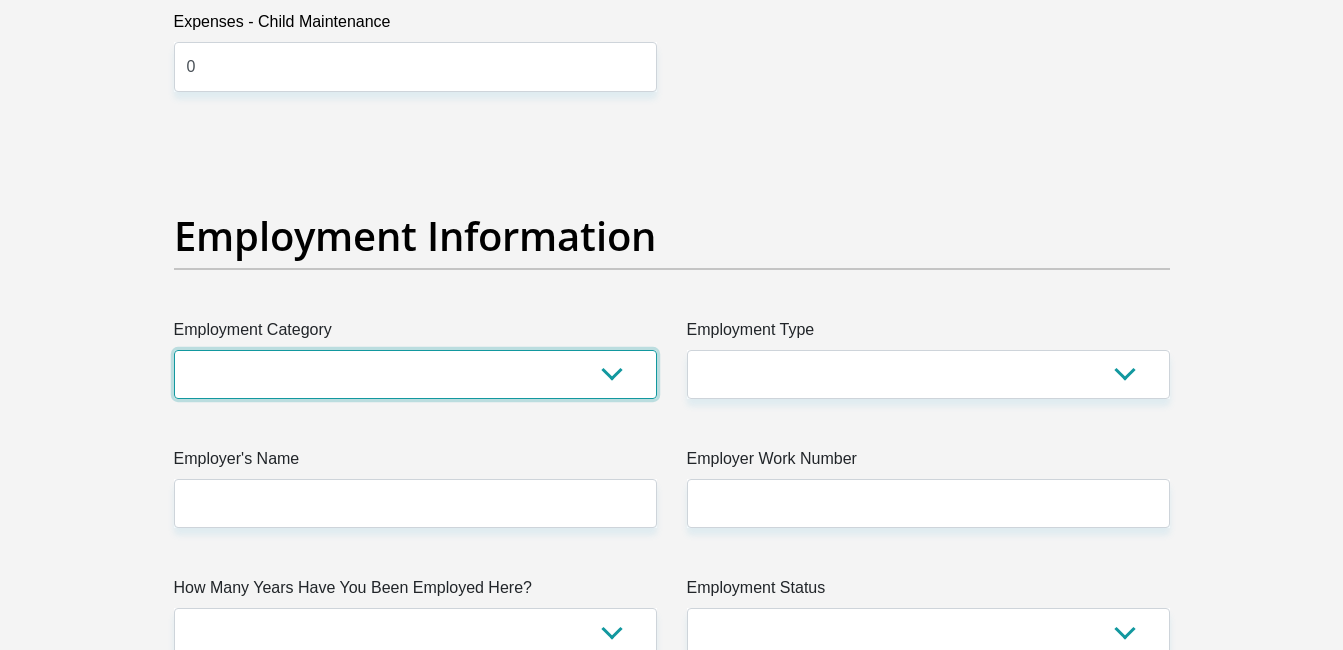 click on "AGRICULTURE
ALCOHOL & TOBACCO
CONSTRUCTION MATERIALS
METALLURGY
EQUIPMENT FOR RENEWABLE ENERGY
SPECIALIZED CONTRACTORS
CAR
GAMING (INCL. INTERNET
OTHER WHOLESALE
UNLICENSED PHARMACEUTICALS
CURRENCY EXCHANGE HOUSES
OTHER FINANCIAL INSTITUTIONS & INSURANCE
REAL ESTATE AGENTS
OIL & GAS
OTHER MATERIALS (E.G. IRON ORE)
PRECIOUS STONES & PRECIOUS METALS
POLITICAL ORGANIZATIONS
RELIGIOUS ORGANIZATIONS(NOT SECTS)
ACTI. HAVING BUSINESS DEAL WITH PUBLIC ADMINISTRATION
LAUNDROMATS" at bounding box center (415, 374) 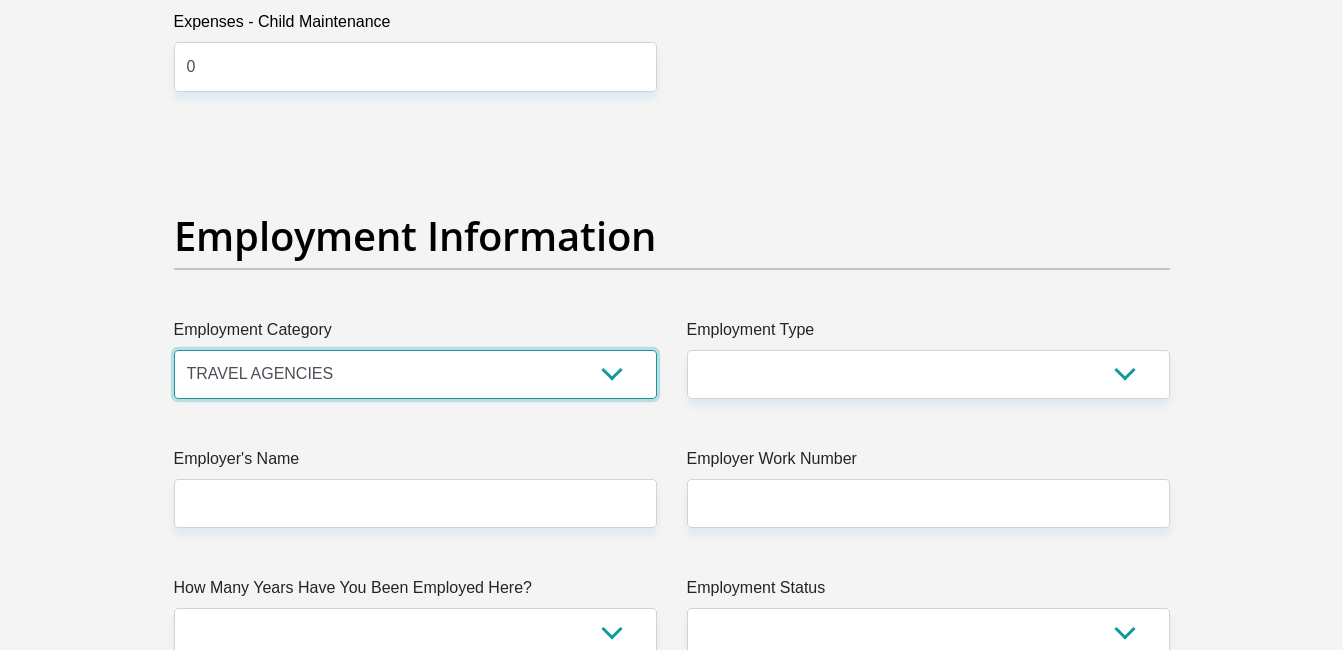 click on "AGRICULTURE
ALCOHOL & TOBACCO
CONSTRUCTION MATERIALS
METALLURGY
EQUIPMENT FOR RENEWABLE ENERGY
SPECIALIZED CONTRACTORS
CAR
GAMING (INCL. INTERNET
OTHER WHOLESALE
UNLICENSED PHARMACEUTICALS
CURRENCY EXCHANGE HOUSES
OTHER FINANCIAL INSTITUTIONS & INSURANCE
REAL ESTATE AGENTS
OIL & GAS
OTHER MATERIALS (E.G. IRON ORE)
PRECIOUS STONES & PRECIOUS METALS
POLITICAL ORGANIZATIONS
RELIGIOUS ORGANIZATIONS(NOT SECTS)
ACTI. HAVING BUSINESS DEAL WITH PUBLIC ADMINISTRATION
LAUNDROMATS" at bounding box center (415, 374) 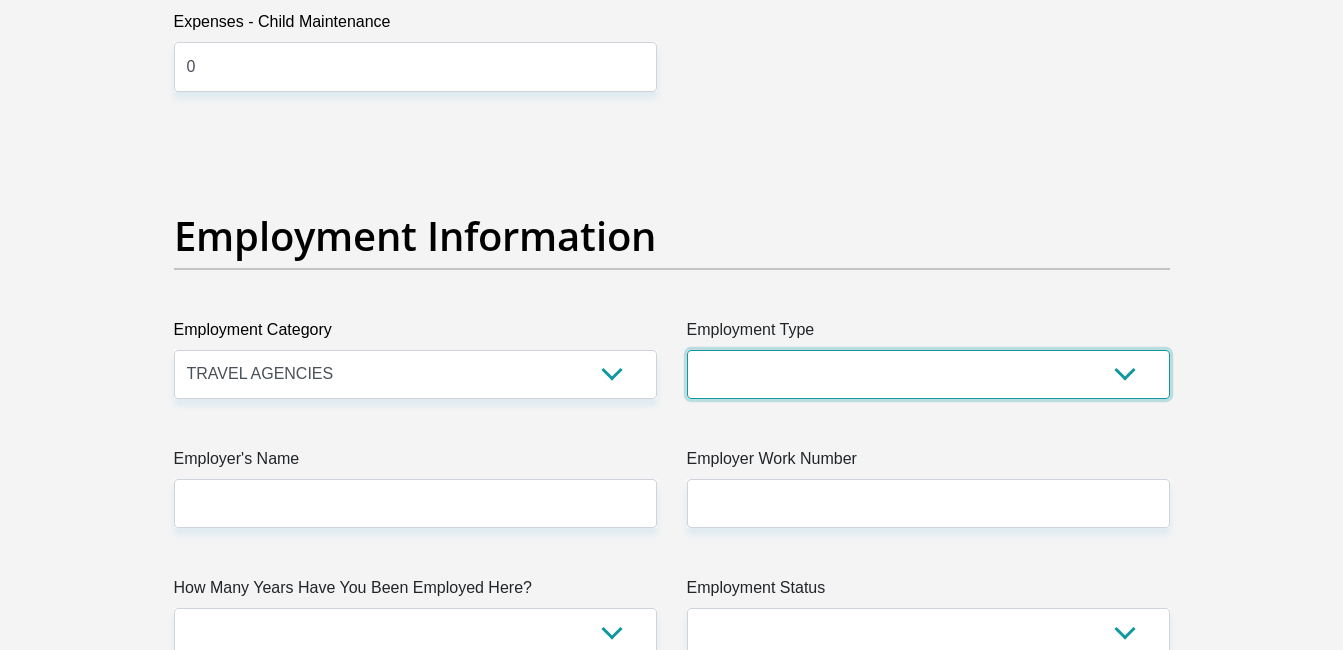 click on "College/Lecturer
Craft Seller
Creative
Driver
Executive
Farmer
Forces - Non Commissioned
Forces - Officer
Hawker
Housewife
Labourer
Licenced Professional
Manager
Miner
Non Licenced Professional
Office Staff/Clerk
Outside Worker
Pensioner
Permanent Teacher
Production/Manufacturing
Sales
Self-Employed
Semi-Professional Worker
Service Industry  Social Worker  Student" at bounding box center (928, 374) 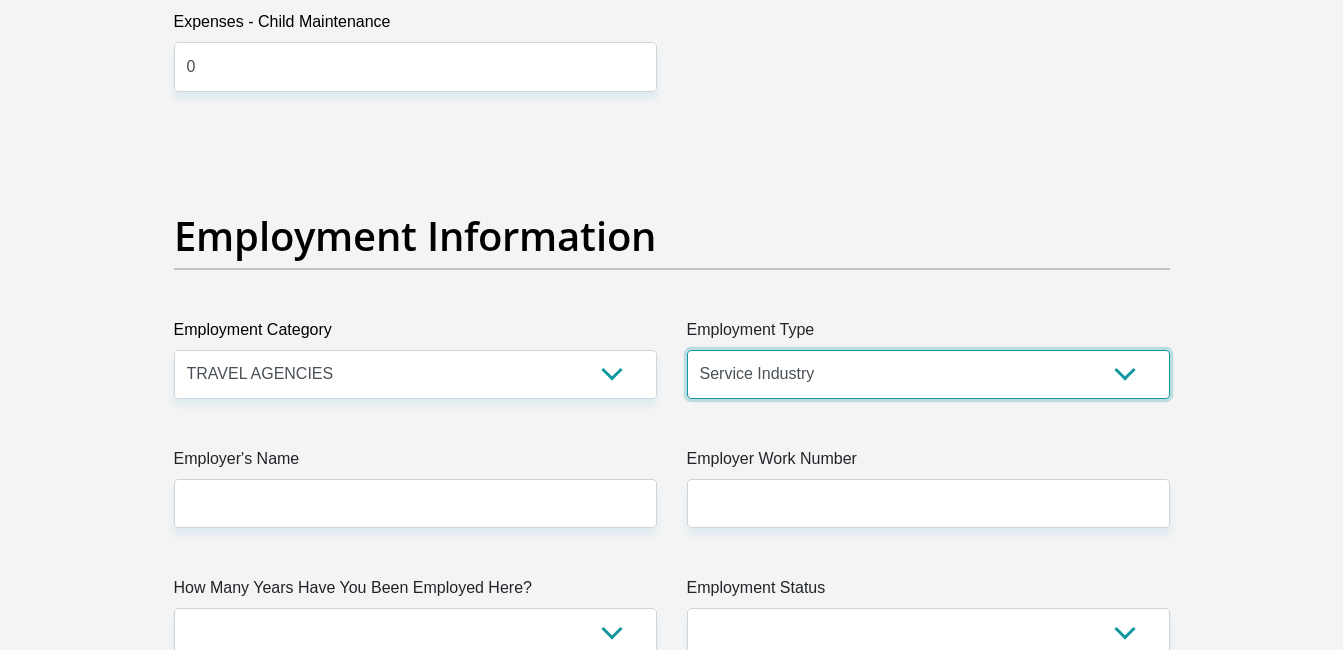 click on "College/Lecturer
Craft Seller
Creative
Driver
Executive
Farmer
Forces - Non Commissioned
Forces - Officer
Hawker
Housewife
Labourer
Licenced Professional
Manager
Miner
Non Licenced Professional
Office Staff/Clerk
Outside Worker
Pensioner
Permanent Teacher
Production/Manufacturing
Sales
Self-Employed
Semi-Professional Worker
Service Industry  Social Worker  Student" at bounding box center (928, 374) 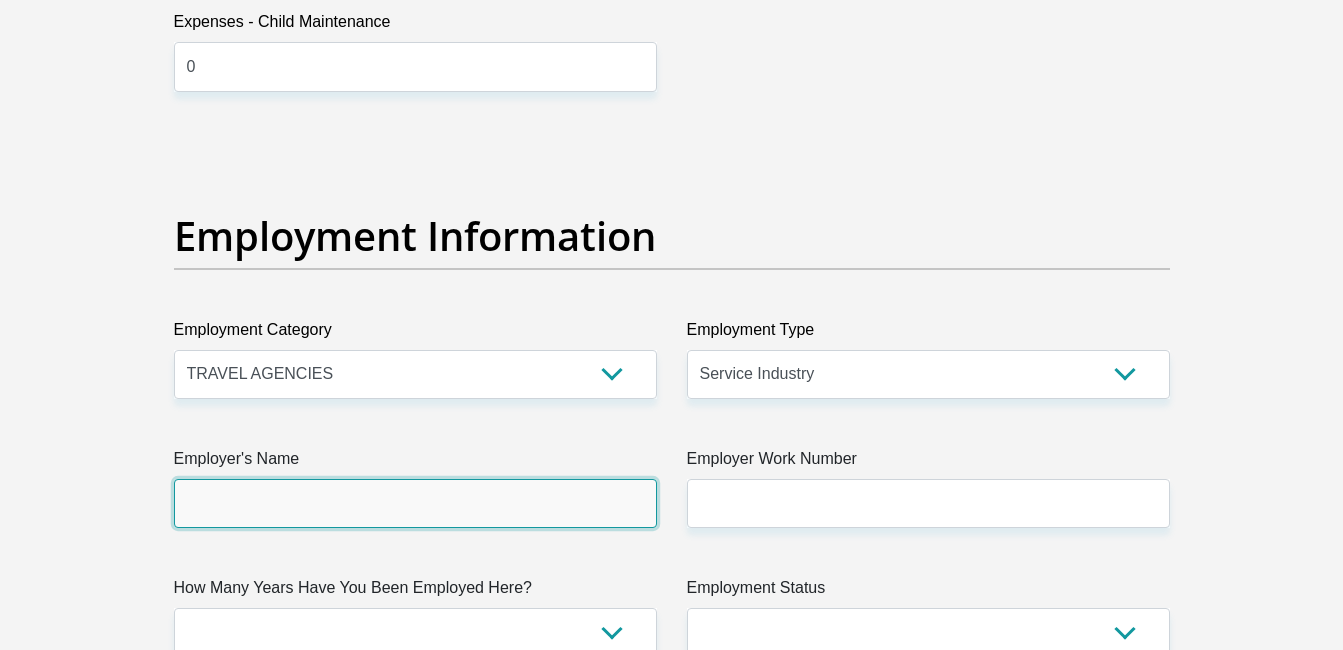click on "Employer's Name" at bounding box center (415, 503) 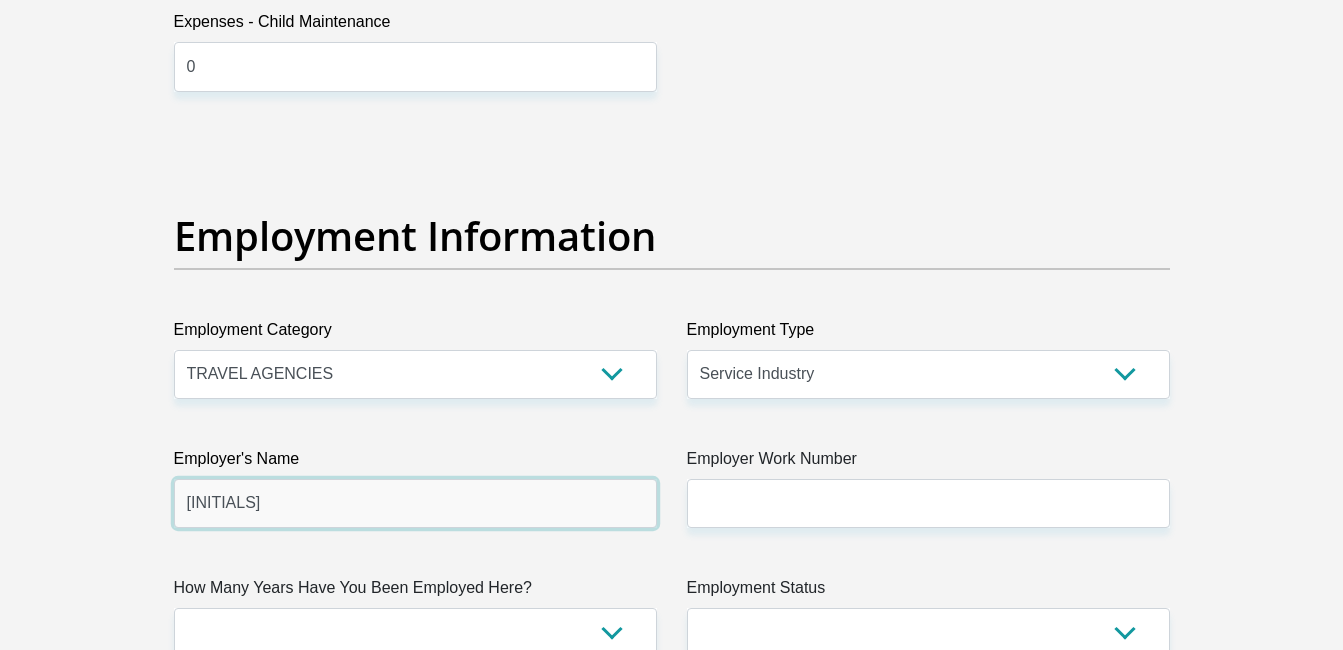 type on "TTEC" 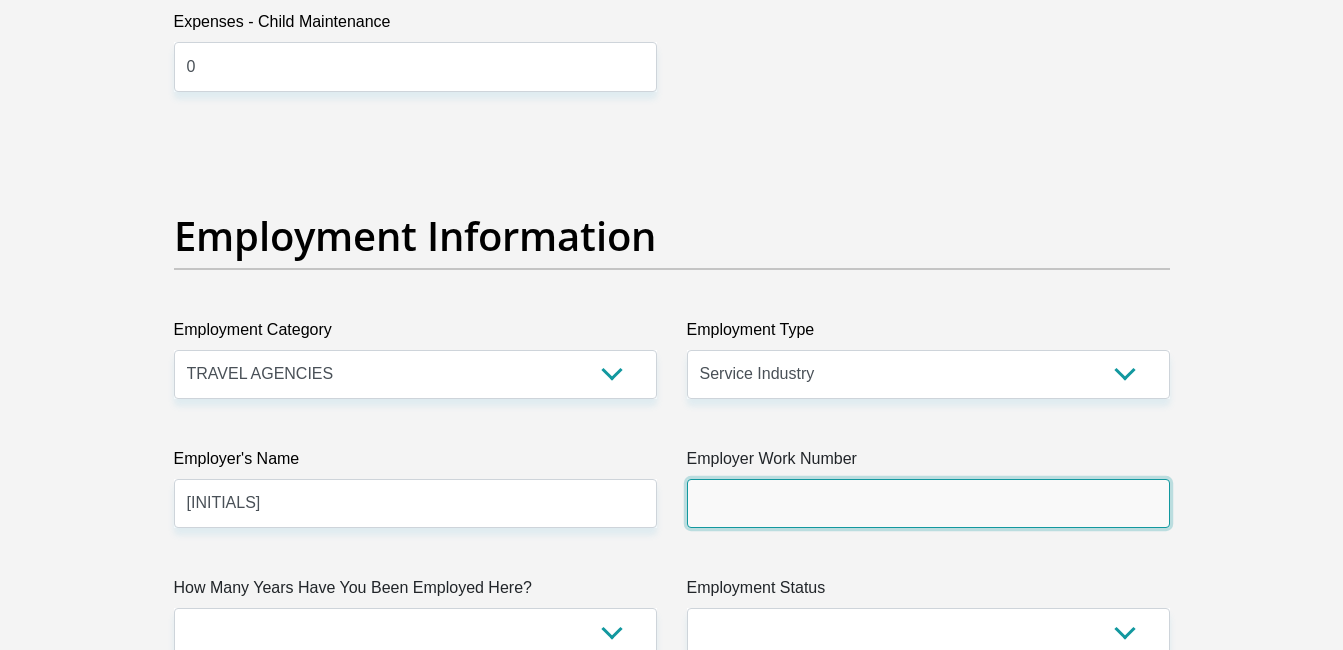 click on "Employer Work Number" at bounding box center [928, 503] 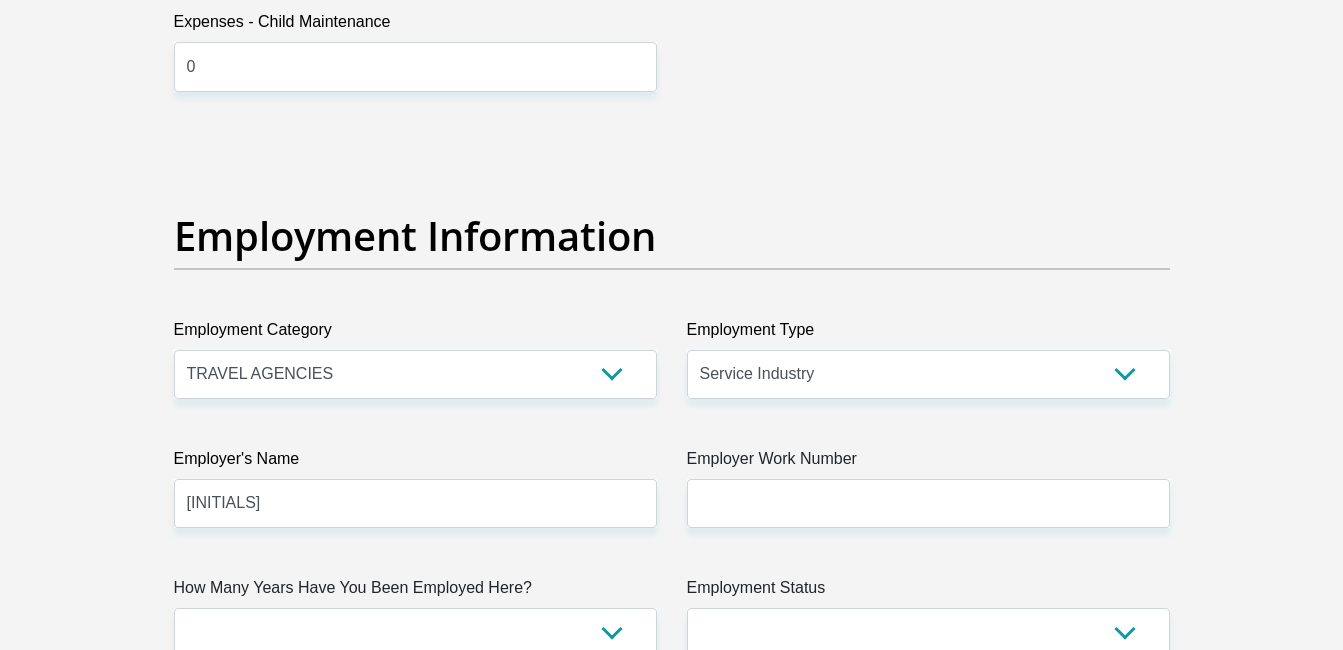 click on "Title
Mr
Ms
Mrs
Dr
Other
First Name
Omogolo
Surname
Onkaetse
ID Number
9005020704086
Please input valid ID number
Race
Black
Coloured
Indian
White
Other
Contact Number
0784930676
Please input valid contact number
Nationality
South Africa
Afghanistan
Aland Islands  Albania  Algeria" at bounding box center [672, 130] 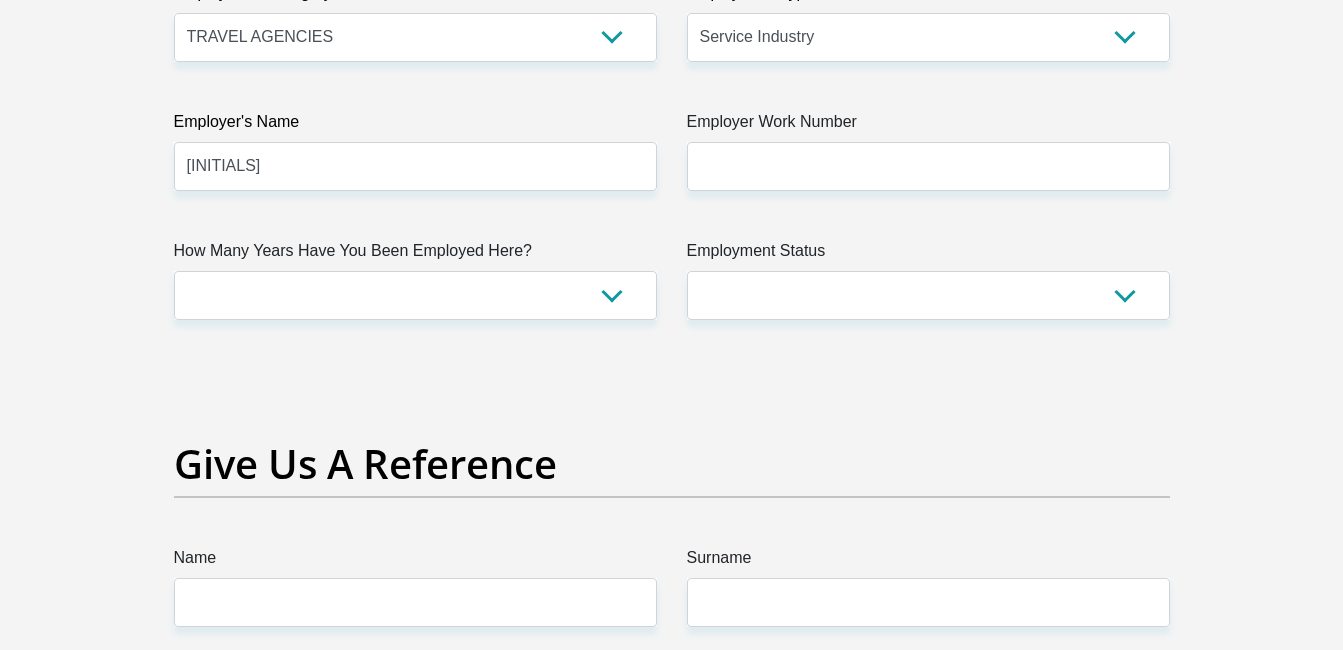 scroll, scrollTop: 3775, scrollLeft: 0, axis: vertical 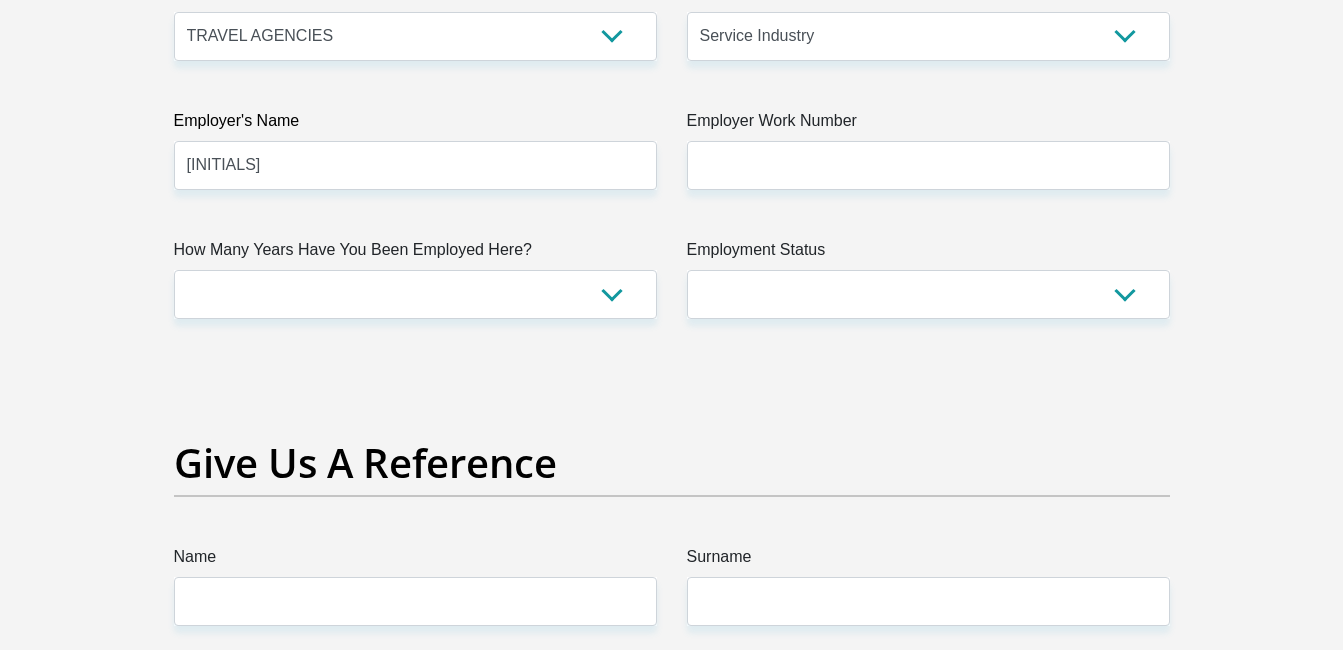 drag, startPoint x: 667, startPoint y: 283, endPoint x: 606, endPoint y: 283, distance: 61 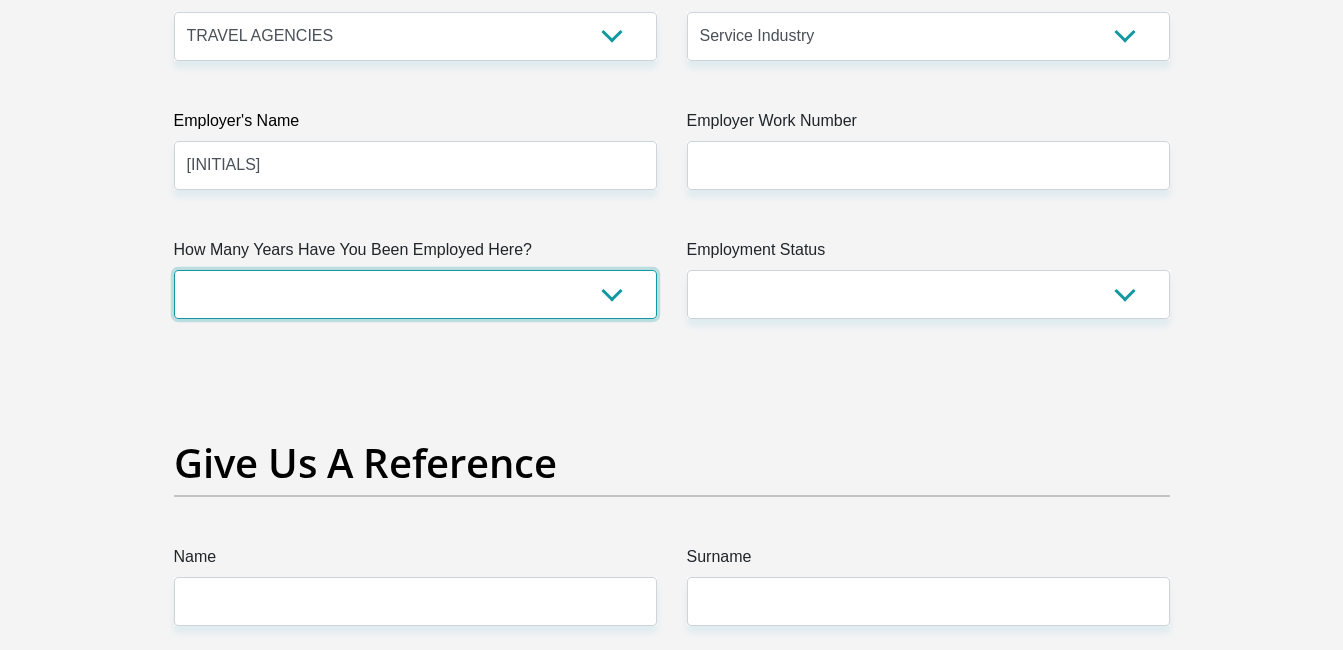 click on "less than 1 year
1-3 years
3-5 years
5+ years" at bounding box center (415, 294) 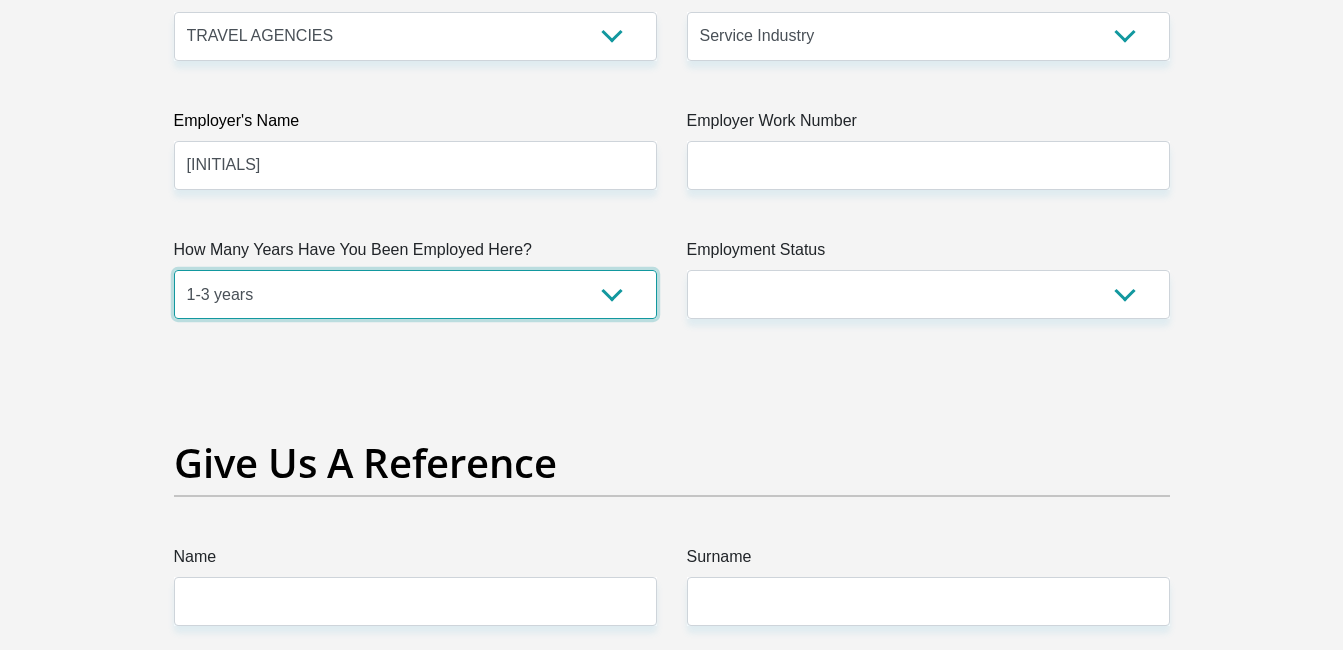 click on "less than 1 year
1-3 years
3-5 years
5+ years" at bounding box center (415, 294) 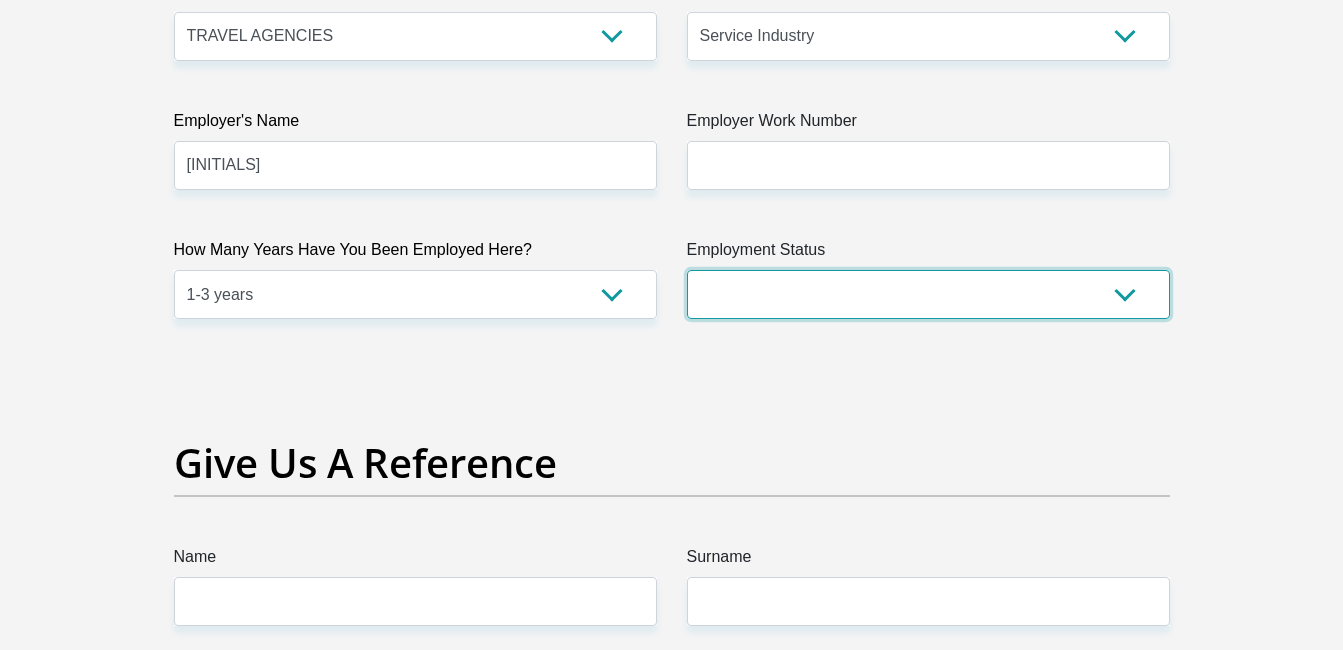 click on "Permanent/Full-time
Part-time/Casual
Contract Worker
Self-Employed
Housewife
Retired
Student
Medically Boarded
Disability
Unemployed" at bounding box center (928, 294) 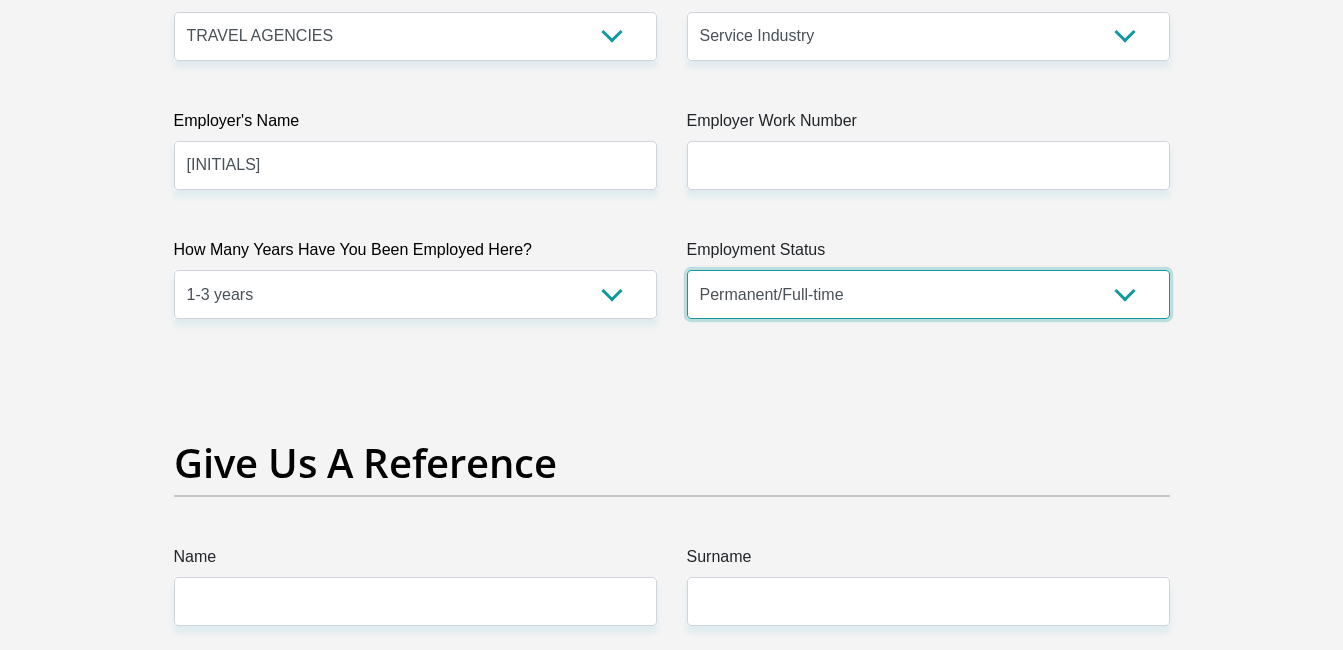 click on "Permanent/Full-time
Part-time/Casual
Contract Worker
Self-Employed
Housewife
Retired
Student
Medically Boarded
Disability
Unemployed" at bounding box center (928, 294) 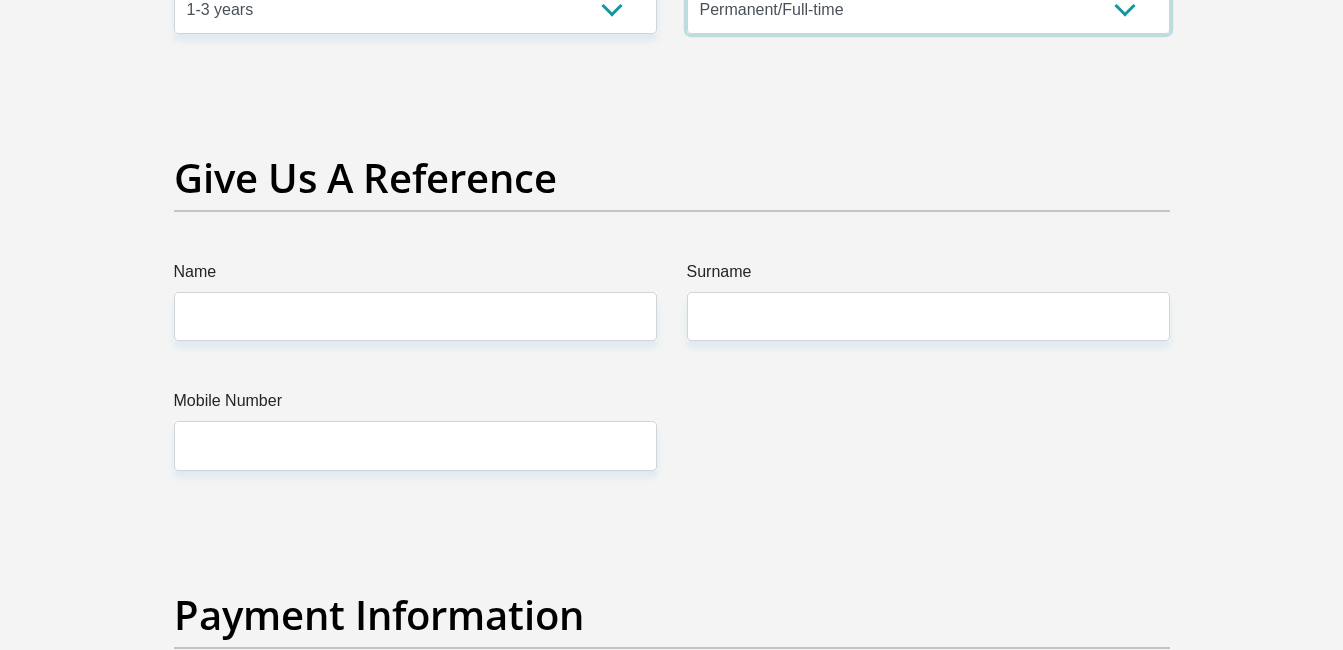 scroll, scrollTop: 4064, scrollLeft: 0, axis: vertical 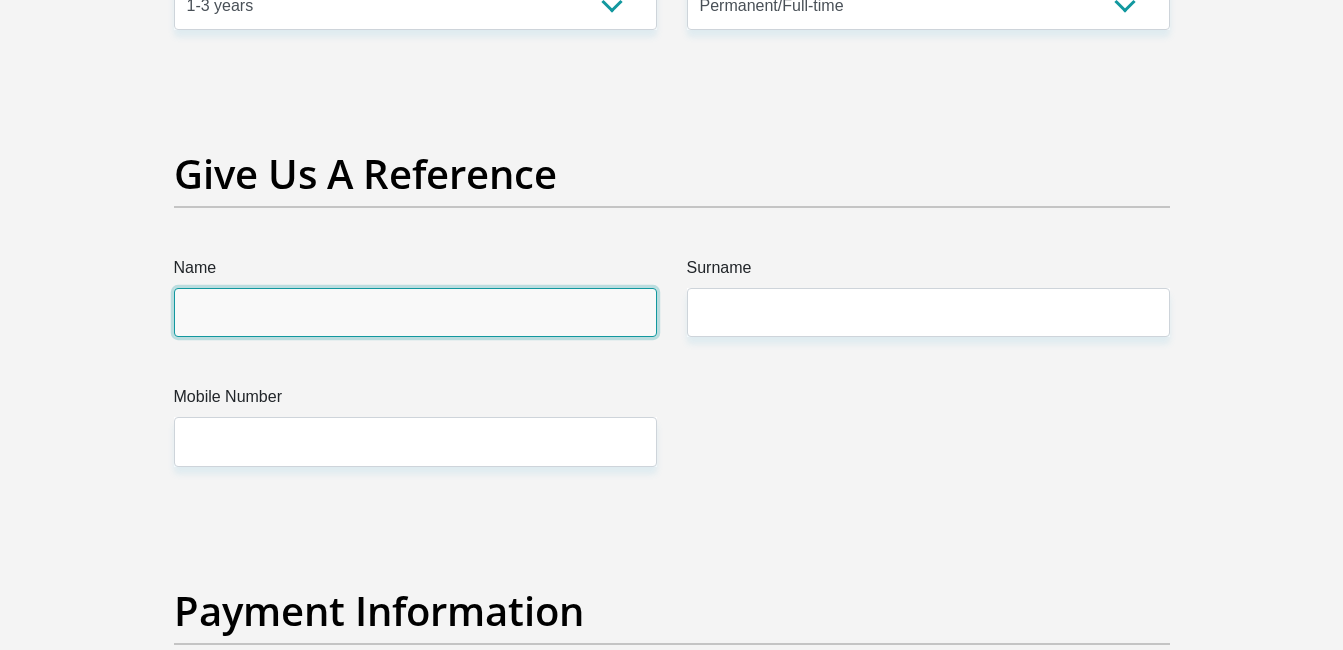 click on "Name" at bounding box center [415, 312] 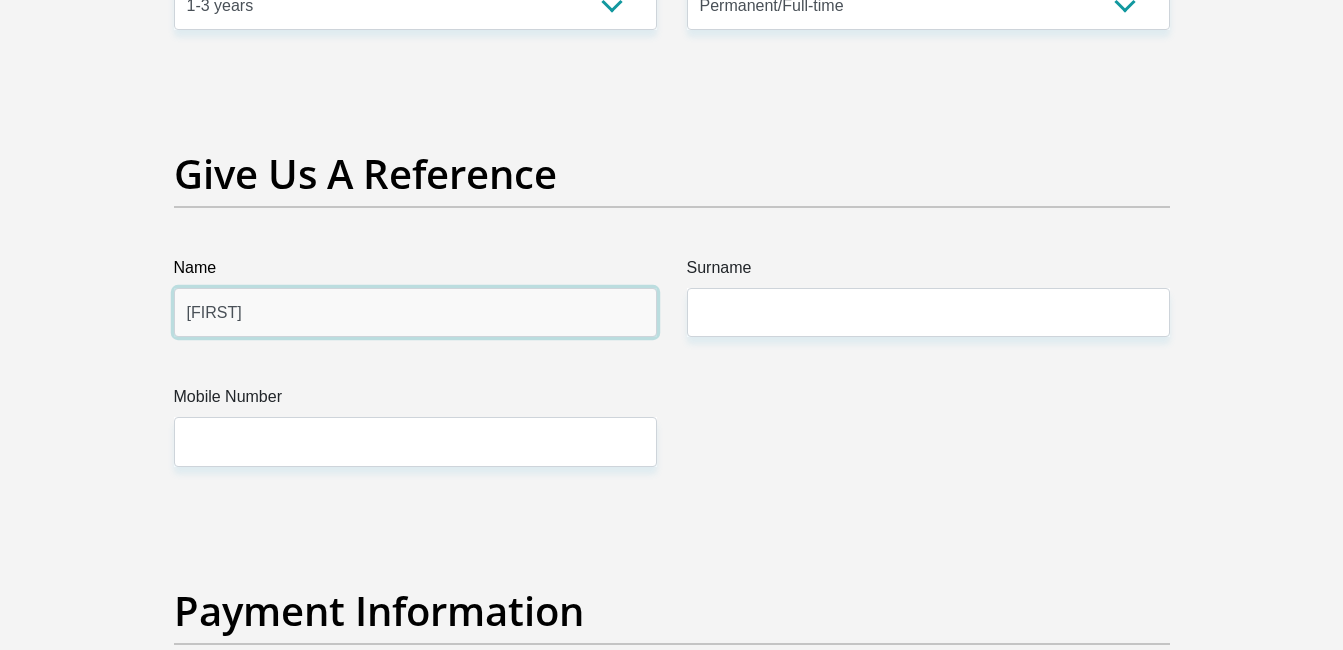type on "Makeda" 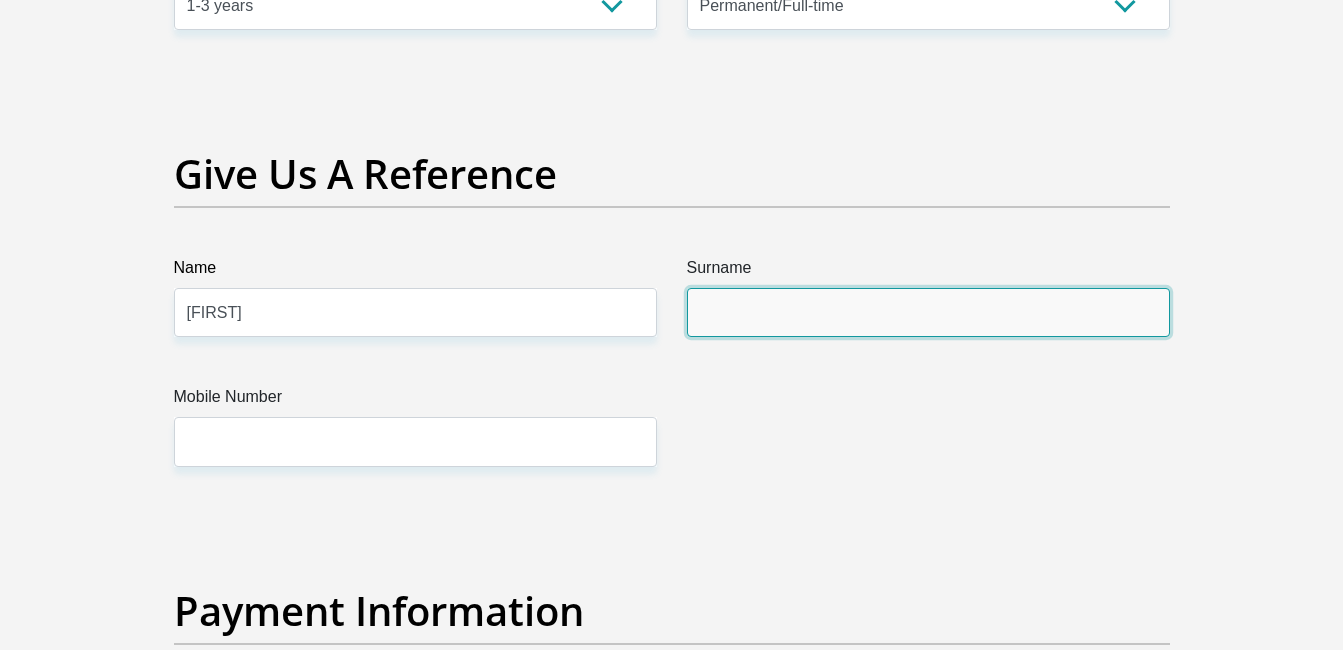click on "Surname" at bounding box center [928, 312] 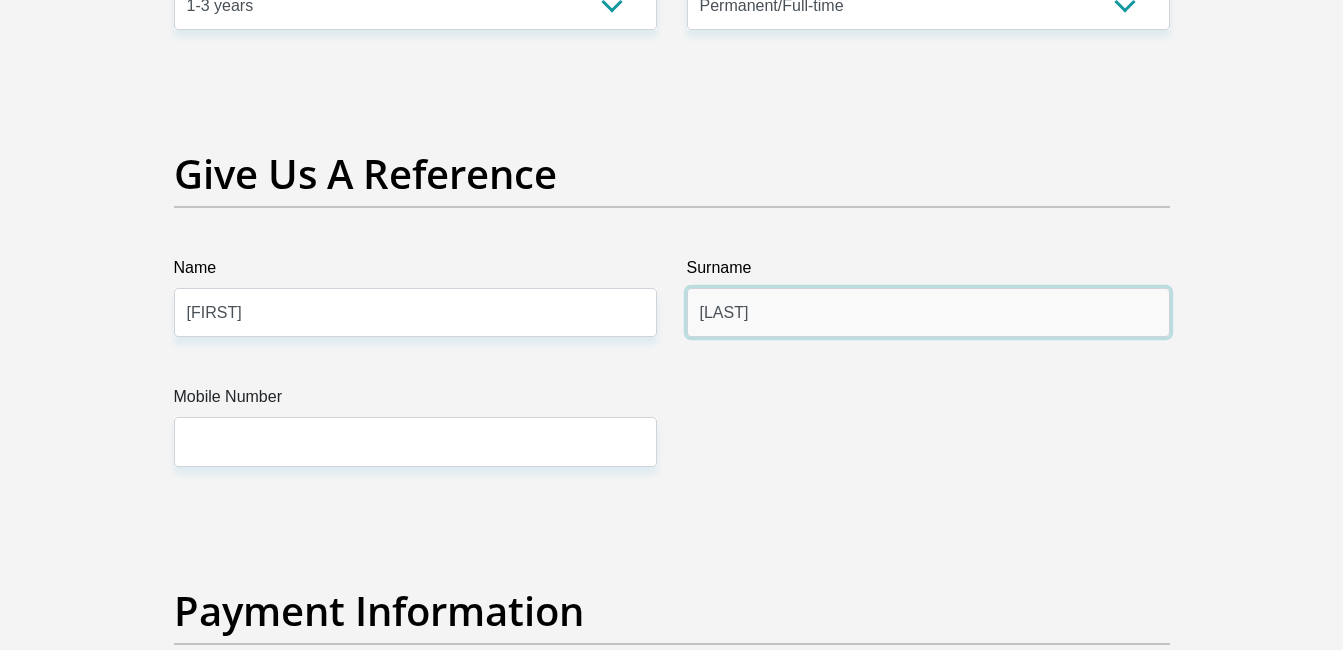 type on "Mafafo" 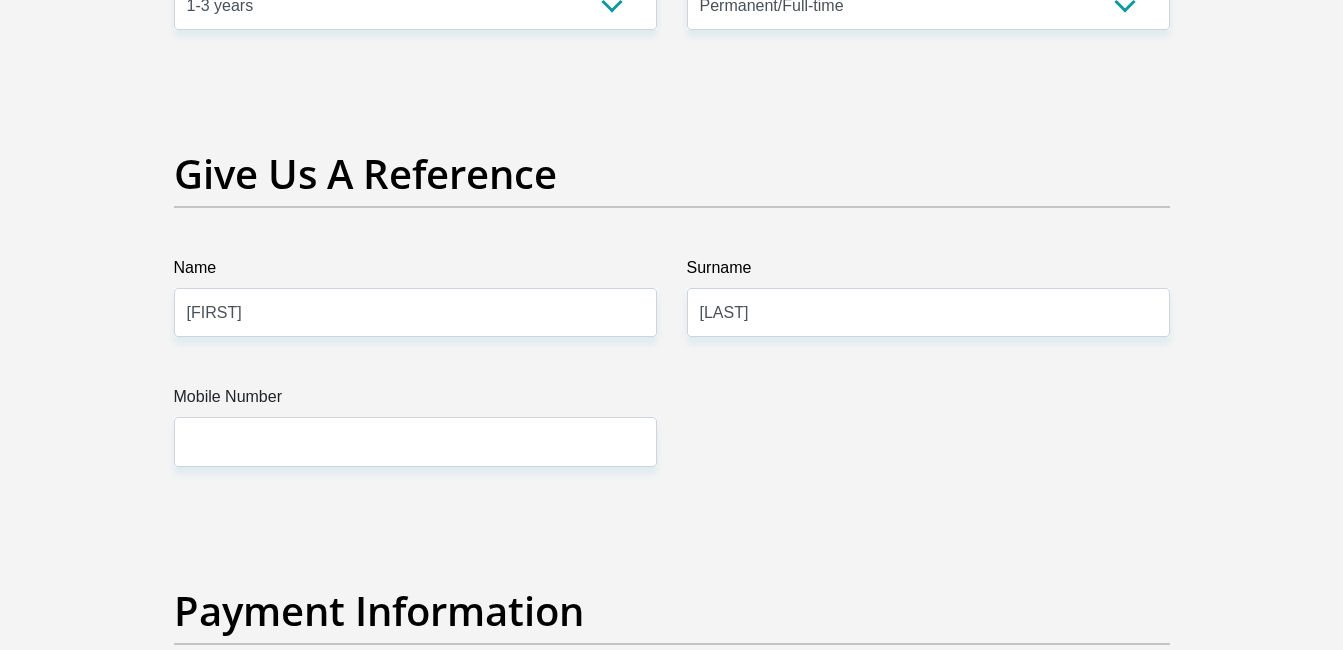 click on "Mobile Number" at bounding box center (415, 401) 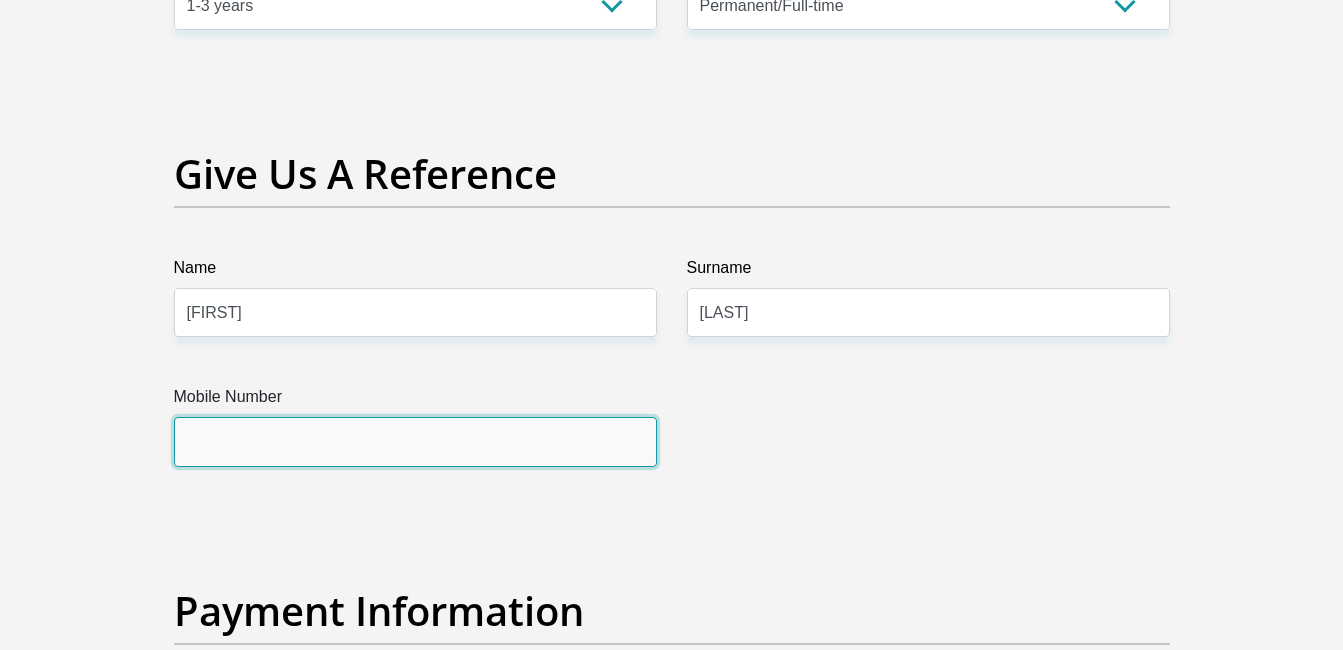 click on "Mobile Number" at bounding box center (415, 441) 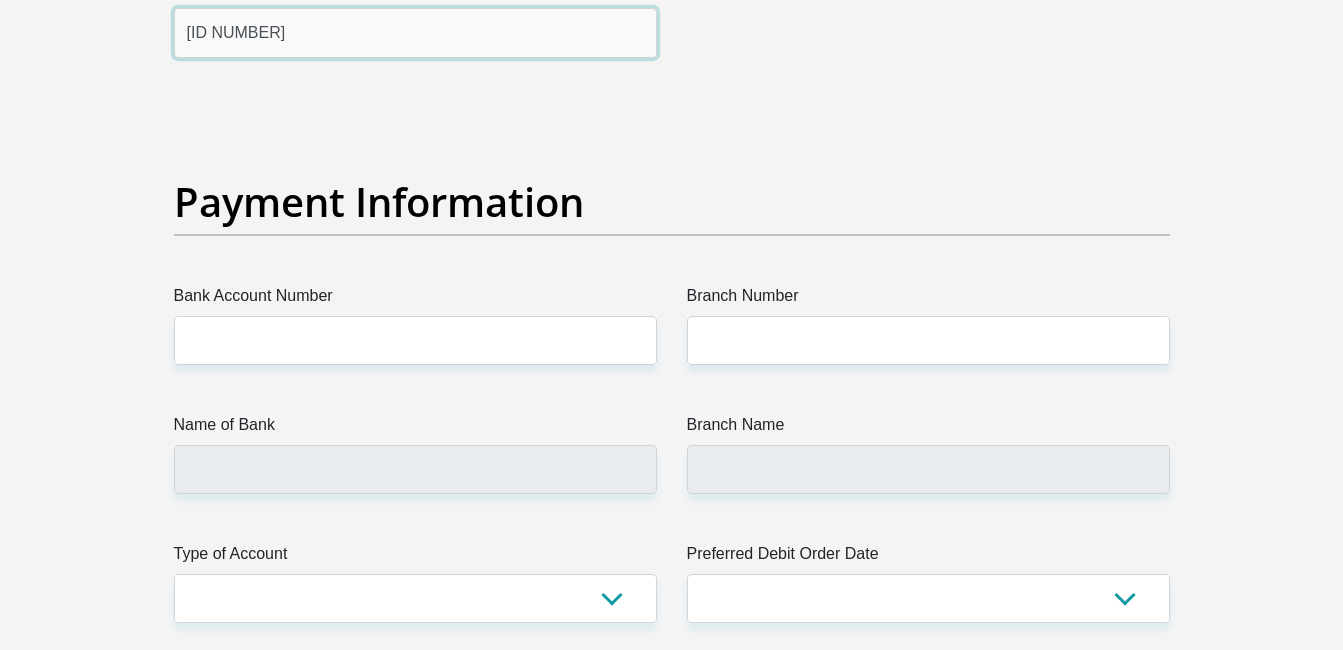 scroll, scrollTop: 4474, scrollLeft: 0, axis: vertical 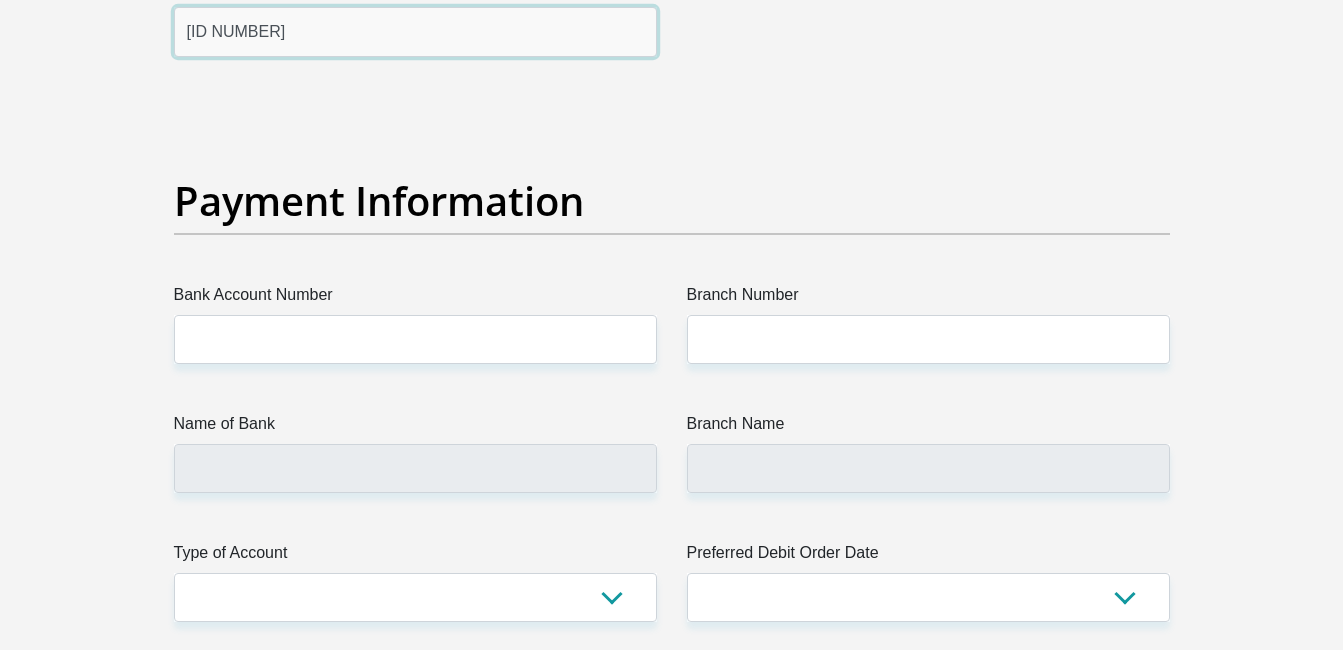 type on "0815520391" 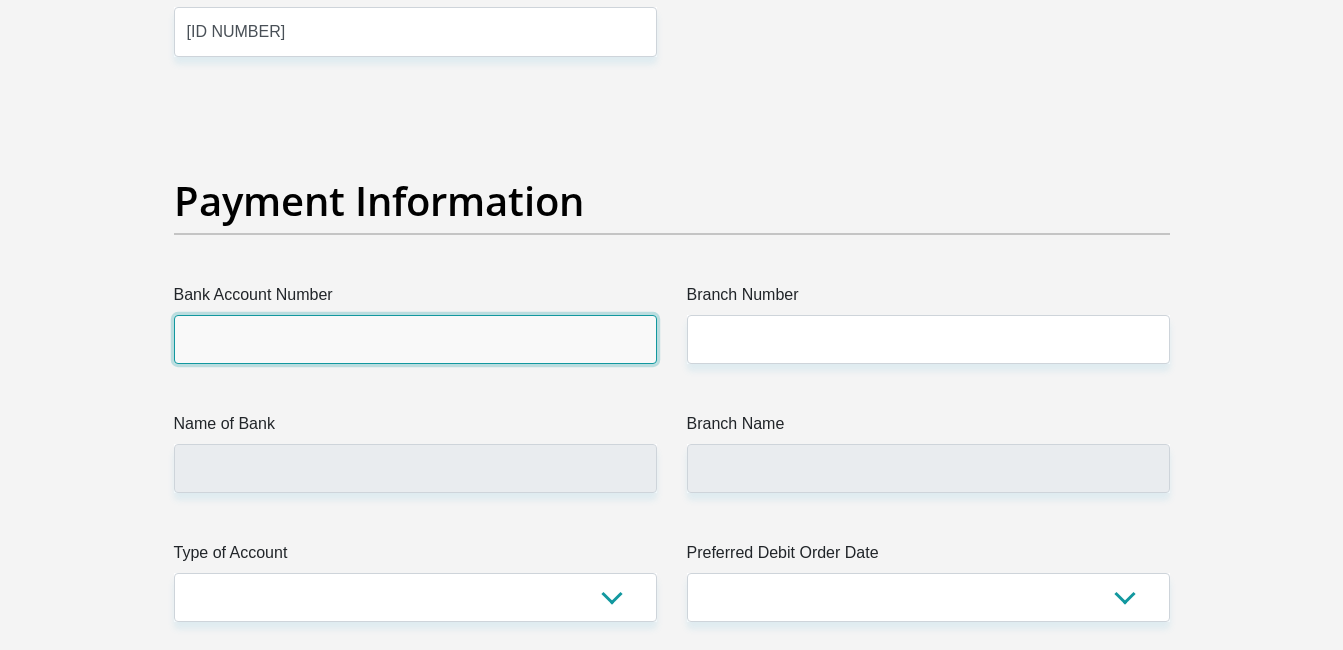 click on "Bank Account Number" at bounding box center [415, 339] 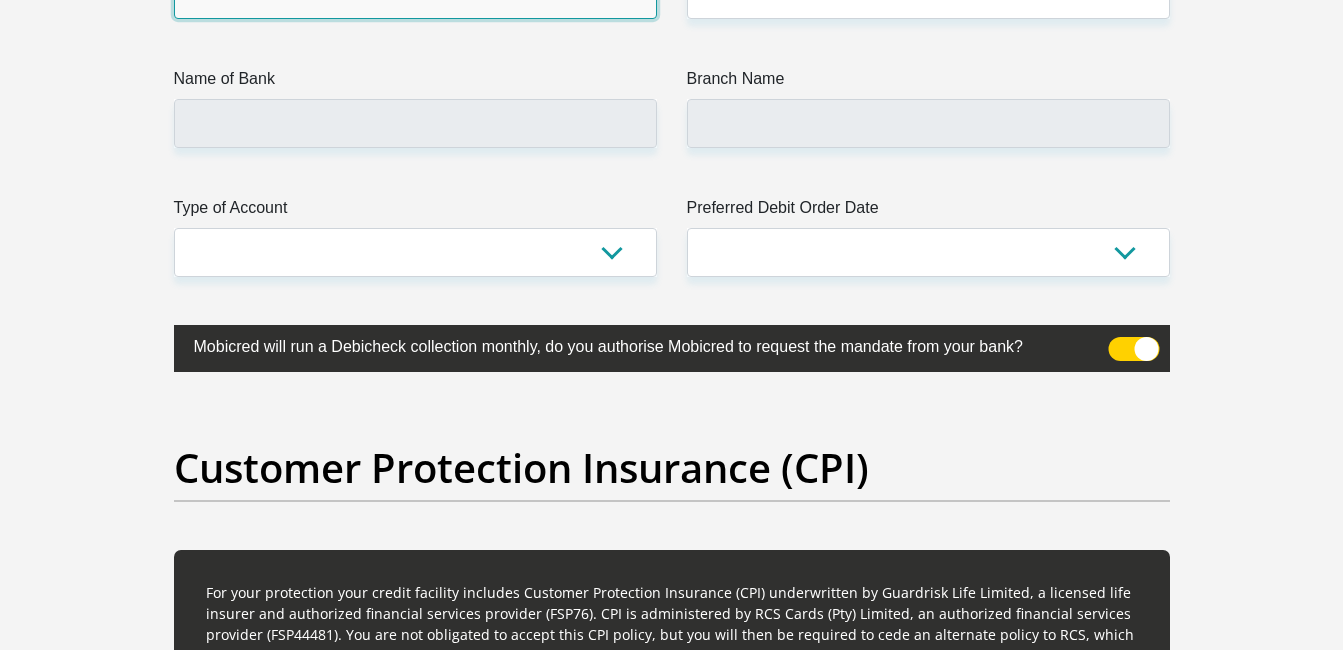 scroll, scrollTop: 4820, scrollLeft: 0, axis: vertical 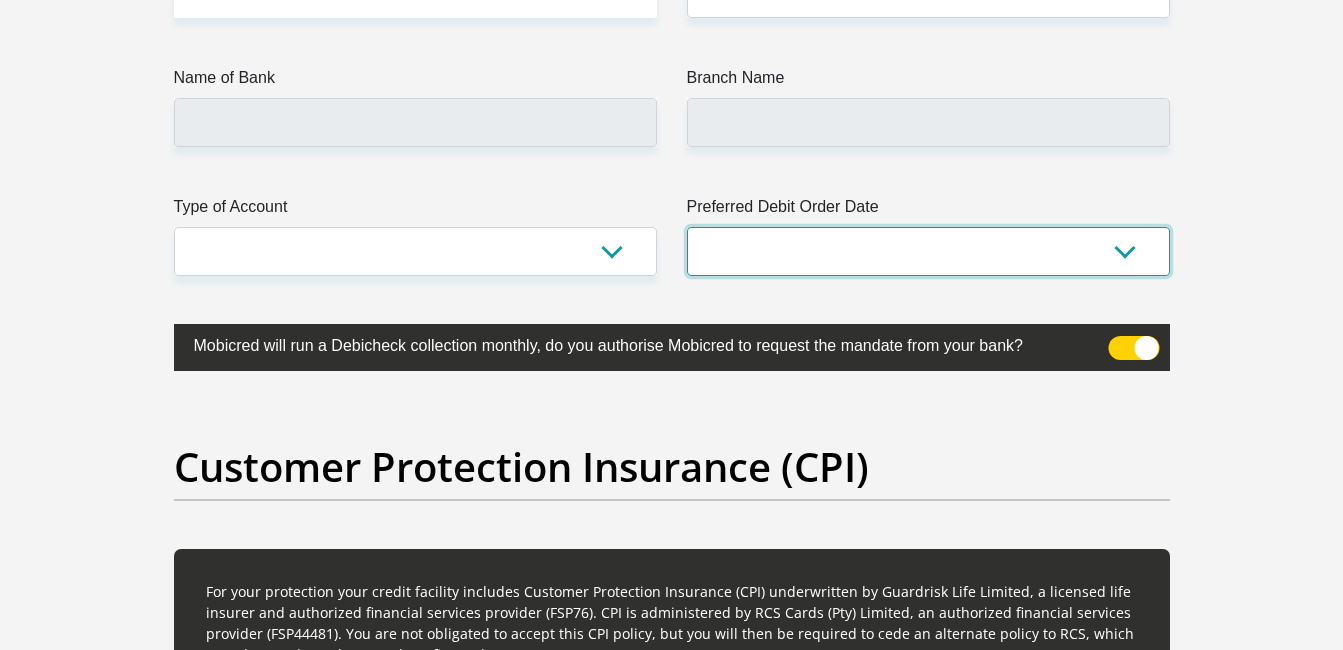 click on "1st
2nd
3rd
4th
5th
7th
18th
19th
20th
21st
22nd
23rd
24th
25th
26th
27th
28th
29th
30th" at bounding box center [928, 251] 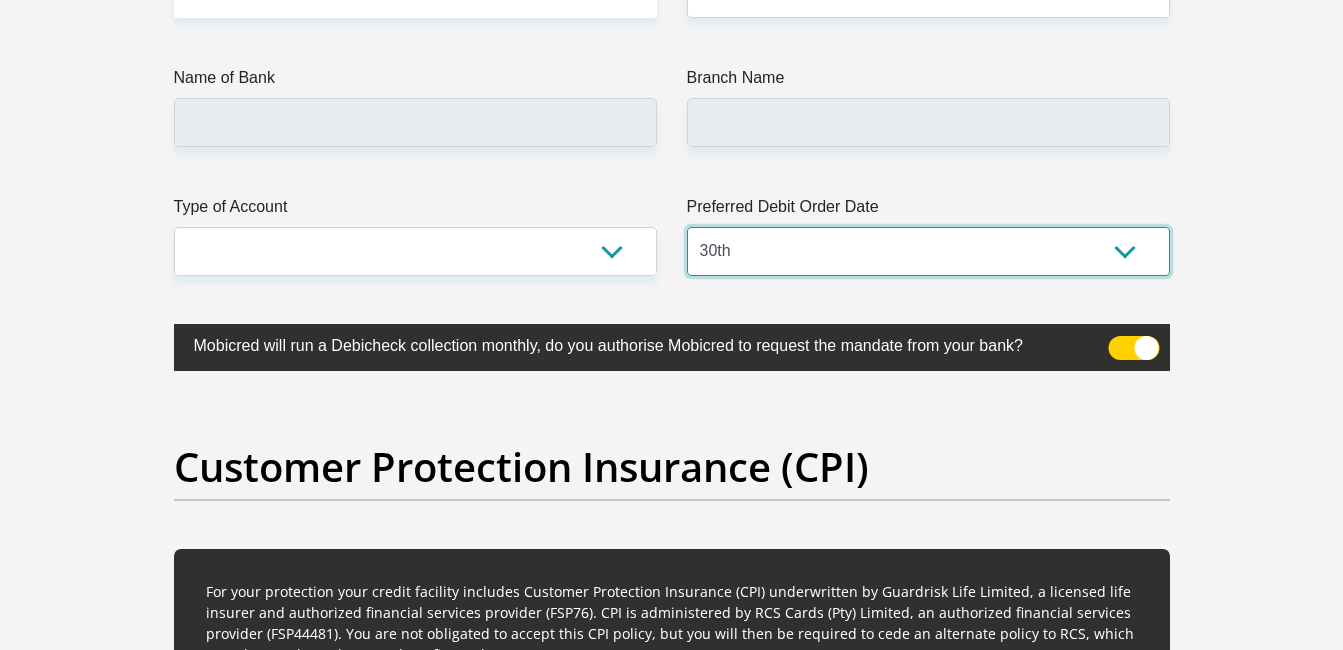 click on "1st
2nd
3rd
4th
5th
7th
18th
19th
20th
21st
22nd
23rd
24th
25th
26th
27th
28th
29th
30th" at bounding box center (928, 251) 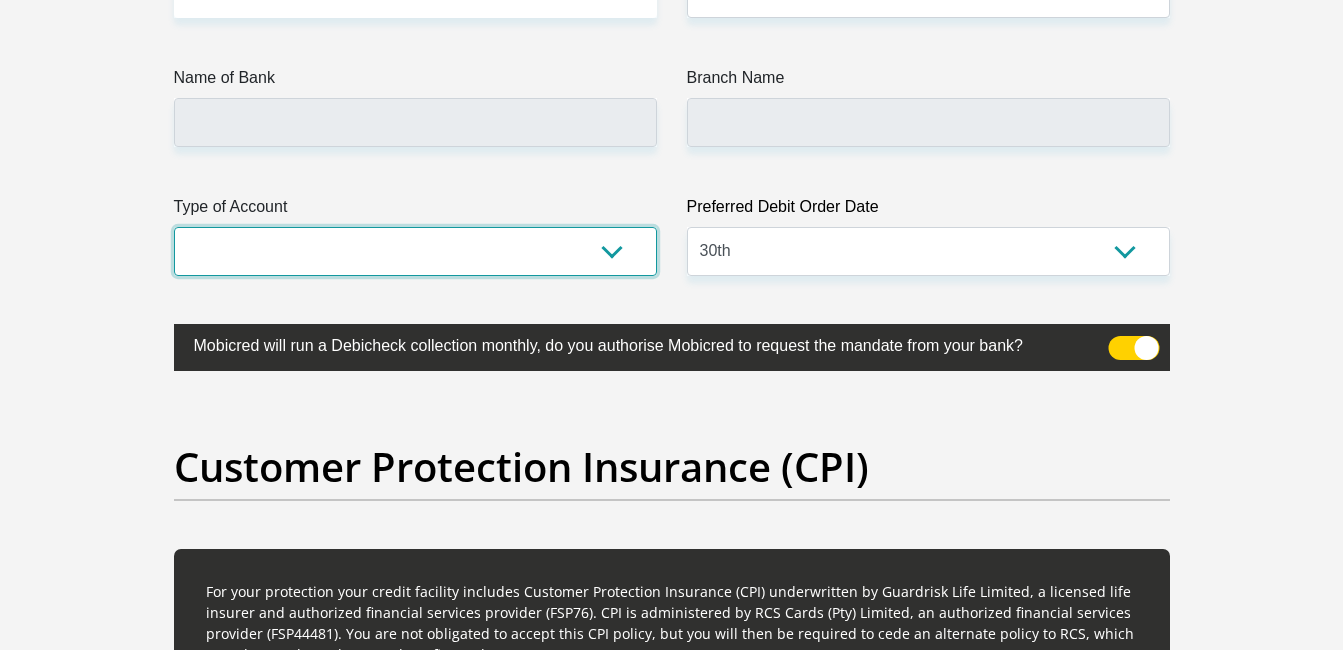 click on "Cheque
Savings" at bounding box center [415, 251] 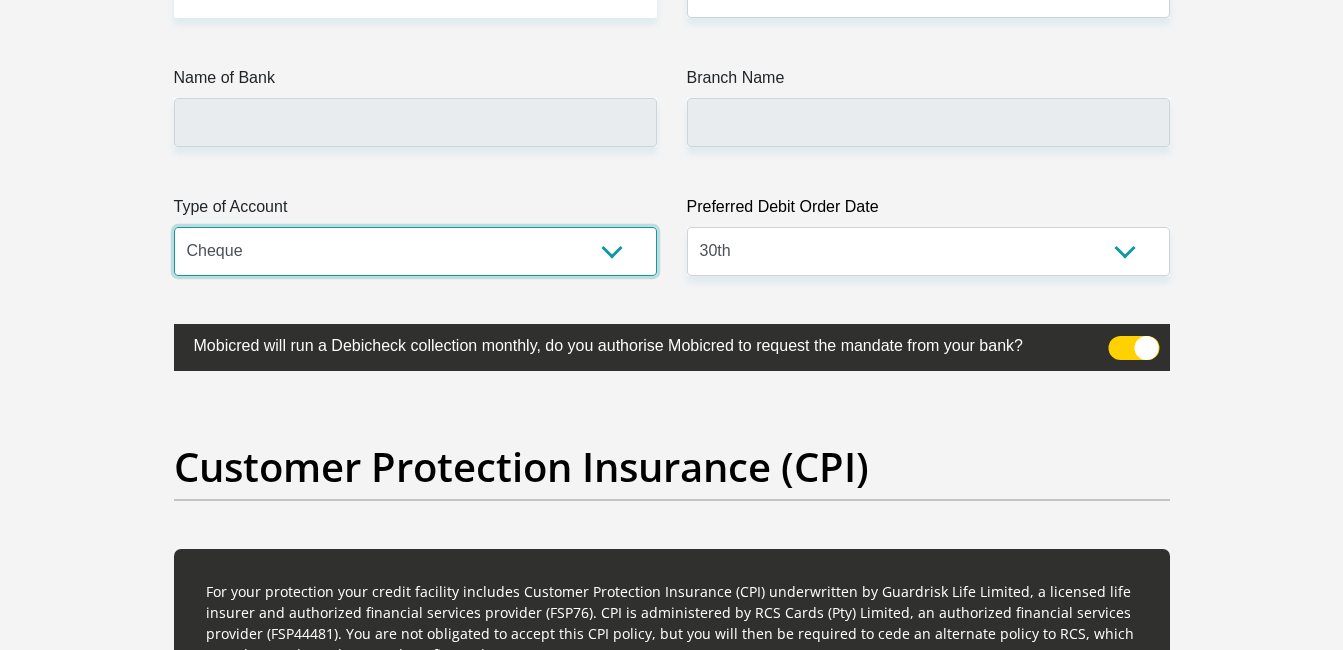 click on "Cheque
Savings" at bounding box center (415, 251) 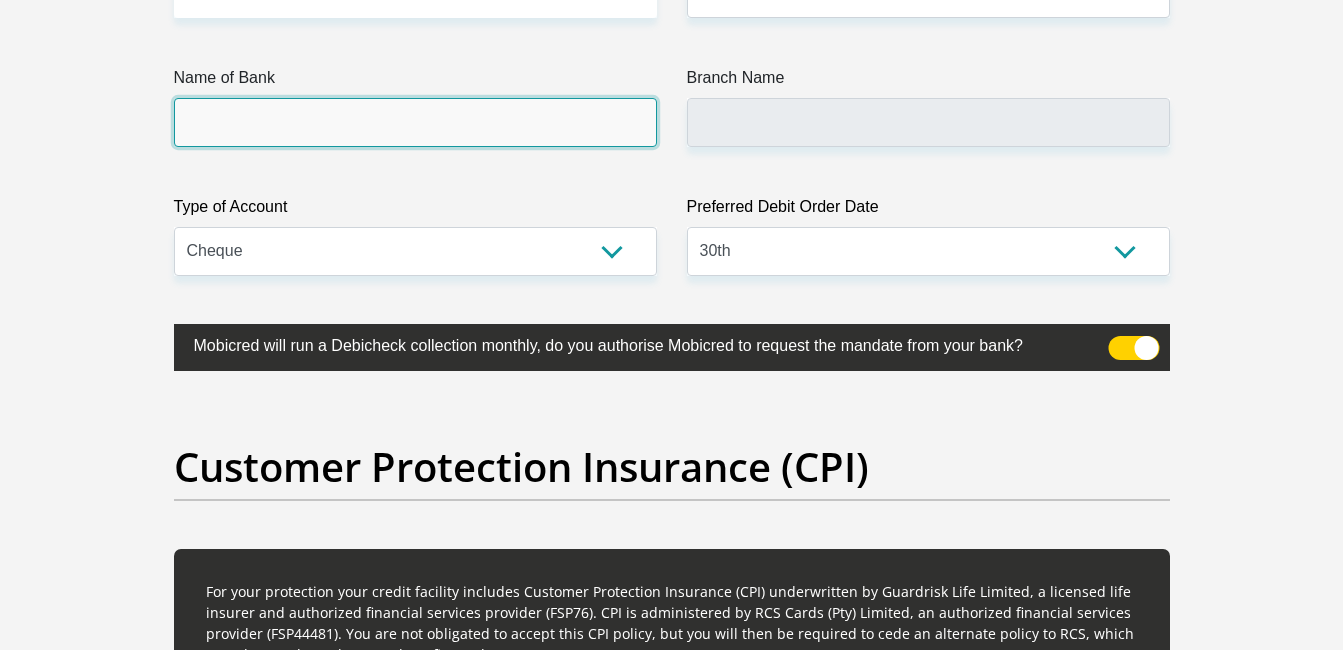 click on "Name of Bank" at bounding box center (415, 122) 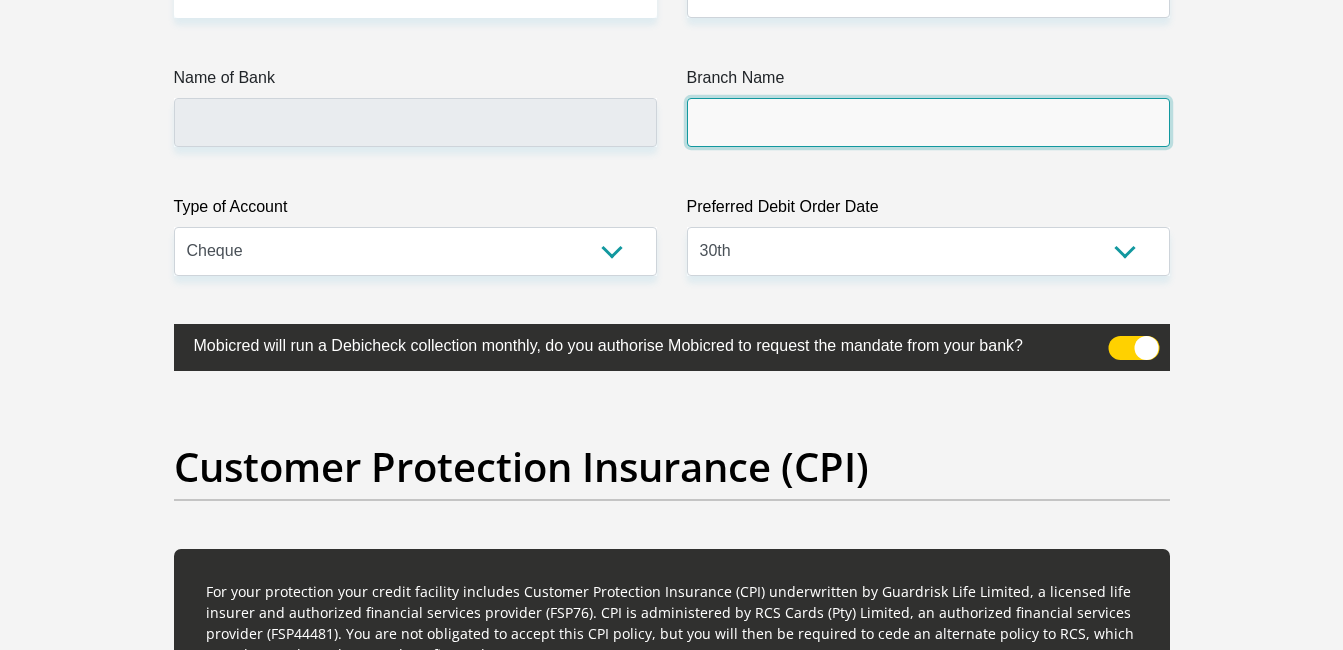 click on "Branch Name" at bounding box center [928, 122] 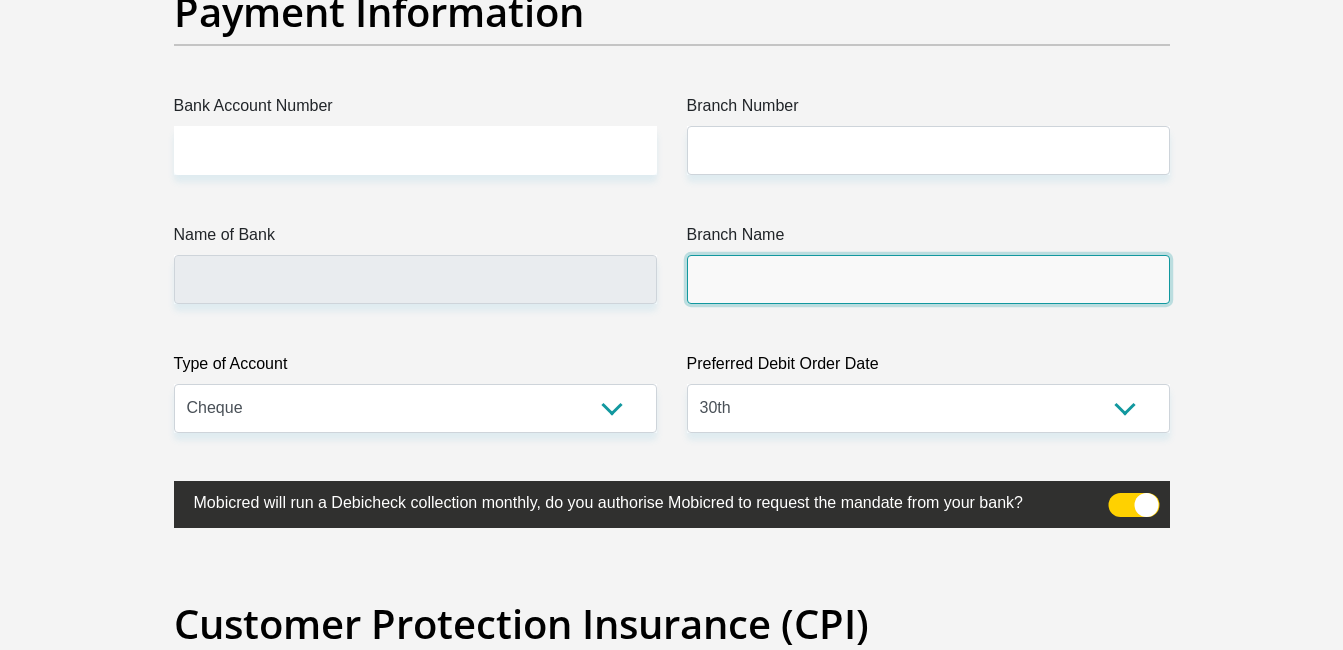 scroll, scrollTop: 4662, scrollLeft: 0, axis: vertical 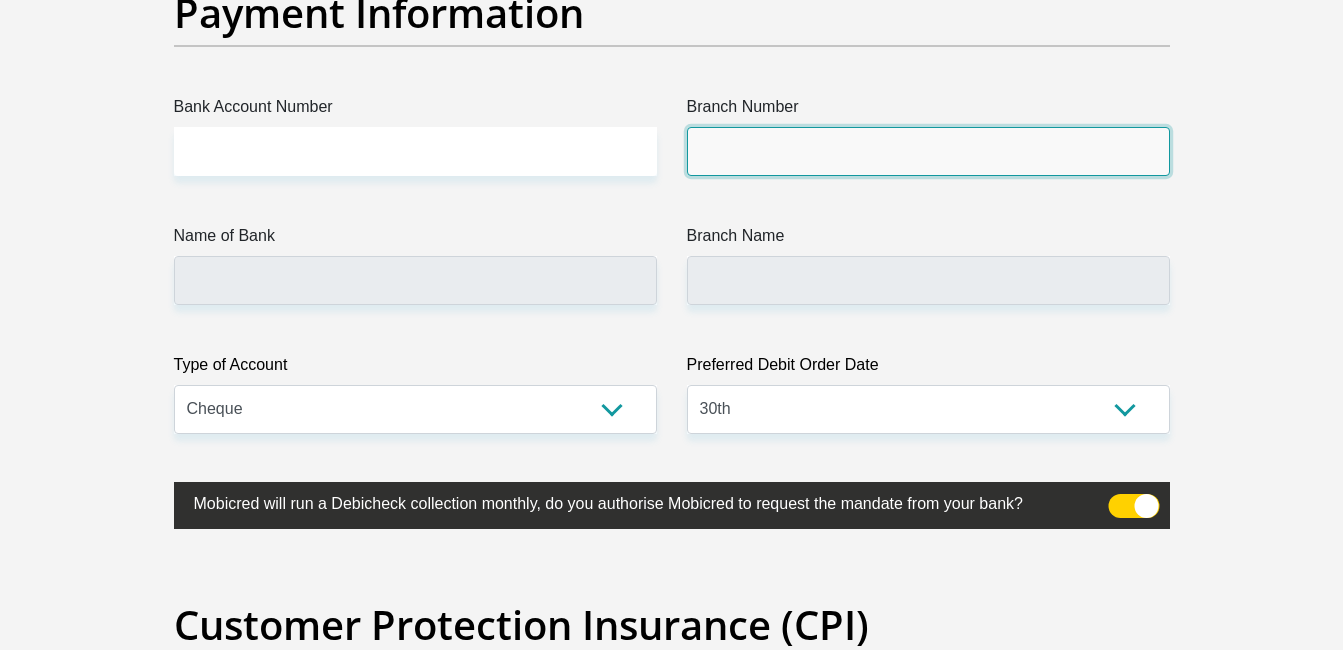 click on "Branch Number" at bounding box center (928, 151) 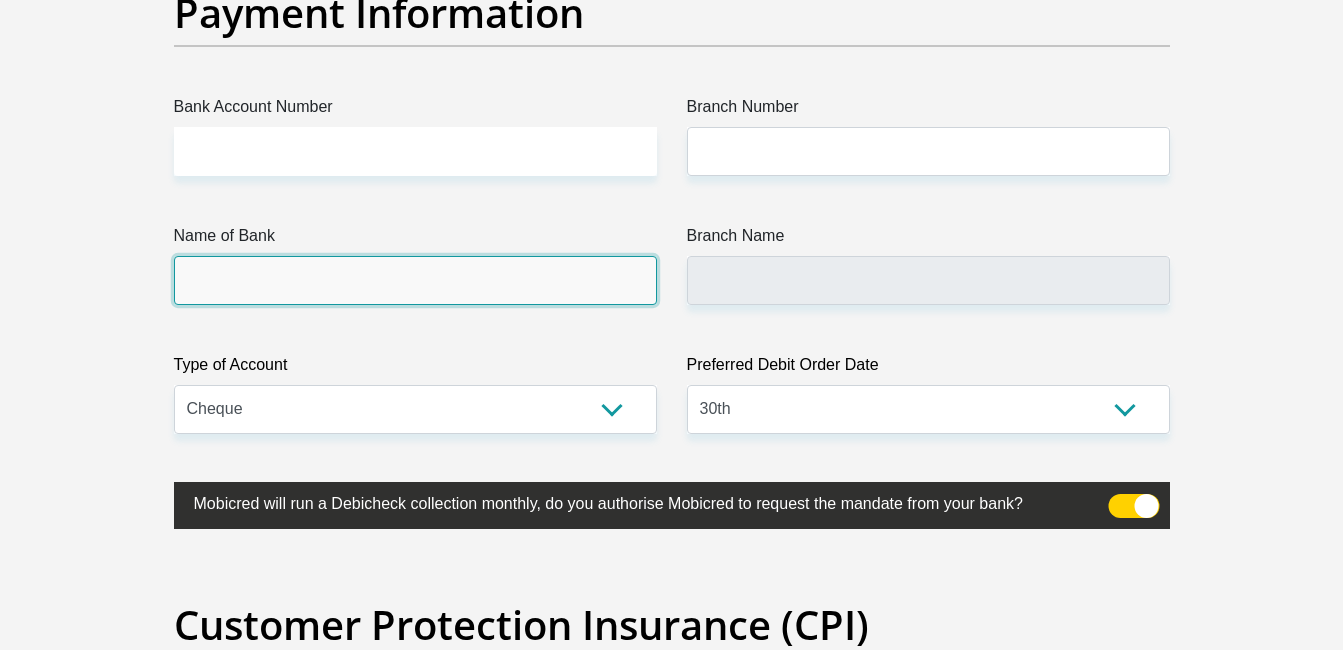 click on "Name of Bank" at bounding box center [415, 280] 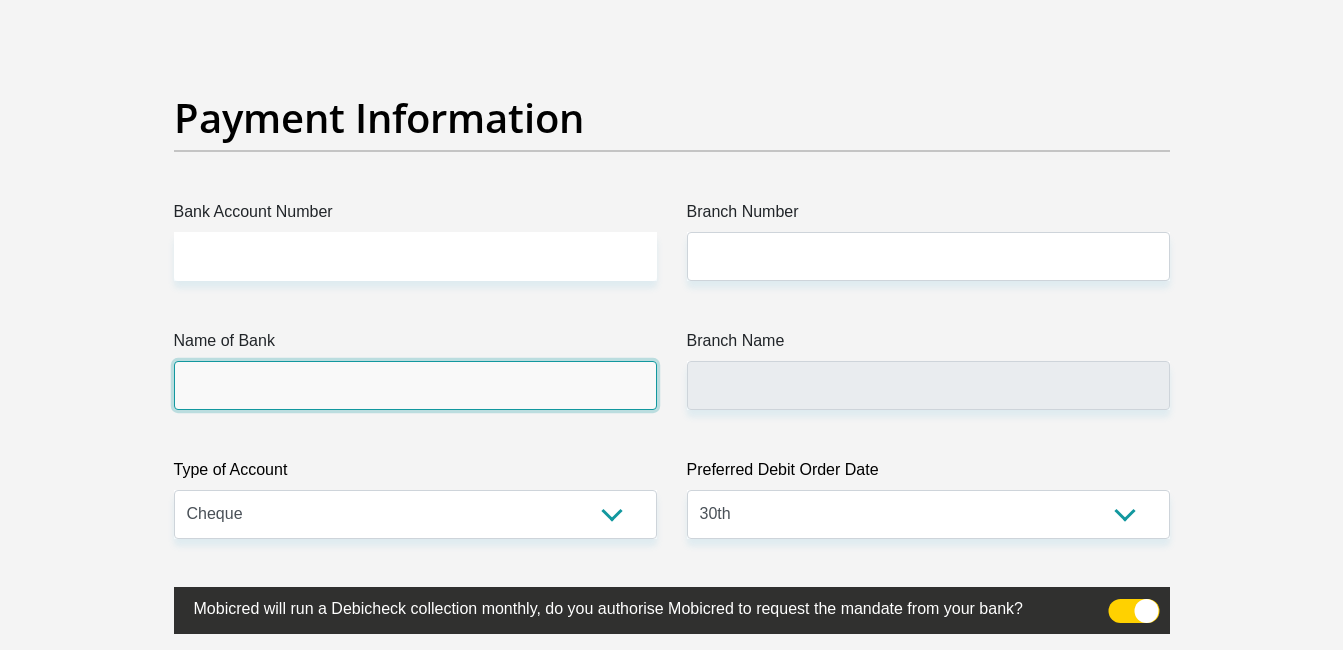 scroll, scrollTop: 4512, scrollLeft: 0, axis: vertical 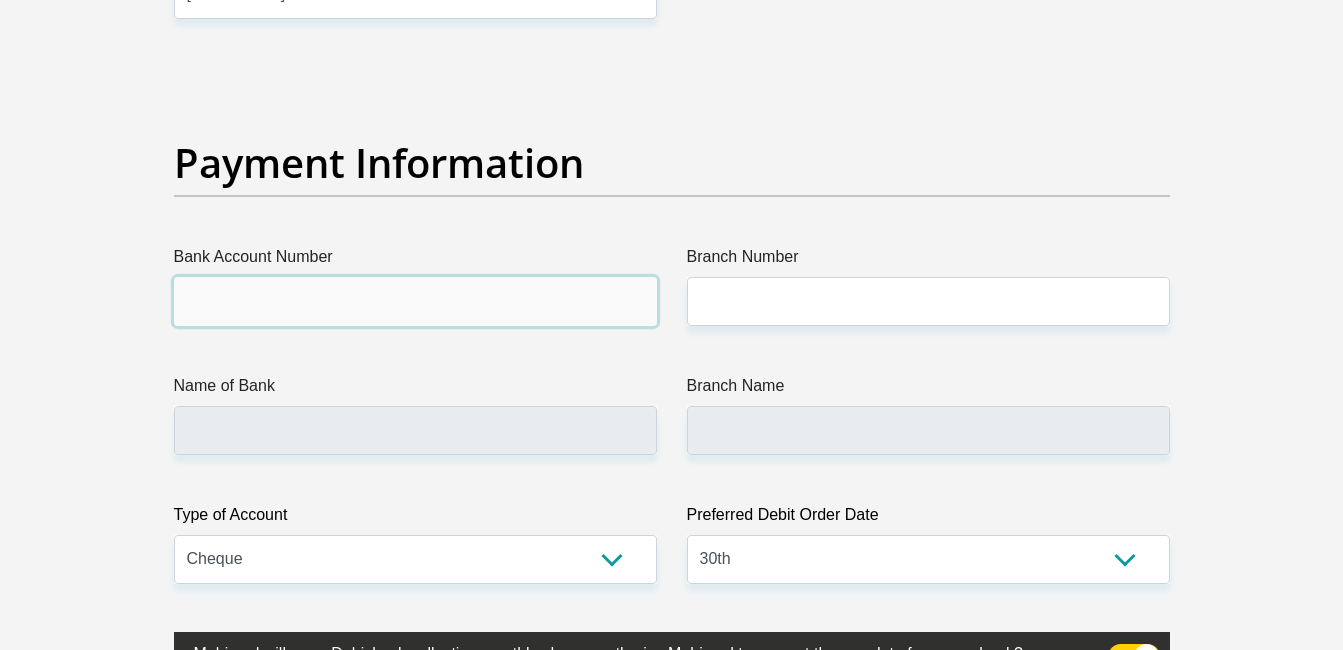 click on "Bank Account Number" at bounding box center (415, 301) 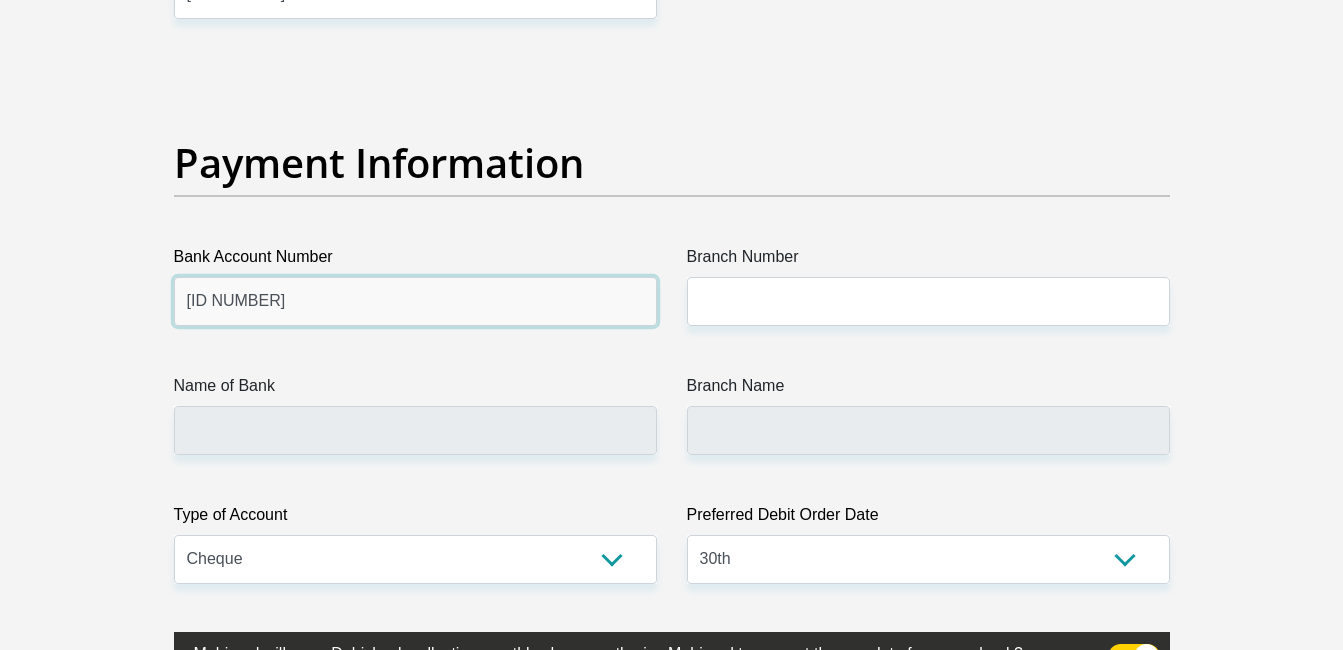 type on "62537856653" 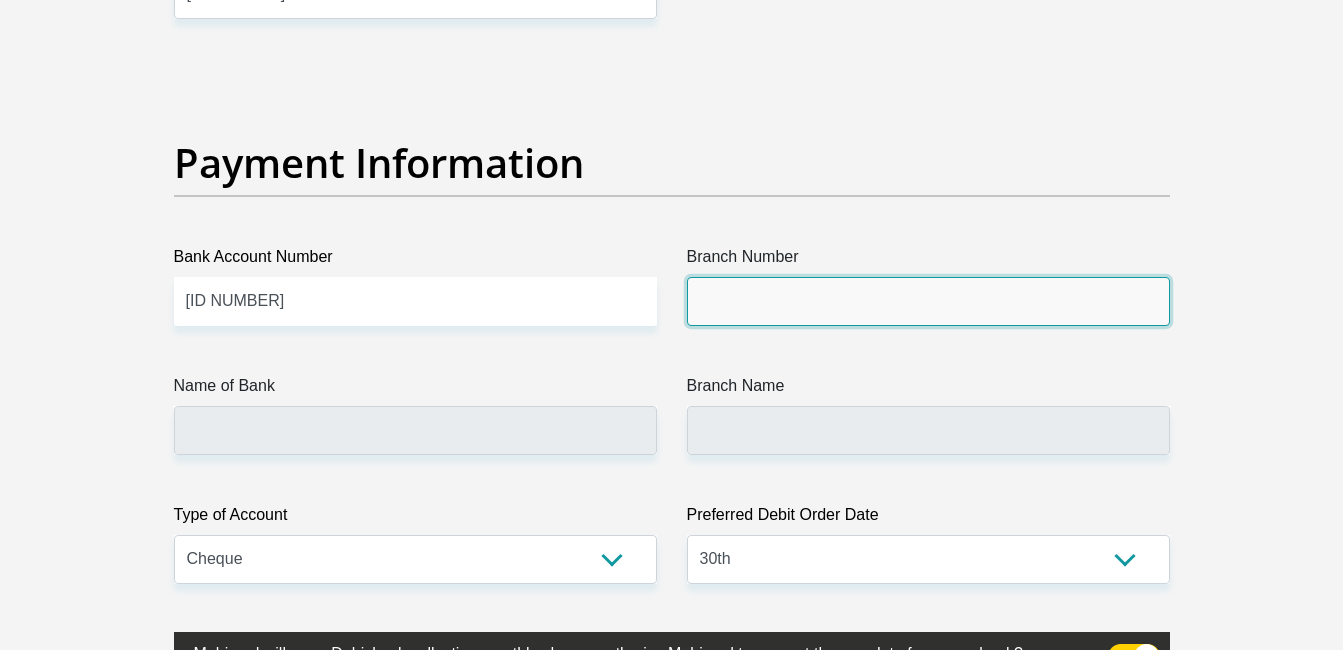 click on "Branch Number" at bounding box center (928, 301) 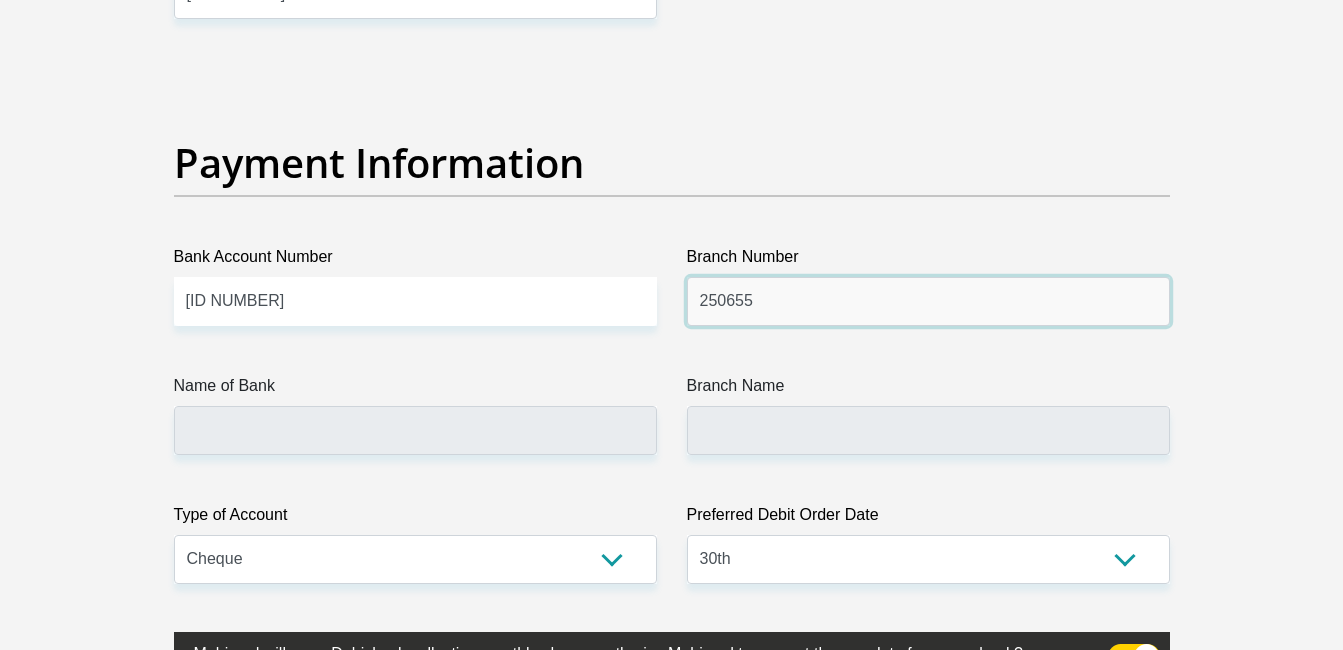 type on "250655" 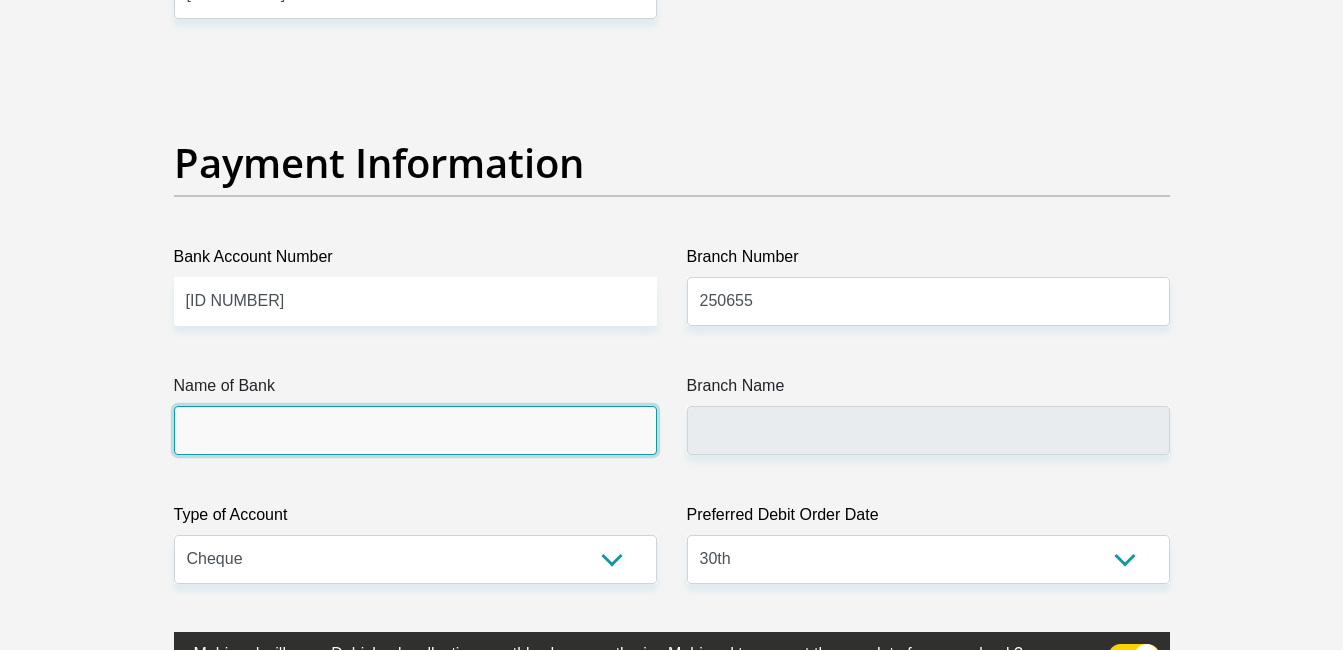 click on "Name of Bank" at bounding box center (415, 430) 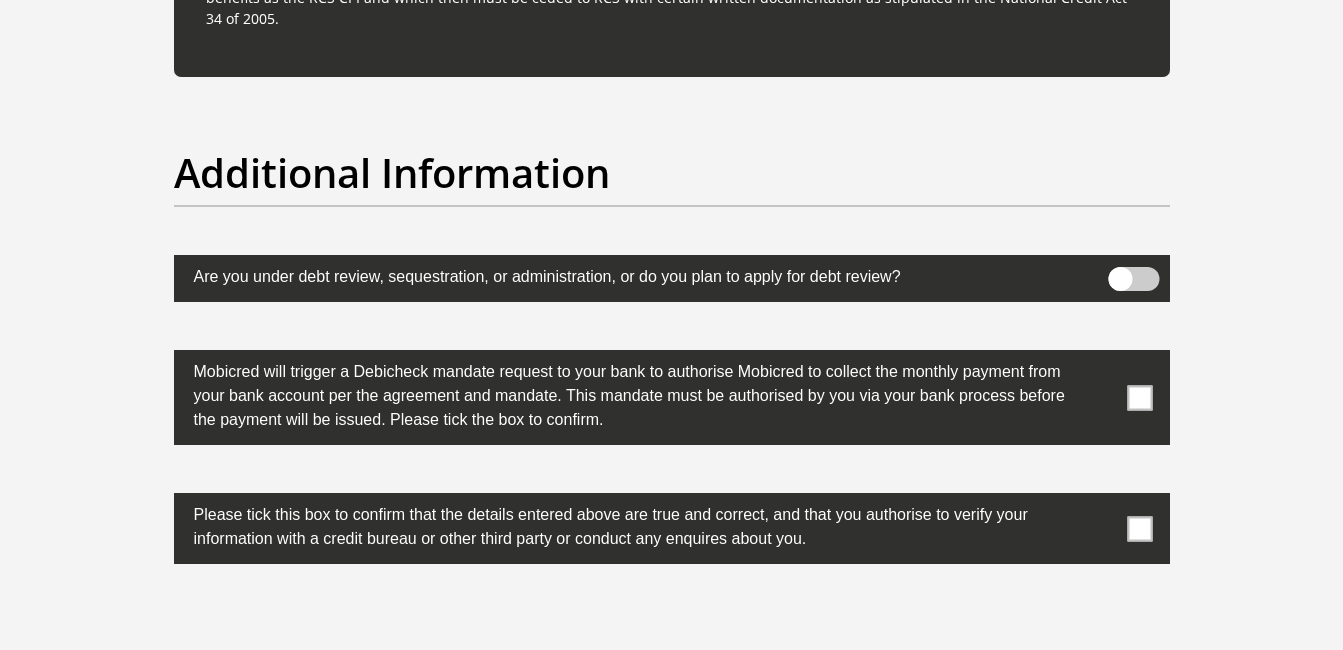 scroll, scrollTop: 6134, scrollLeft: 0, axis: vertical 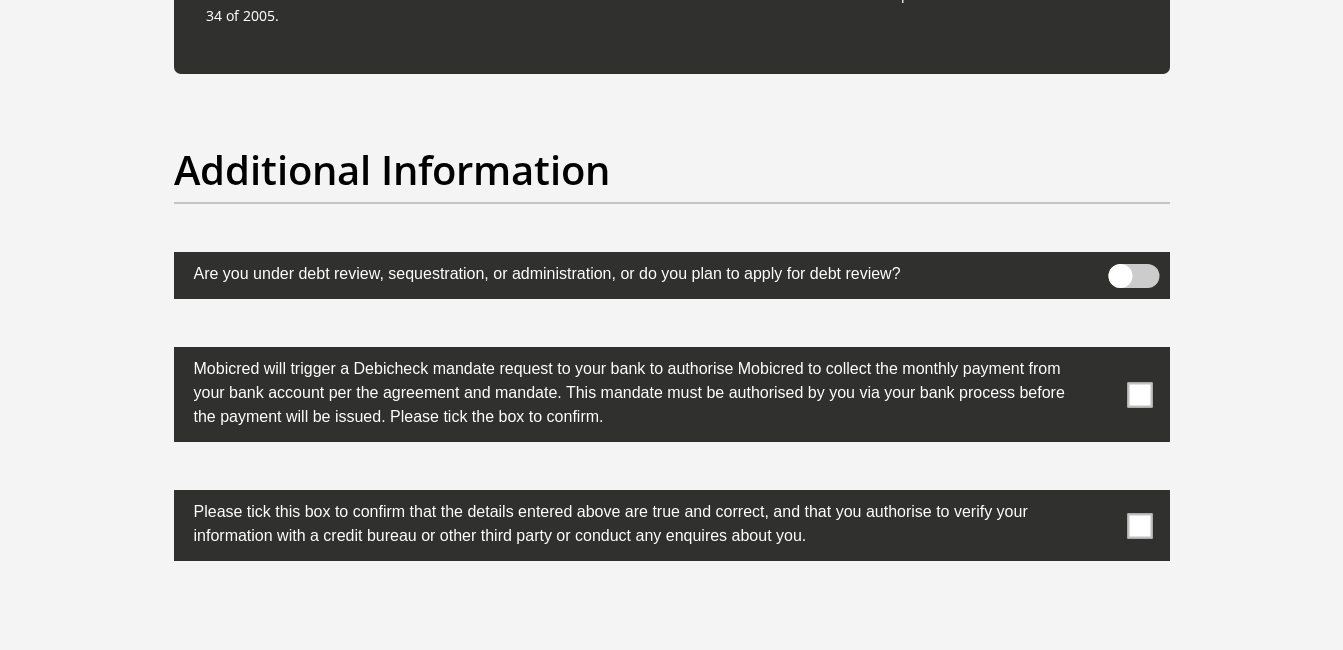 click at bounding box center [1139, 394] 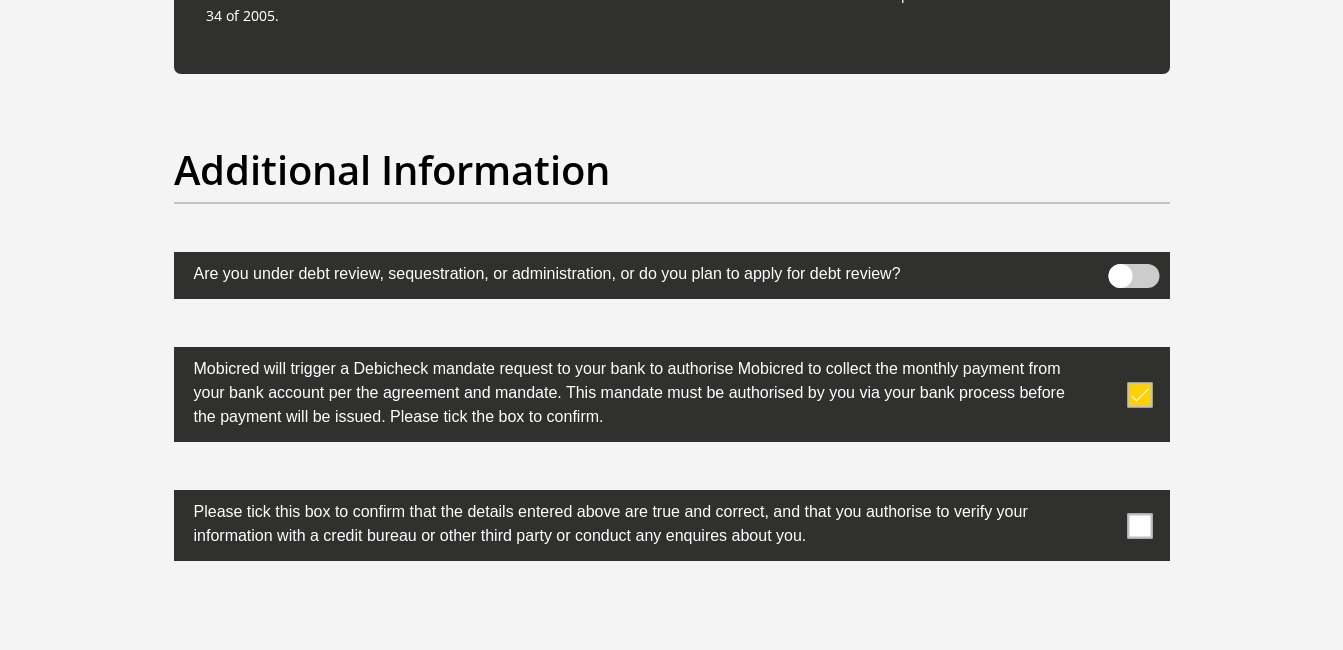 click at bounding box center (1139, 525) 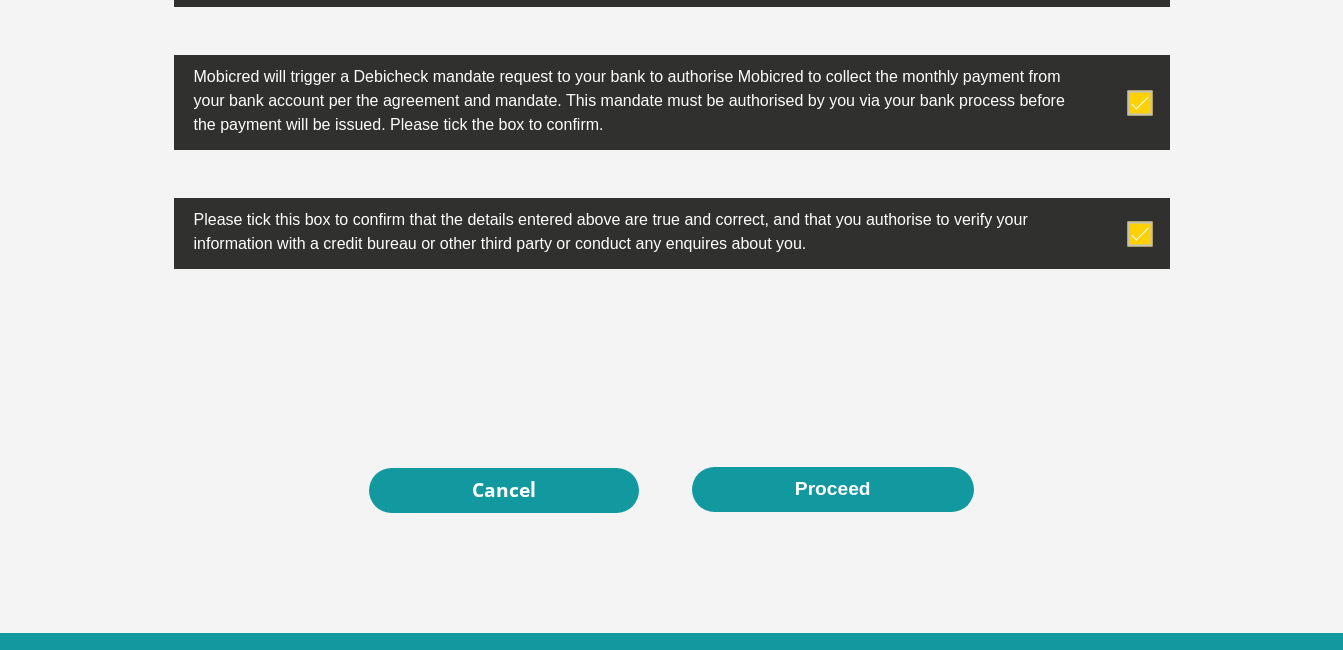scroll, scrollTop: 6430, scrollLeft: 0, axis: vertical 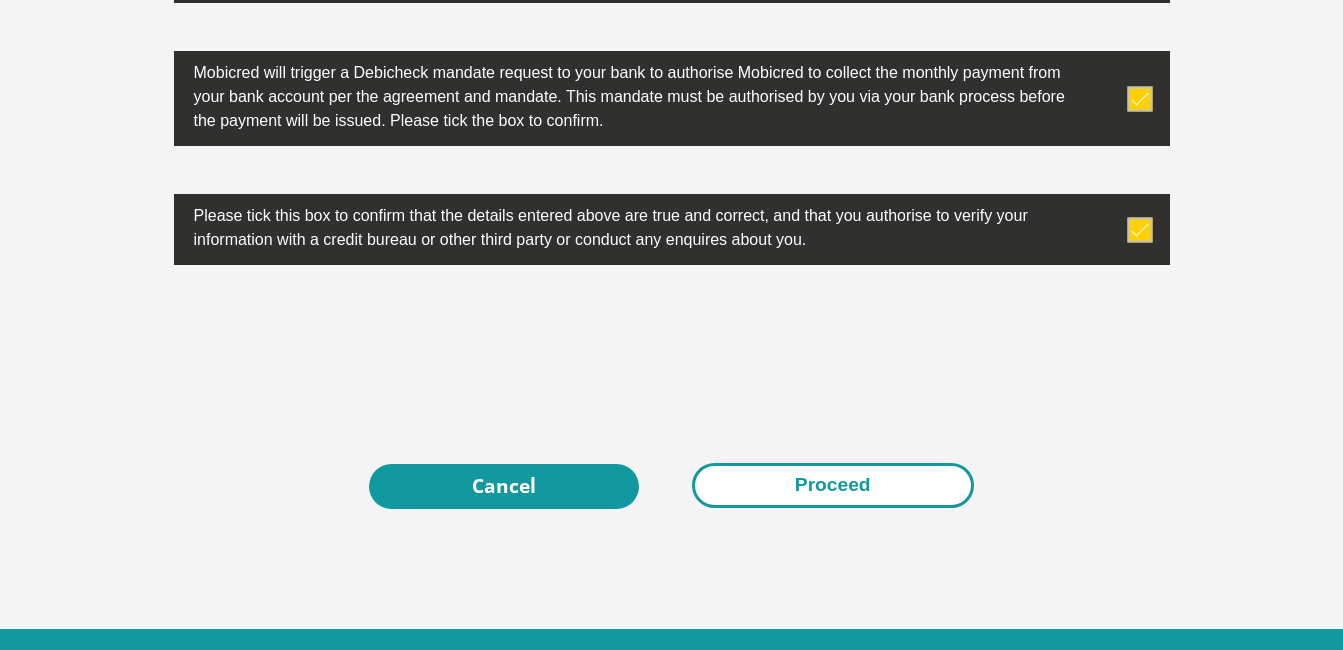 click on "Proceed" at bounding box center [833, 485] 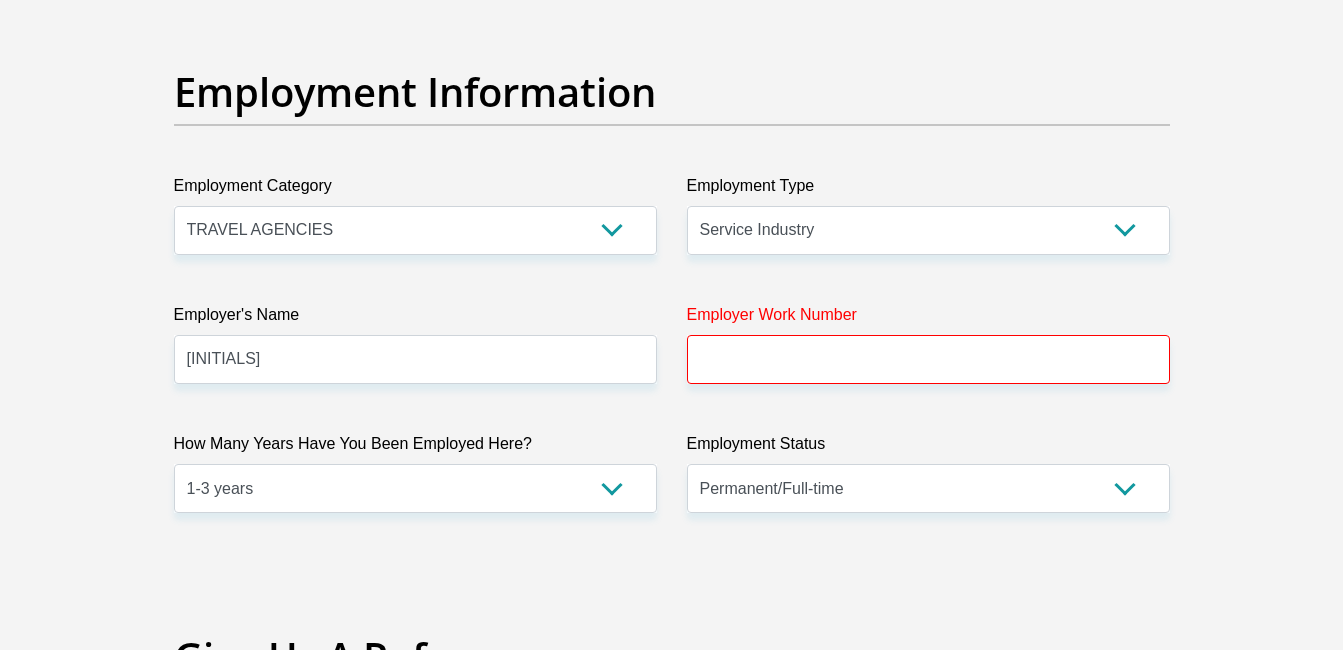 scroll, scrollTop: 3580, scrollLeft: 0, axis: vertical 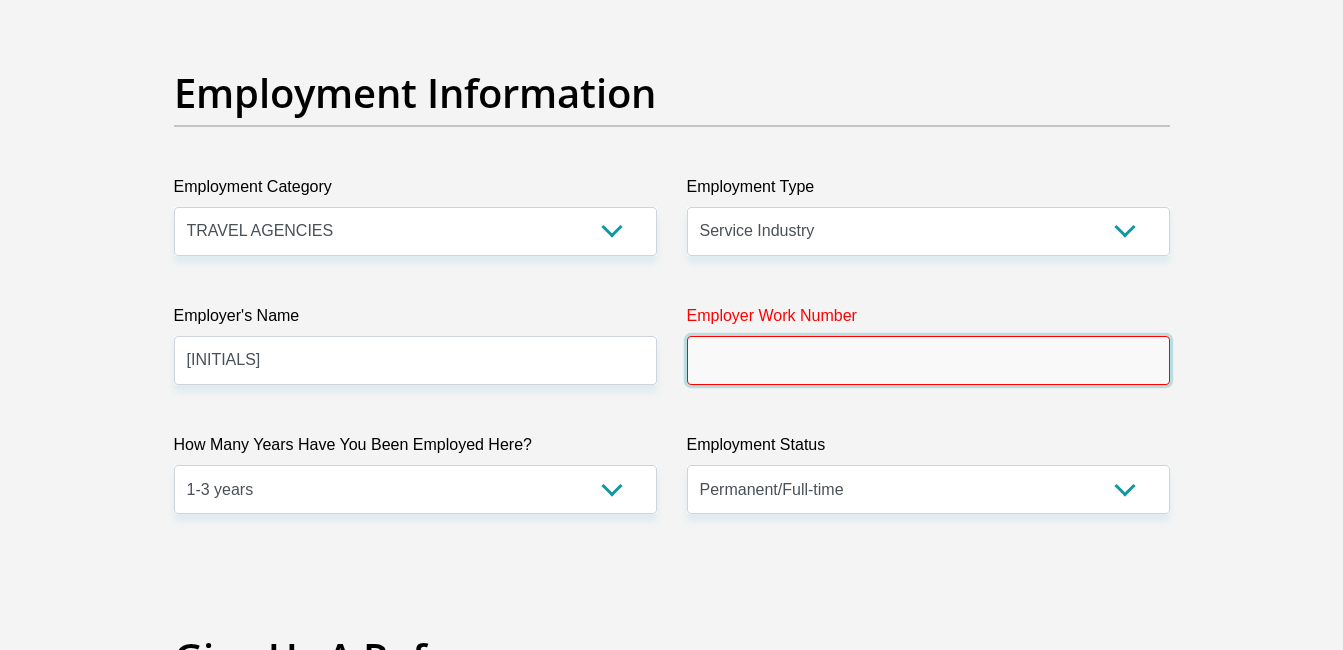 click on "Employer Work Number" at bounding box center (928, 360) 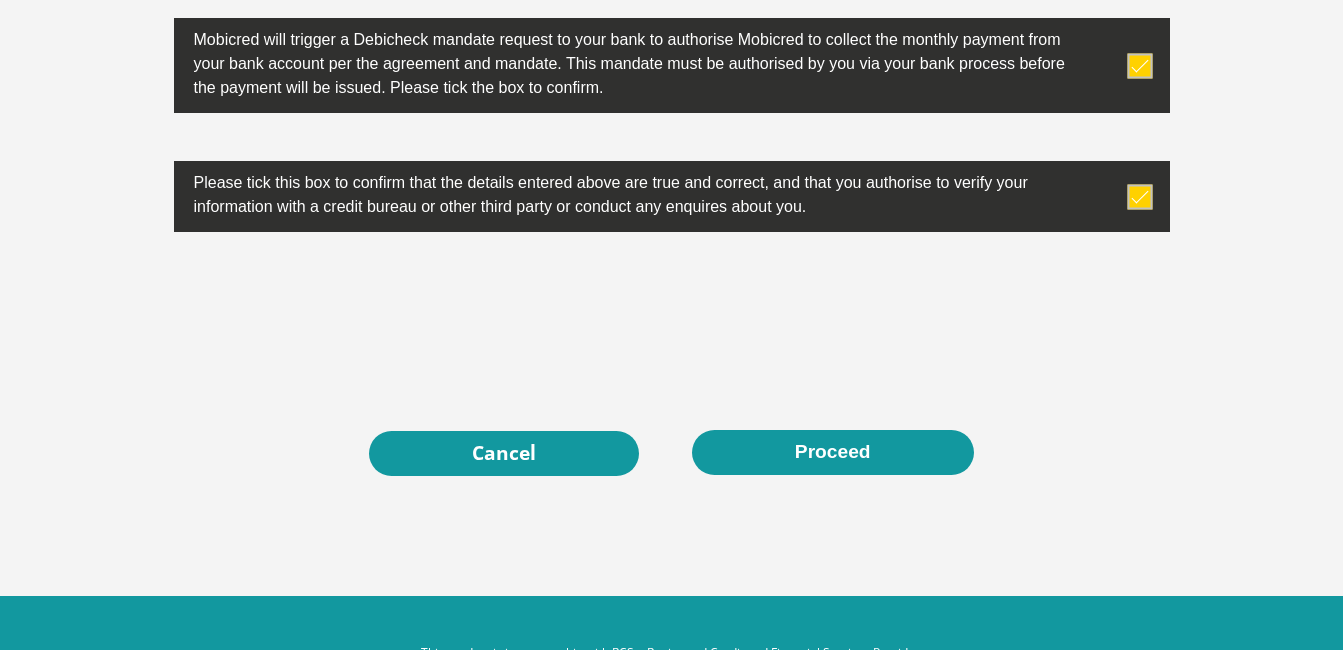 scroll, scrollTop: 6464, scrollLeft: 0, axis: vertical 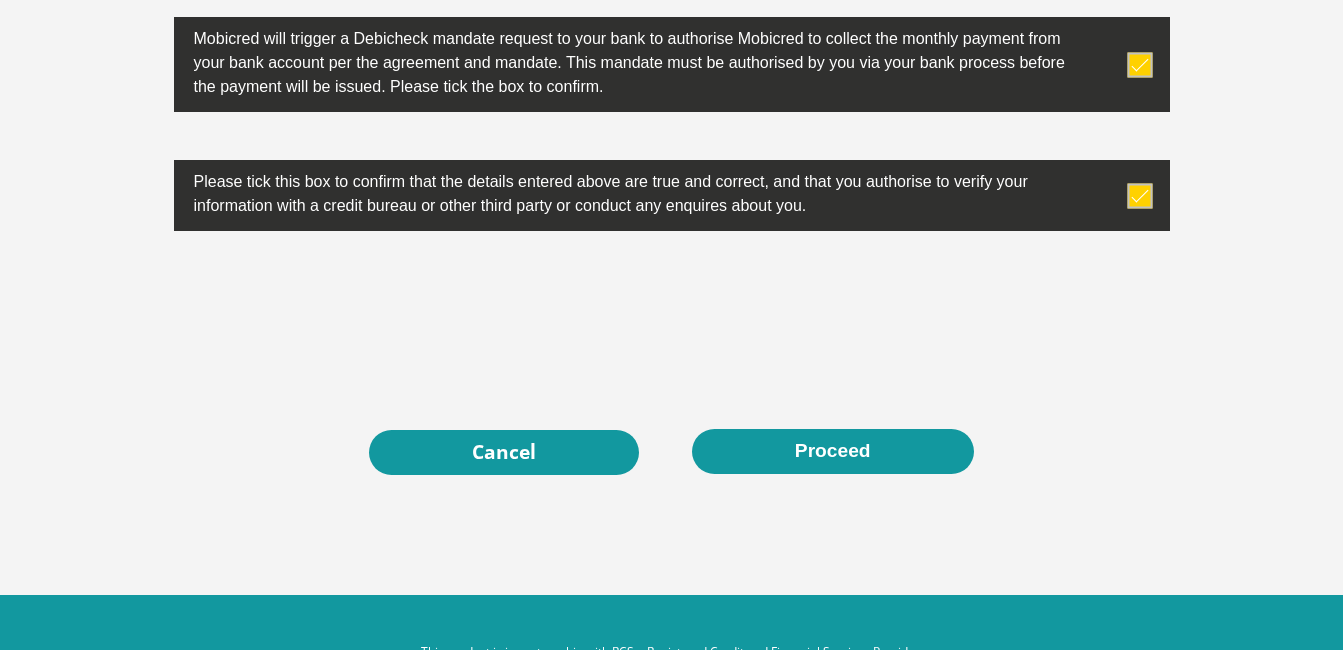 type on "0768311996" 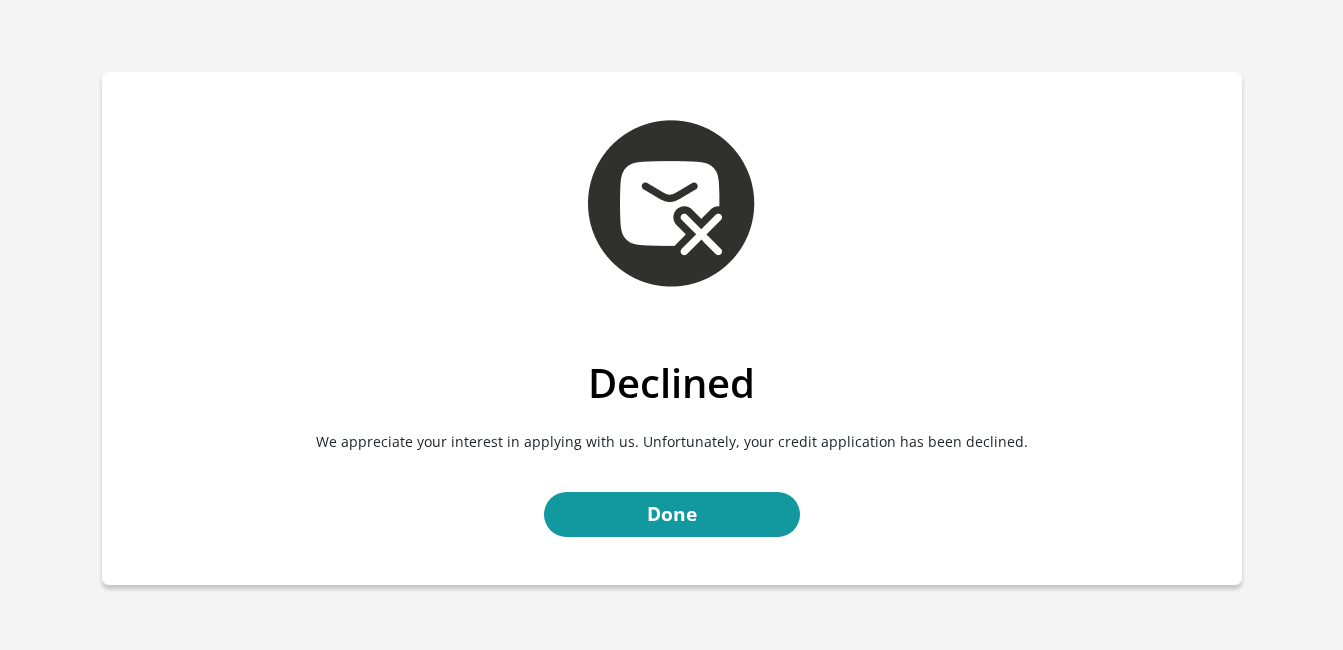 scroll, scrollTop: 0, scrollLeft: 0, axis: both 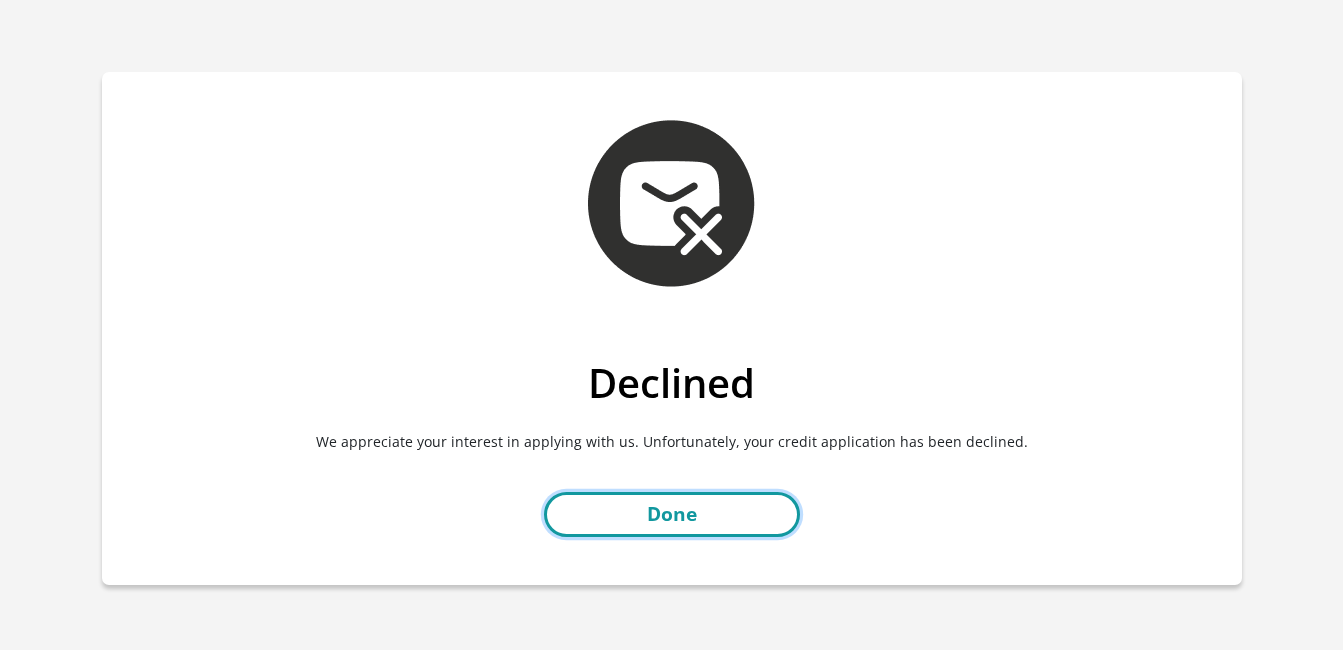 click on "Done" at bounding box center (672, 514) 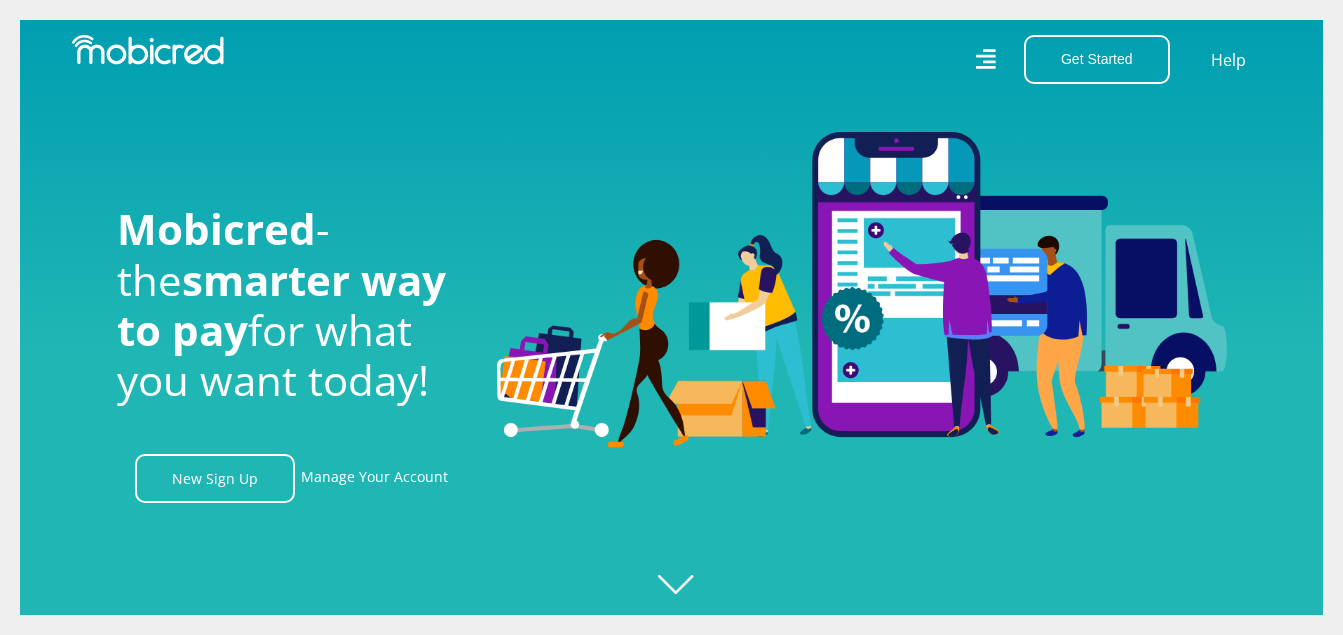 scroll, scrollTop: 0, scrollLeft: 0, axis: both 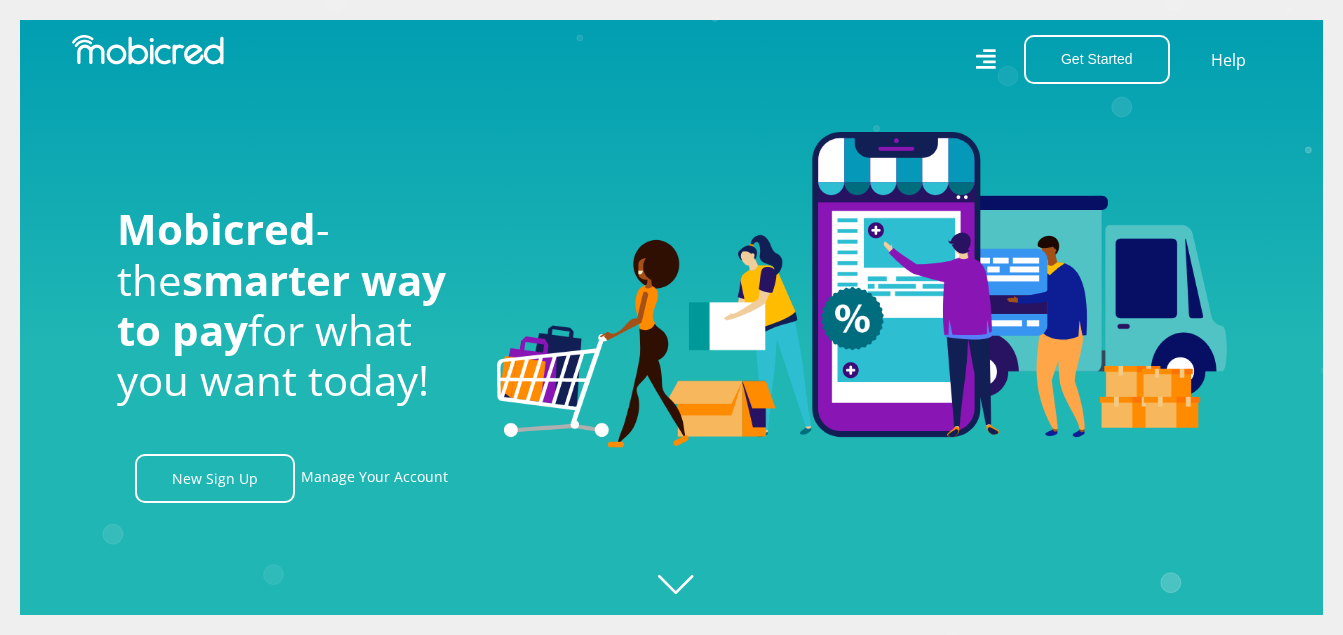 click on "Created with Raphaël 2.3.0" 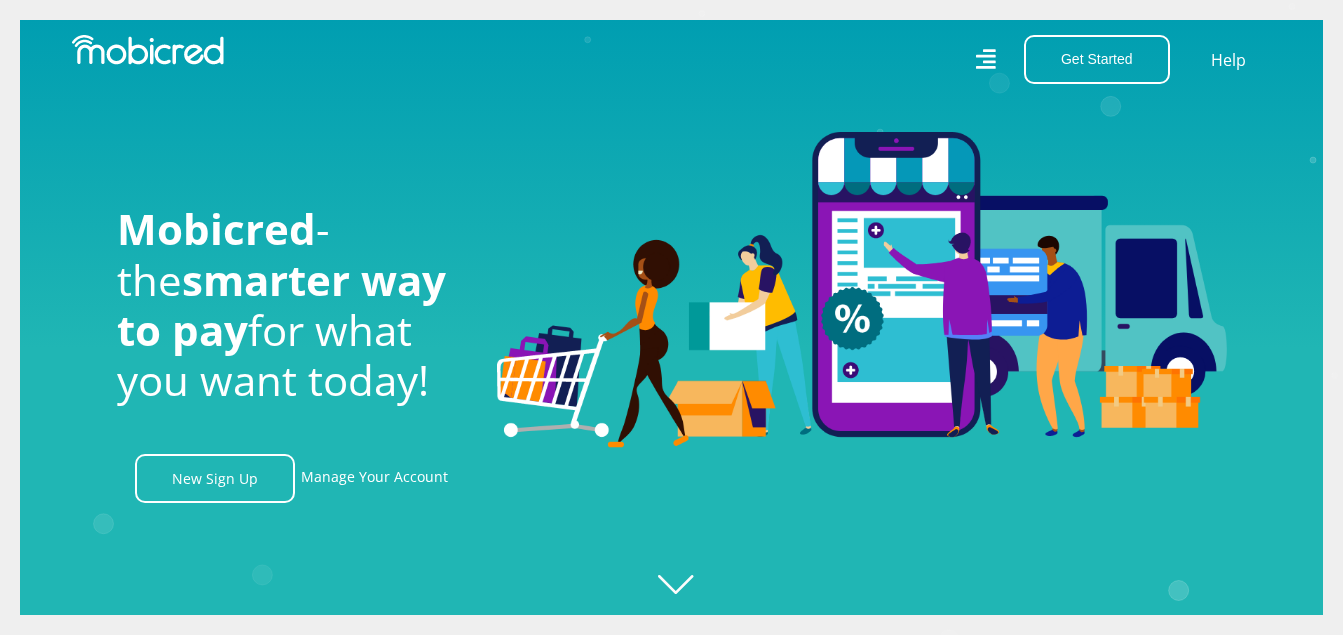 scroll, scrollTop: 0, scrollLeft: 2565, axis: horizontal 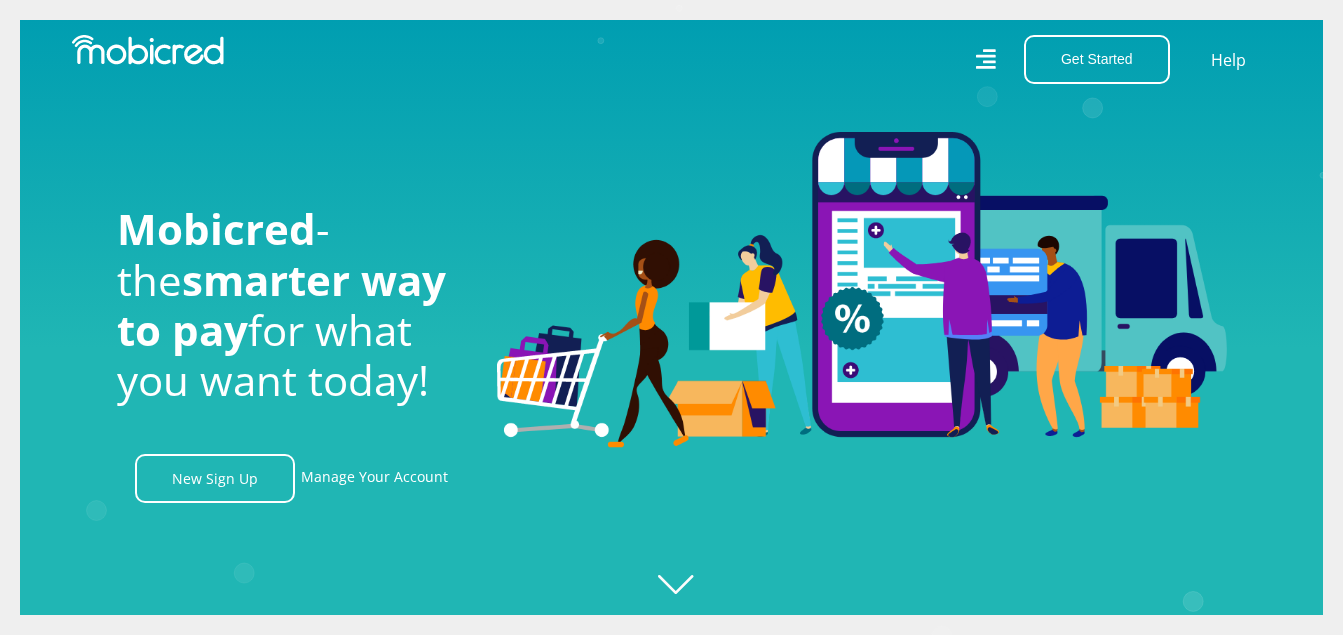 click on "Created with Raphaël 2.3.0" 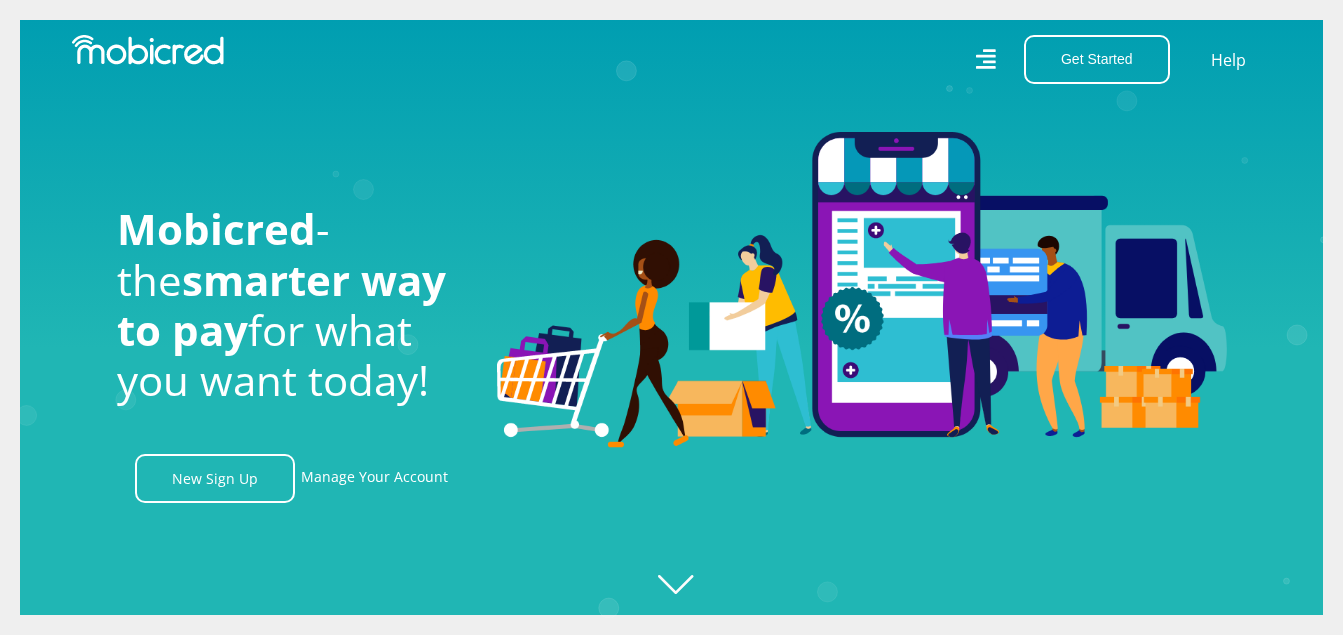 scroll, scrollTop: 0, scrollLeft: 0, axis: both 